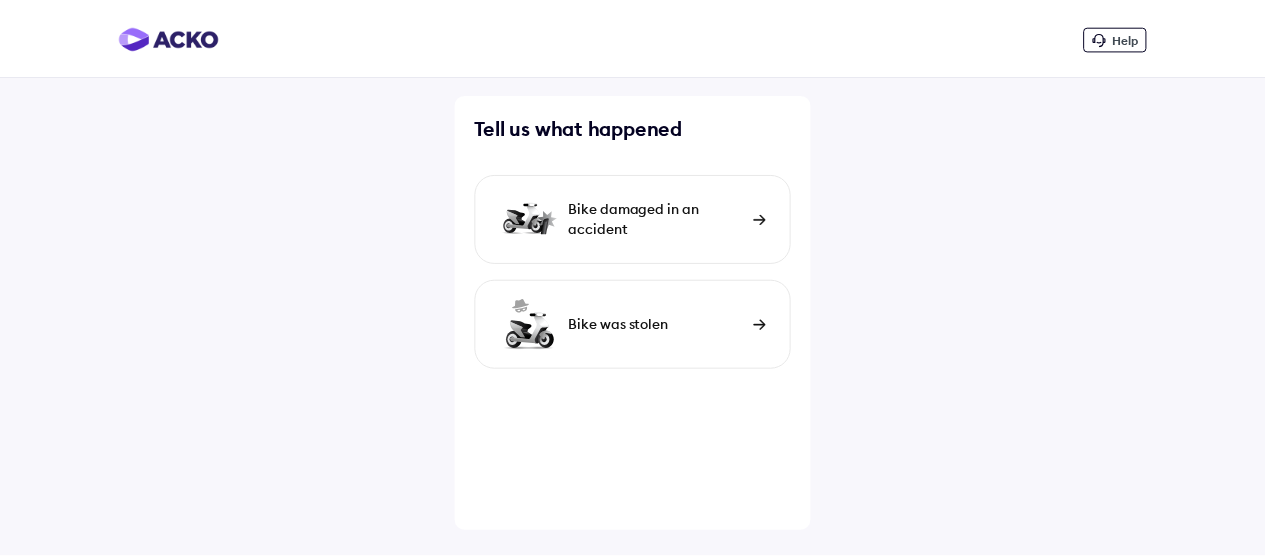 scroll, scrollTop: 0, scrollLeft: 0, axis: both 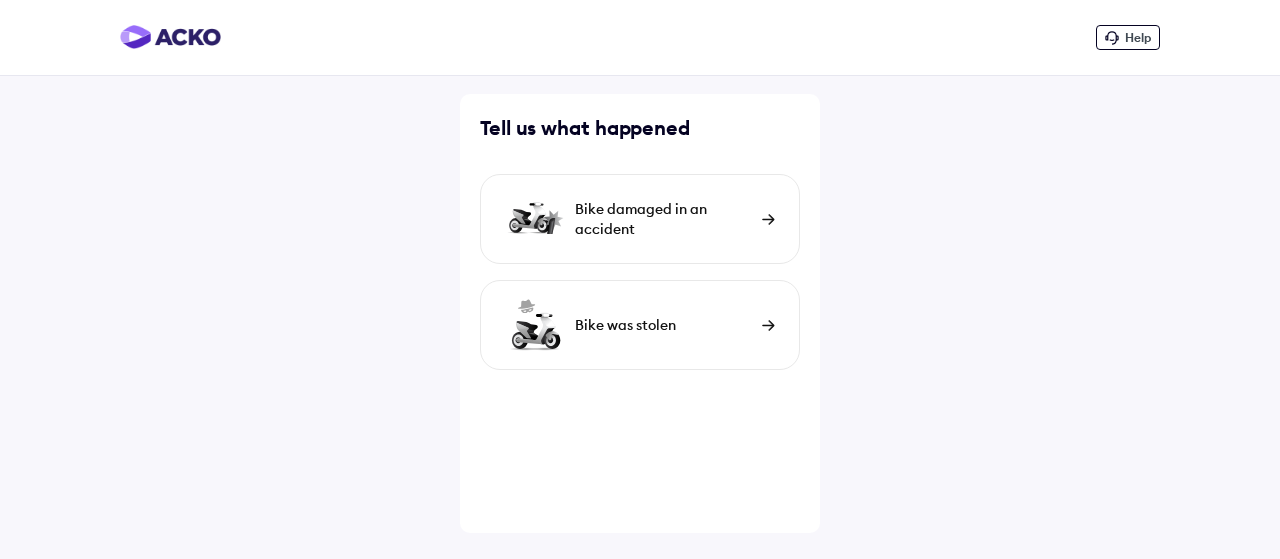 click on "Bike damaged in an accident" at bounding box center [663, 219] 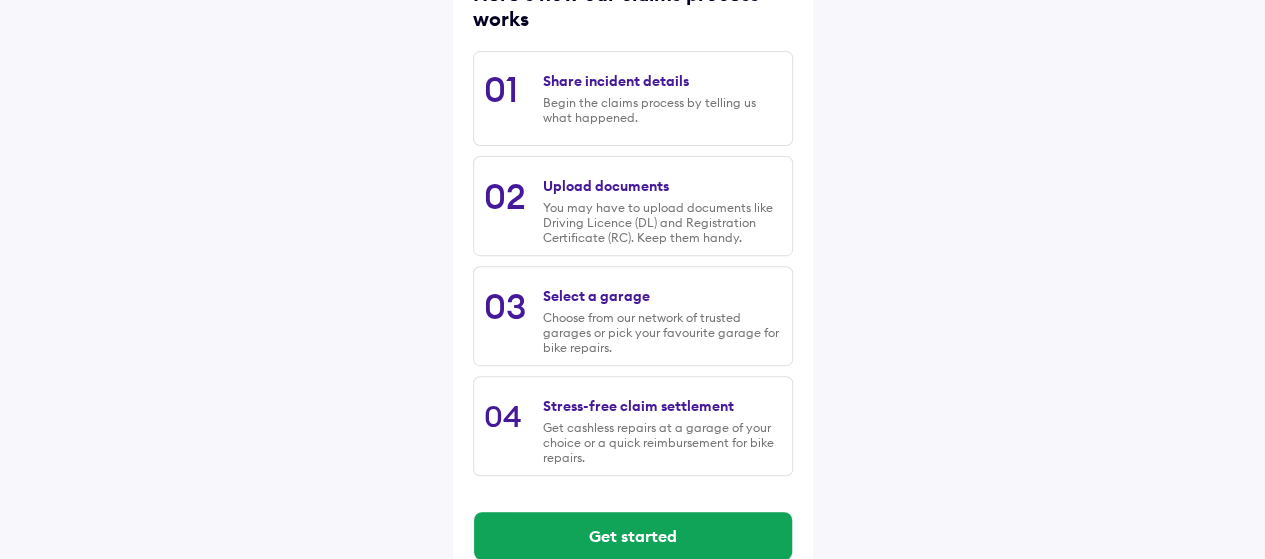 scroll, scrollTop: 338, scrollLeft: 0, axis: vertical 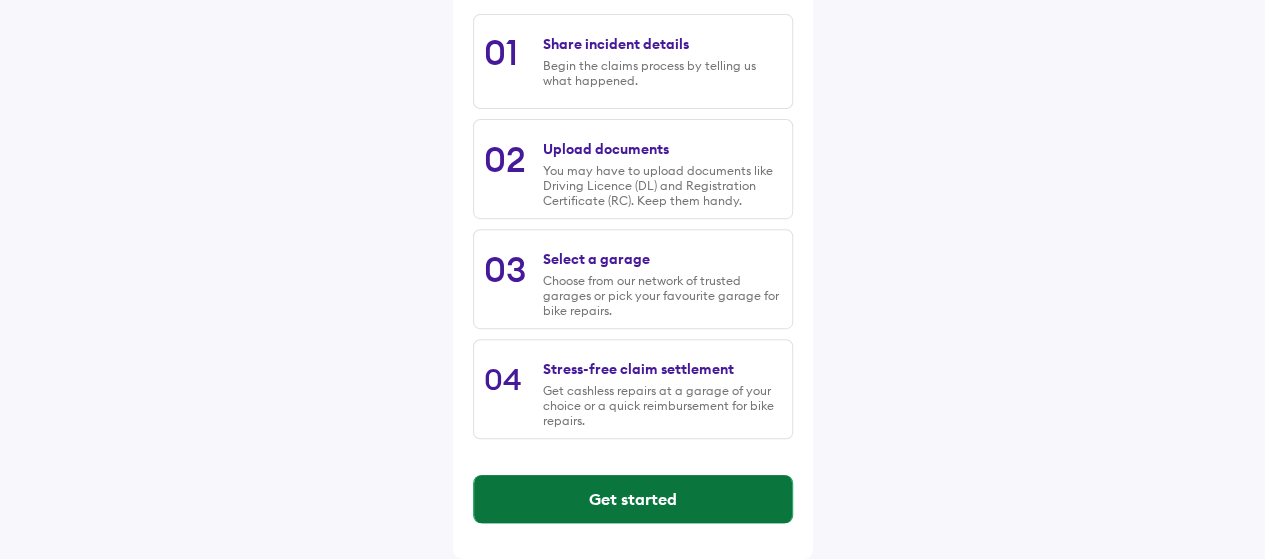 click on "Get started" at bounding box center [633, 499] 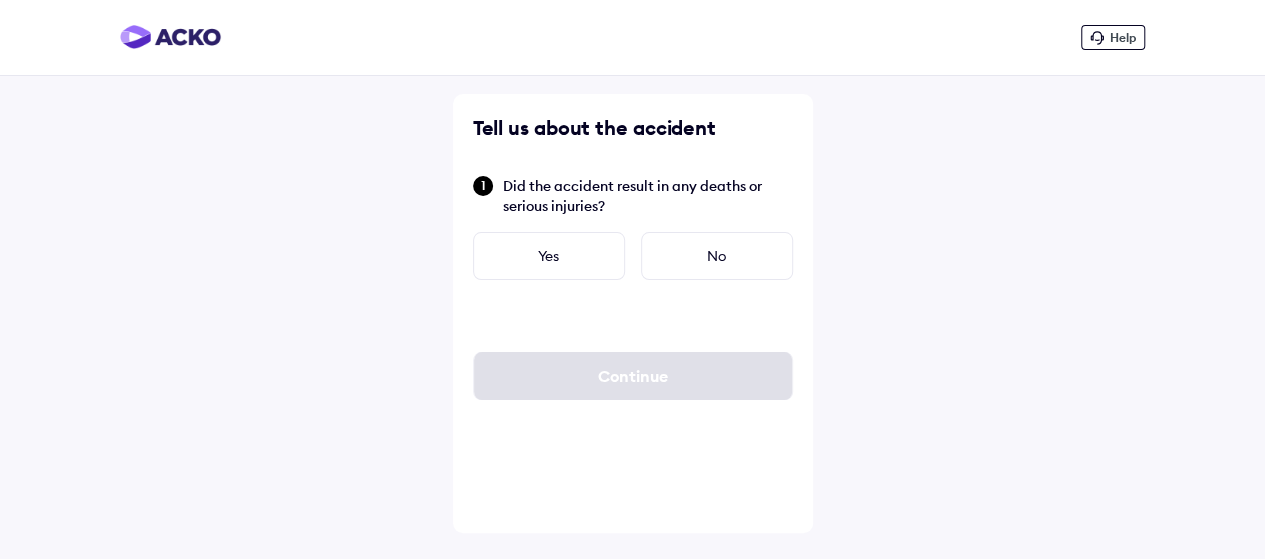 scroll, scrollTop: 0, scrollLeft: 0, axis: both 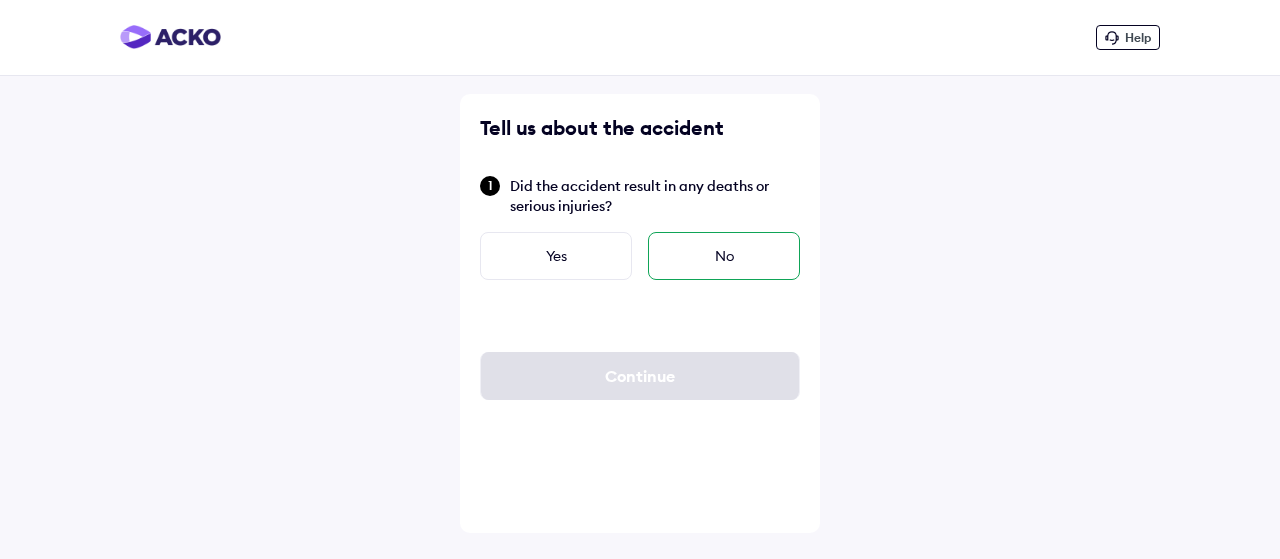 click on "No" at bounding box center [724, 256] 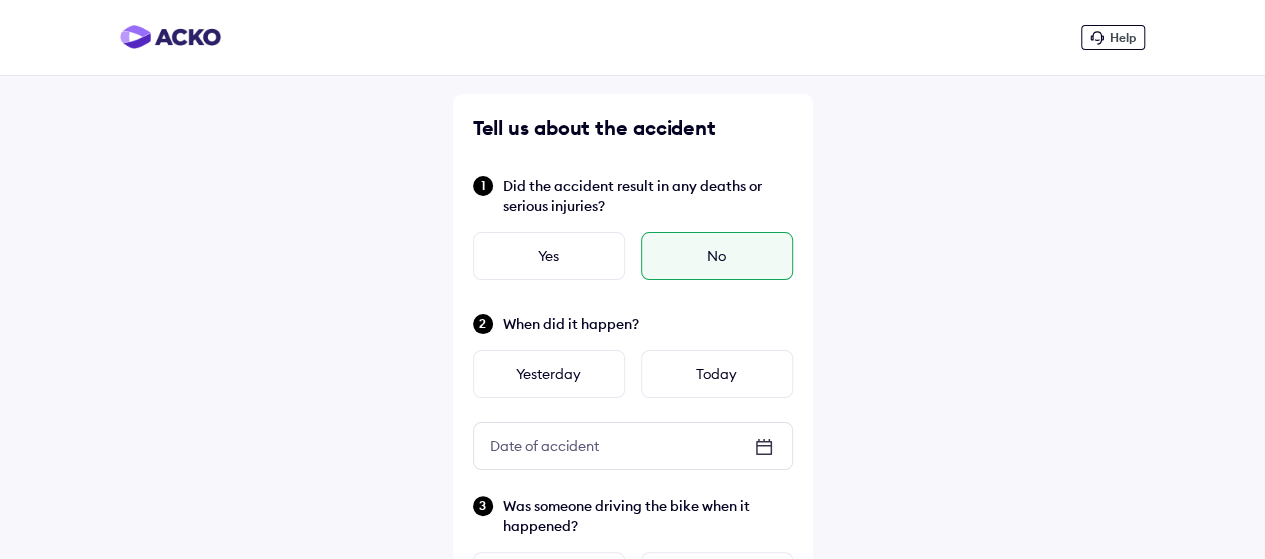 click 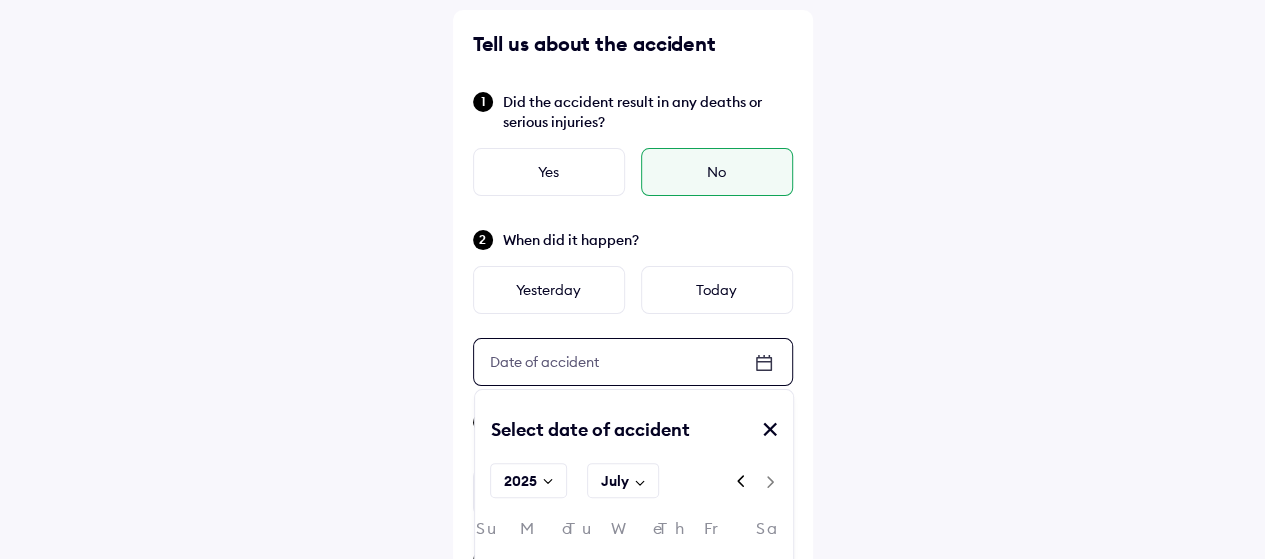 scroll, scrollTop: 200, scrollLeft: 0, axis: vertical 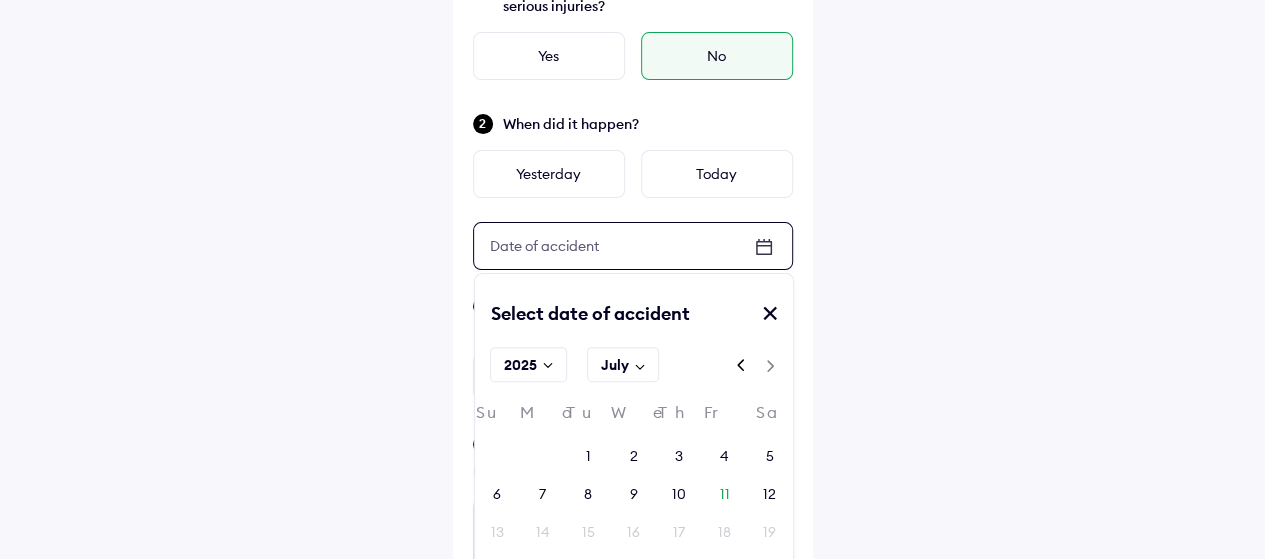 click 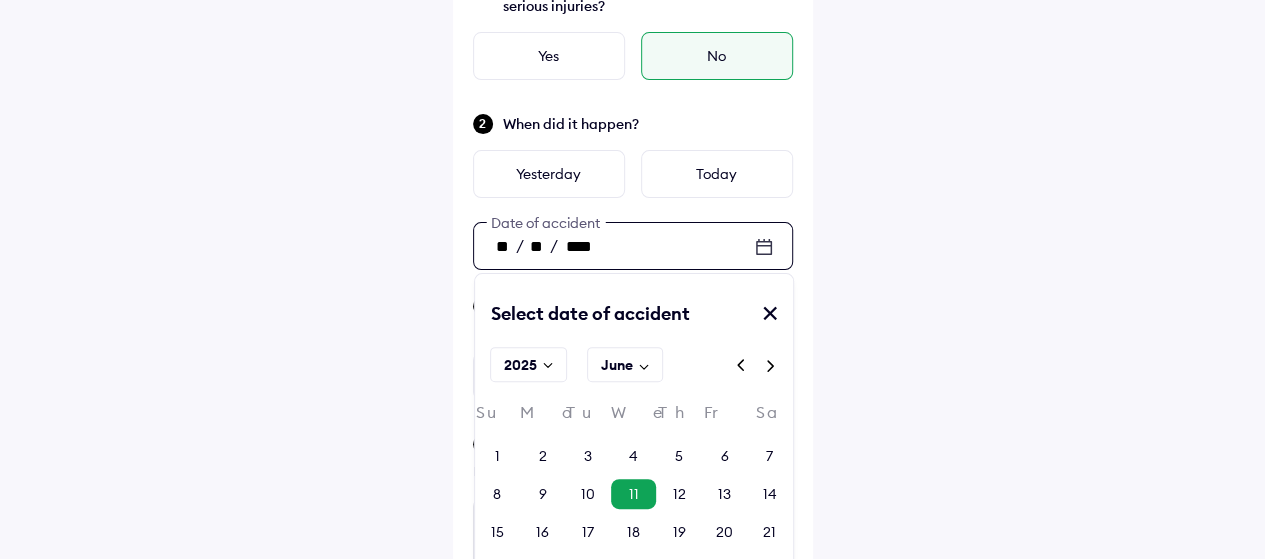 click 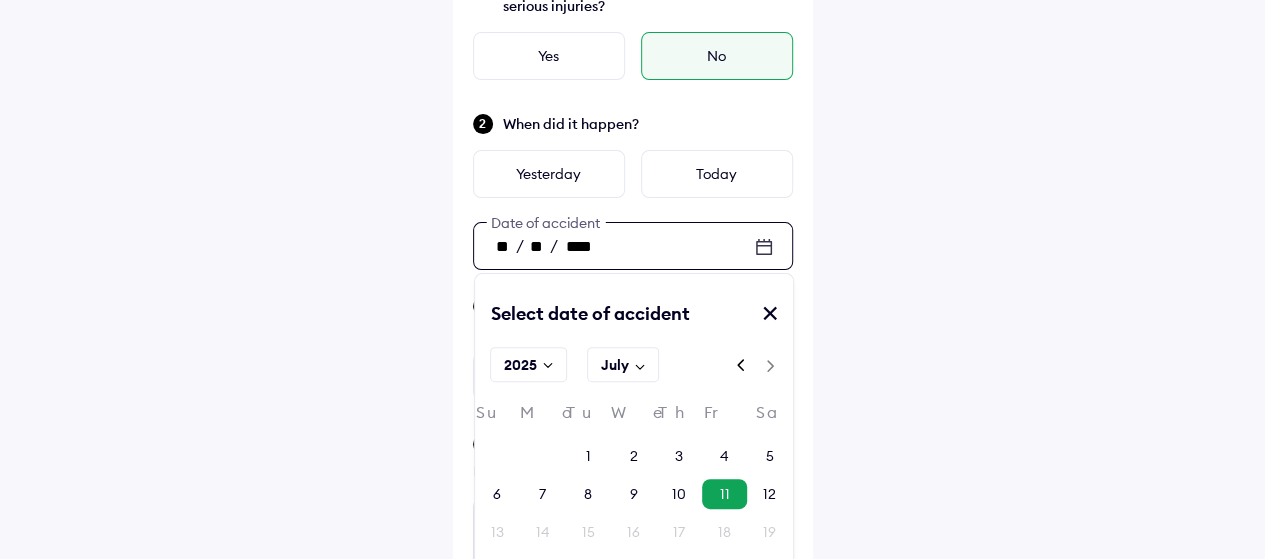 click 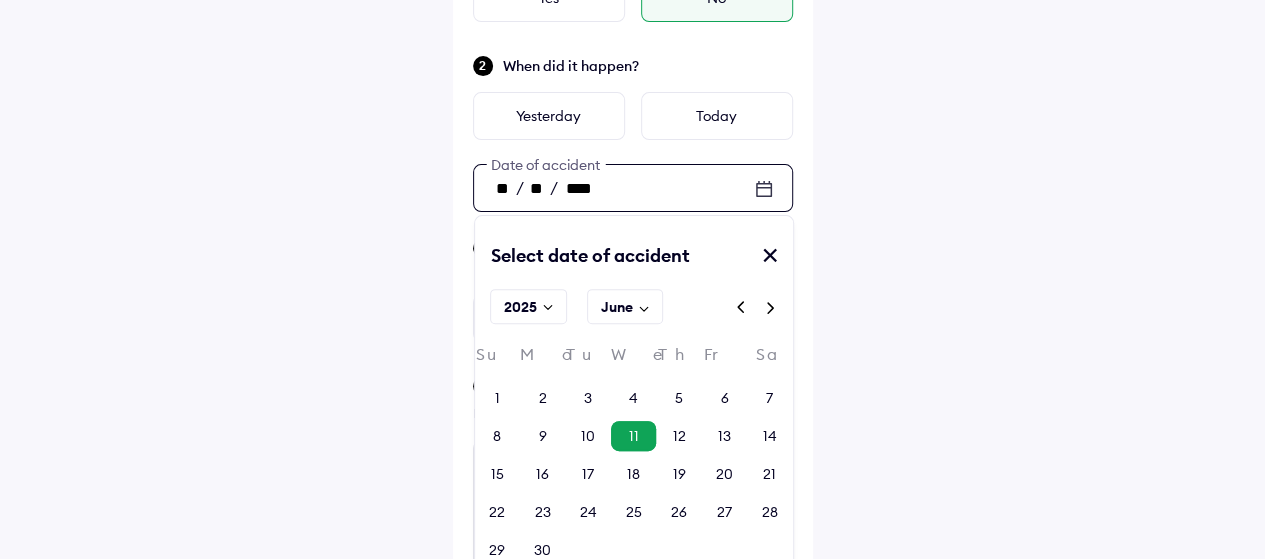 scroll, scrollTop: 300, scrollLeft: 0, axis: vertical 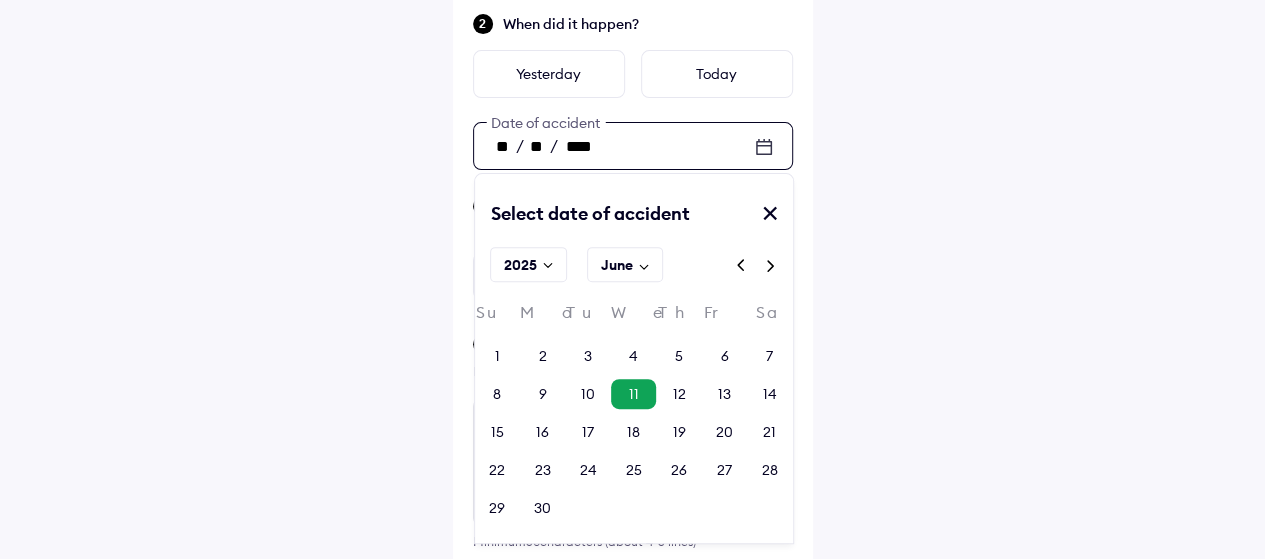 click 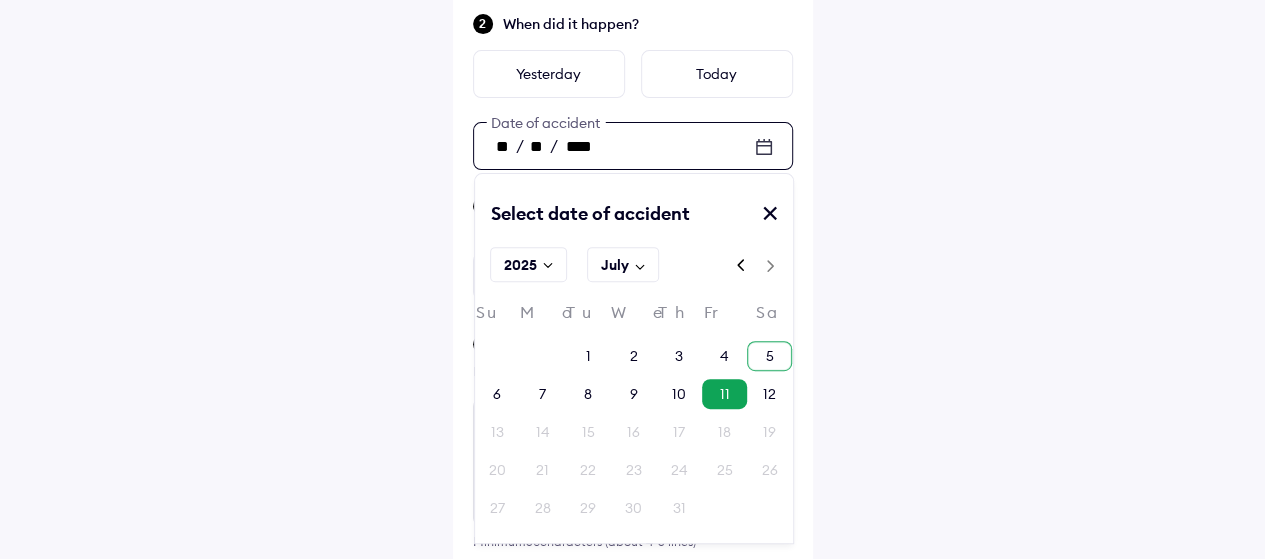 click on "5" at bounding box center (769, 356) 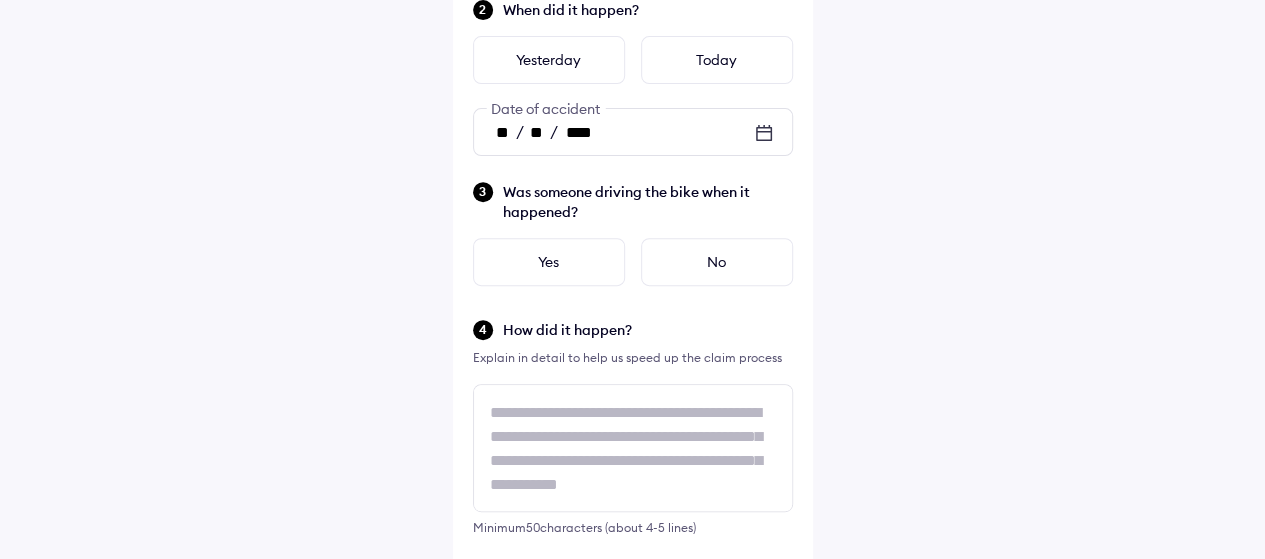scroll, scrollTop: 400, scrollLeft: 0, axis: vertical 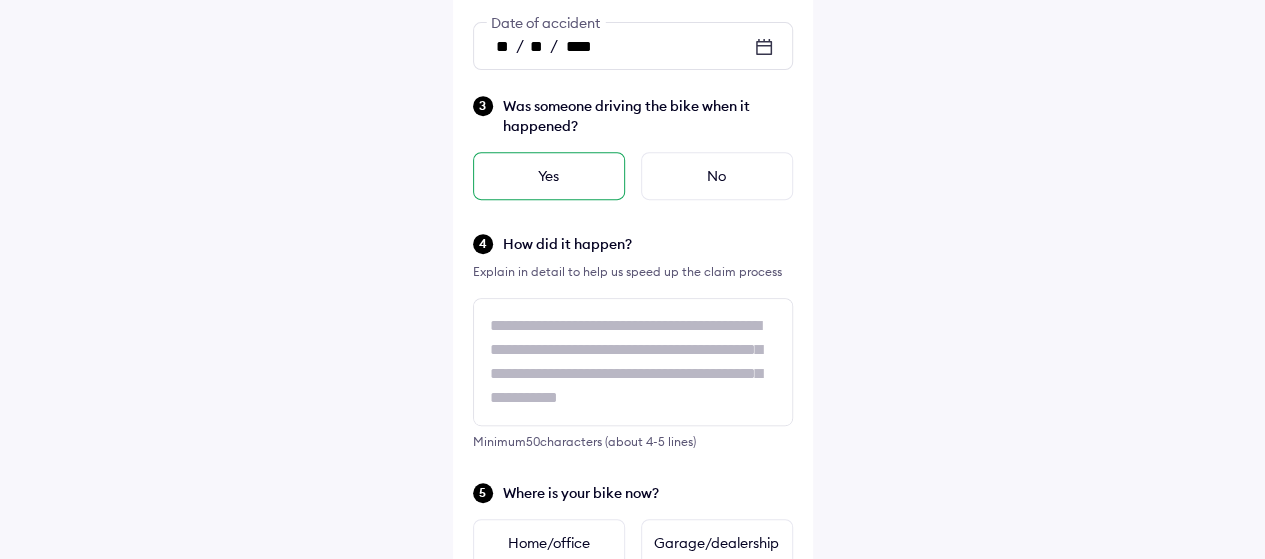 click on "Yes" at bounding box center (549, 176) 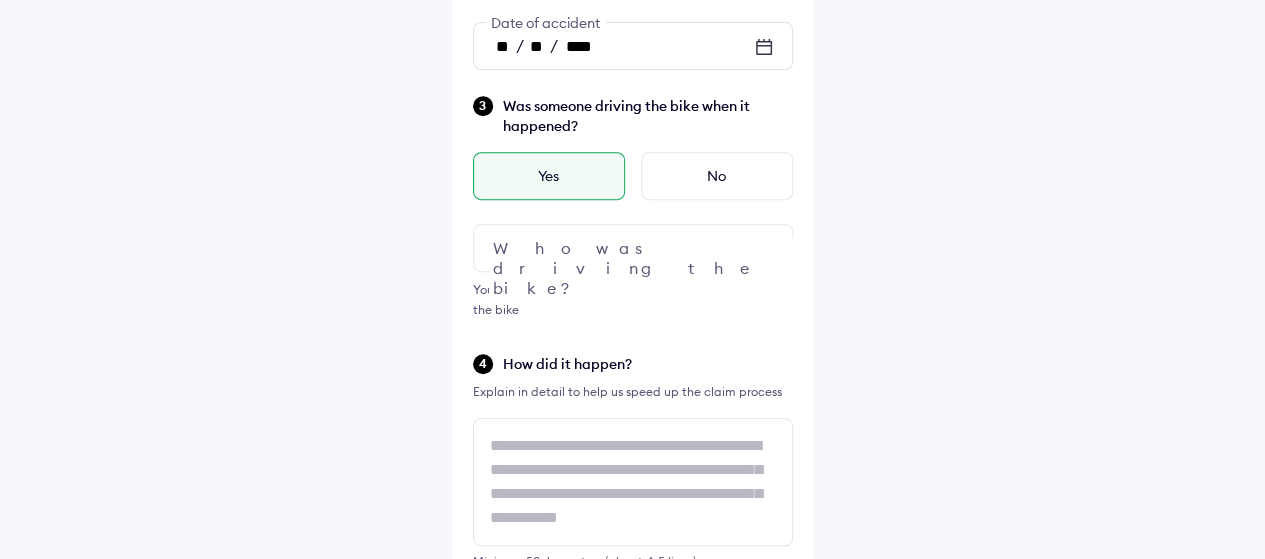 click at bounding box center (633, 248) 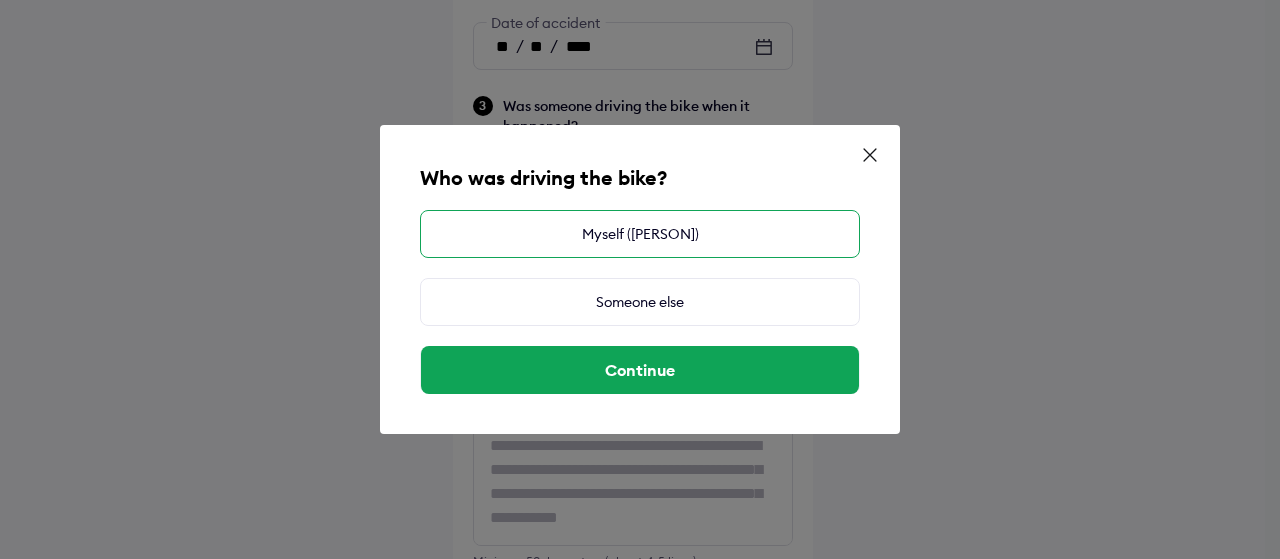 click on "Myself ([PERSON])" at bounding box center [640, 234] 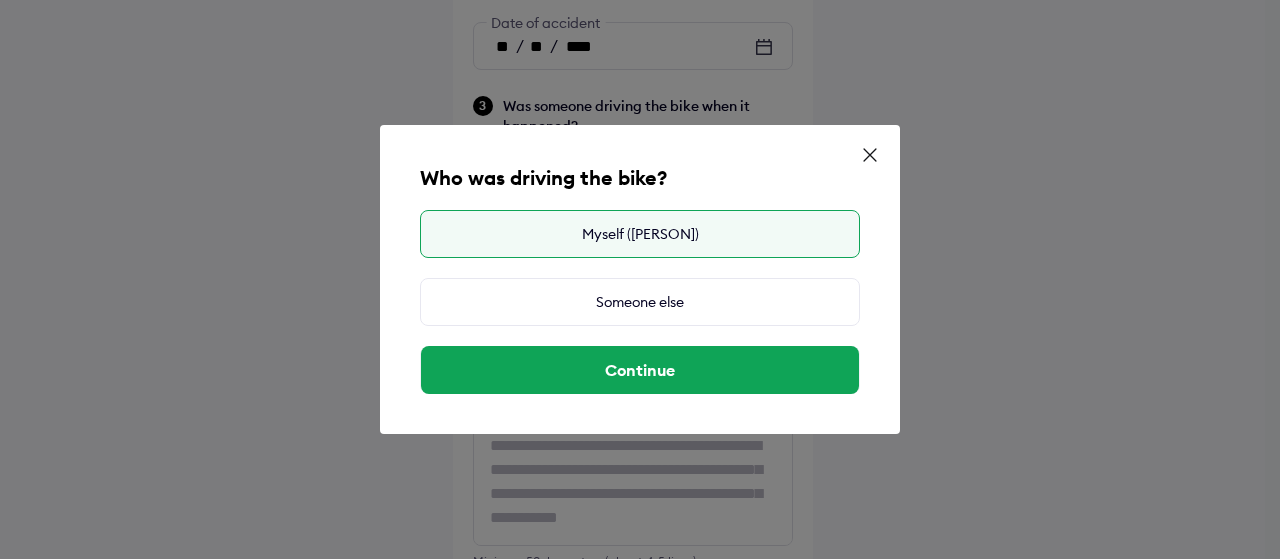 click on "Myself ([PERSON])" at bounding box center [640, 234] 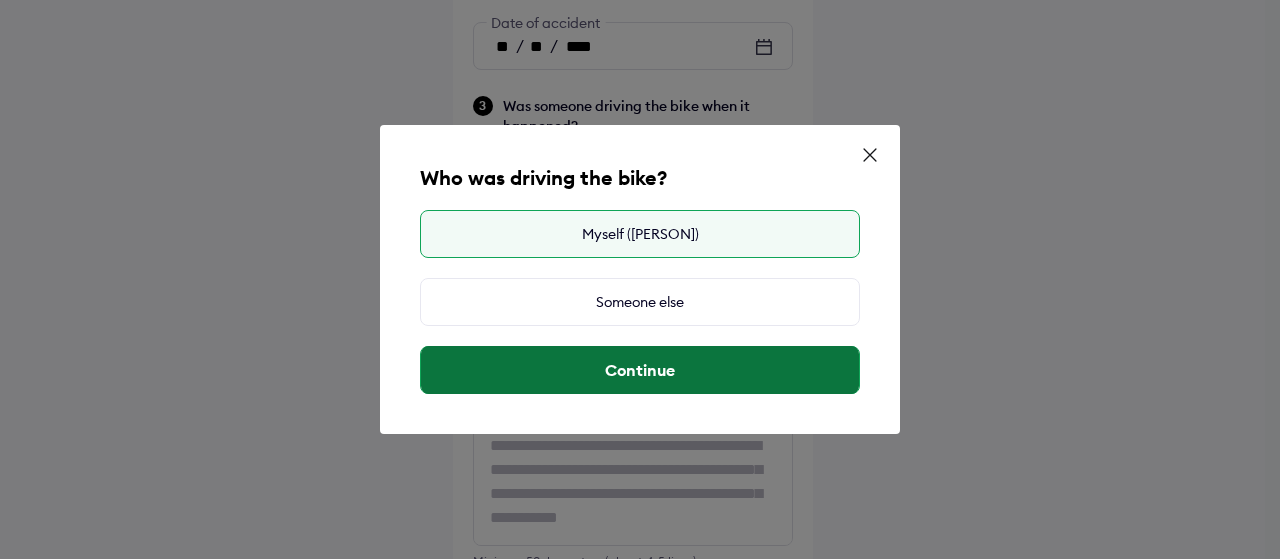 click on "Continue" at bounding box center [640, 370] 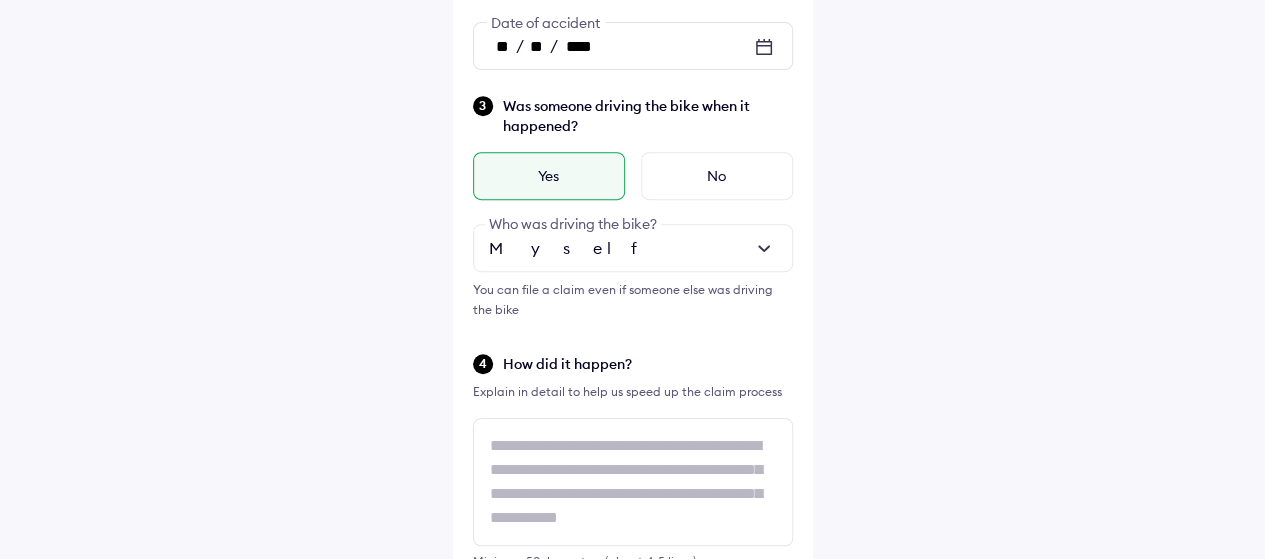 scroll, scrollTop: 500, scrollLeft: 0, axis: vertical 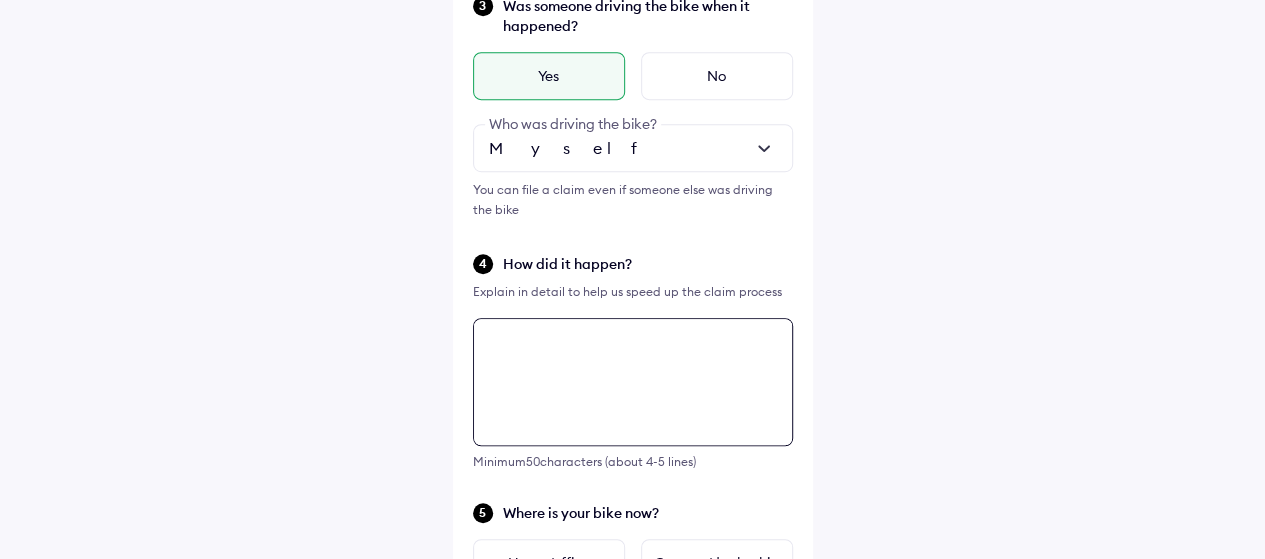 click at bounding box center [633, 382] 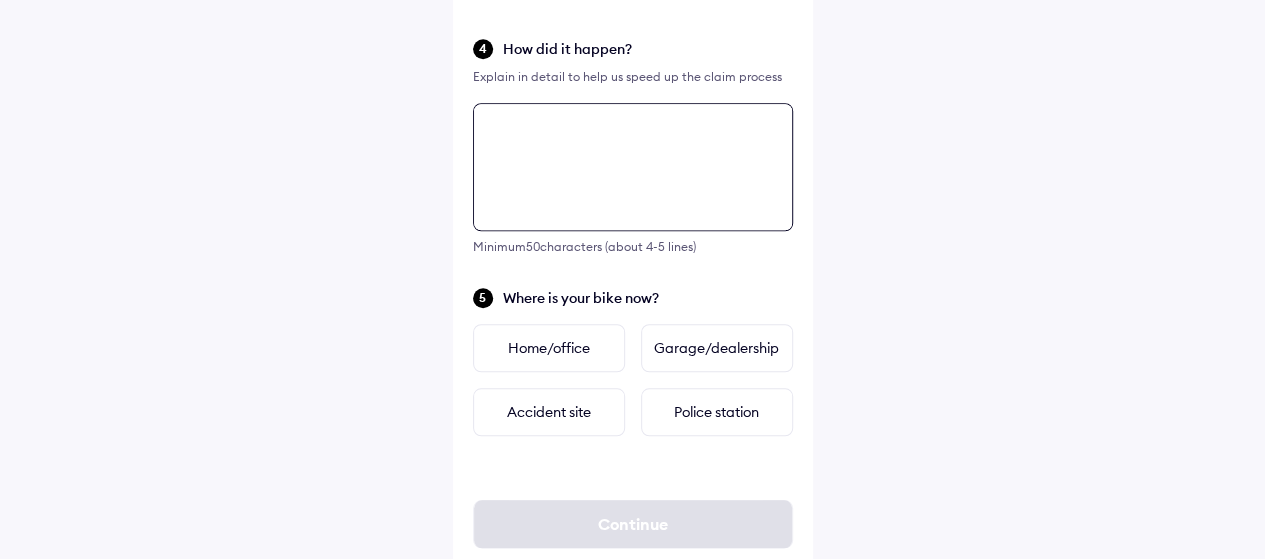 scroll, scrollTop: 764, scrollLeft: 0, axis: vertical 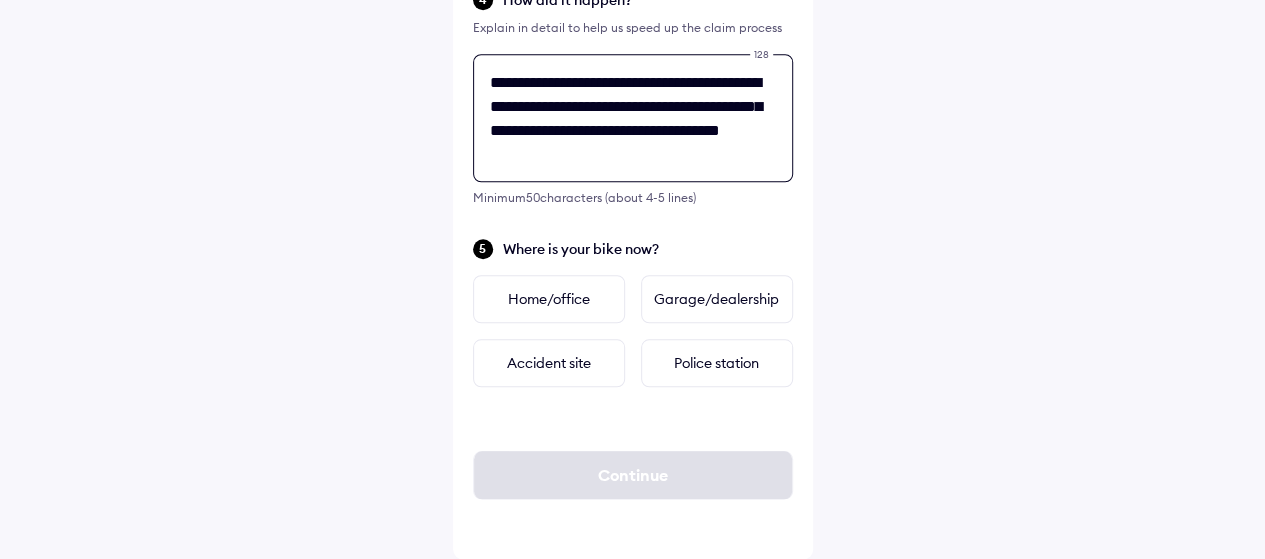click on "**********" at bounding box center (633, 118) 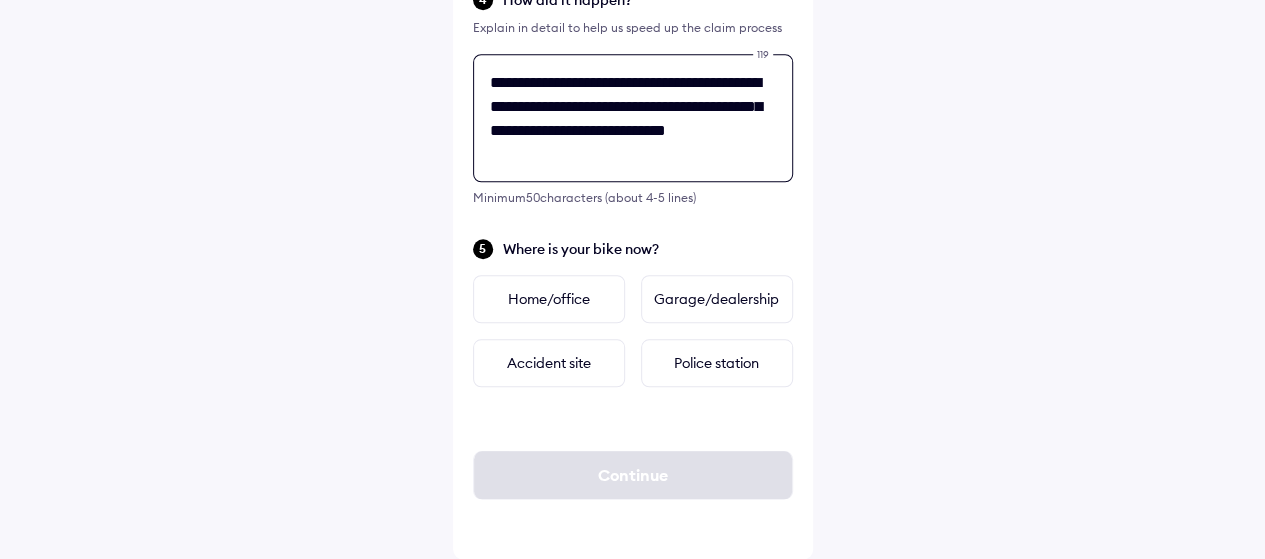 drag, startPoint x: 580, startPoint y: 151, endPoint x: 458, endPoint y: 73, distance: 144.80331 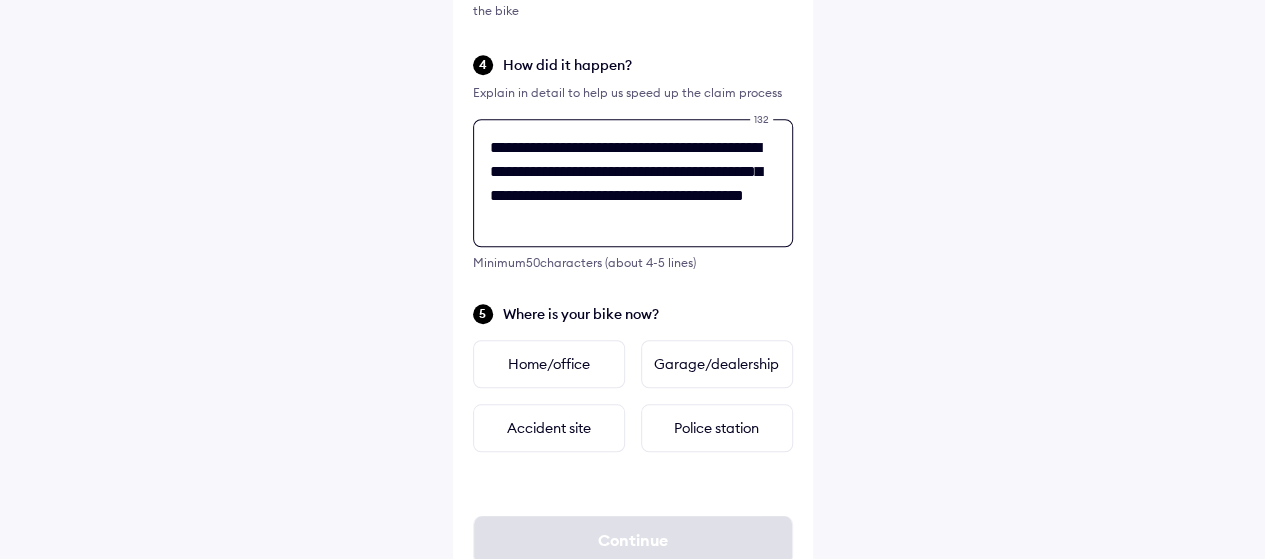 scroll, scrollTop: 692, scrollLeft: 0, axis: vertical 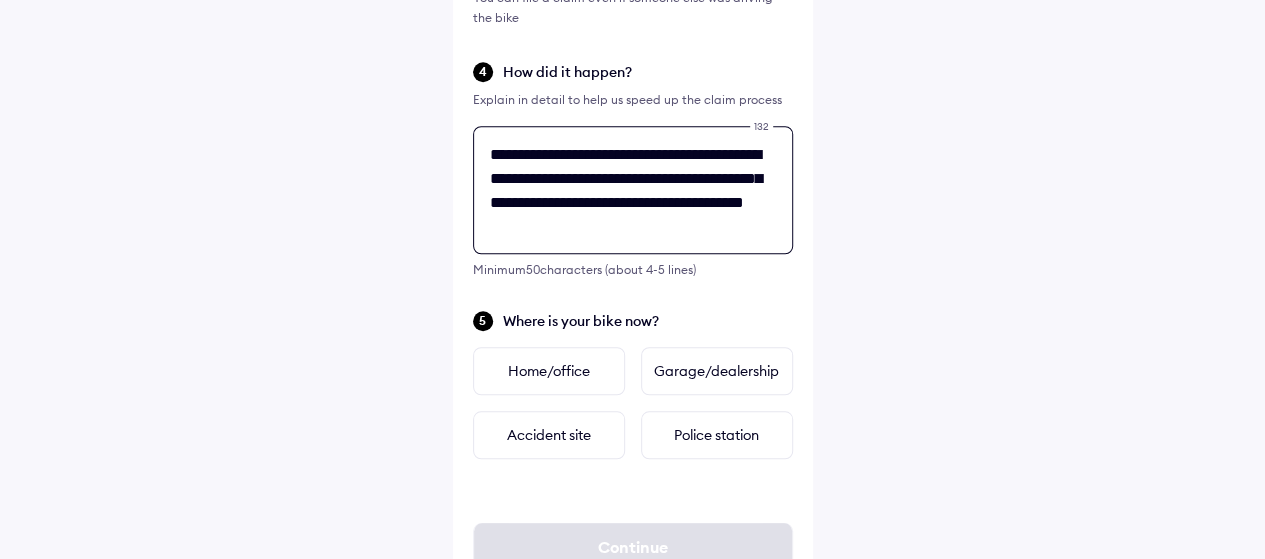 drag, startPoint x: 568, startPoint y: 233, endPoint x: 598, endPoint y: 262, distance: 41.725292 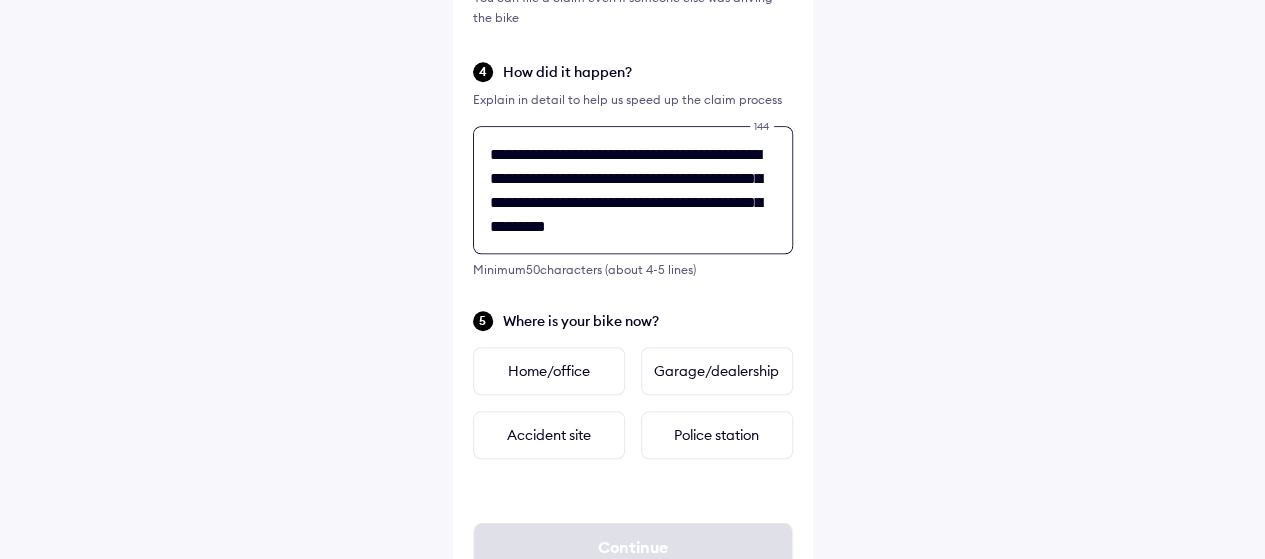 drag, startPoint x: 768, startPoint y: 223, endPoint x: 407, endPoint y: 138, distance: 370.87195 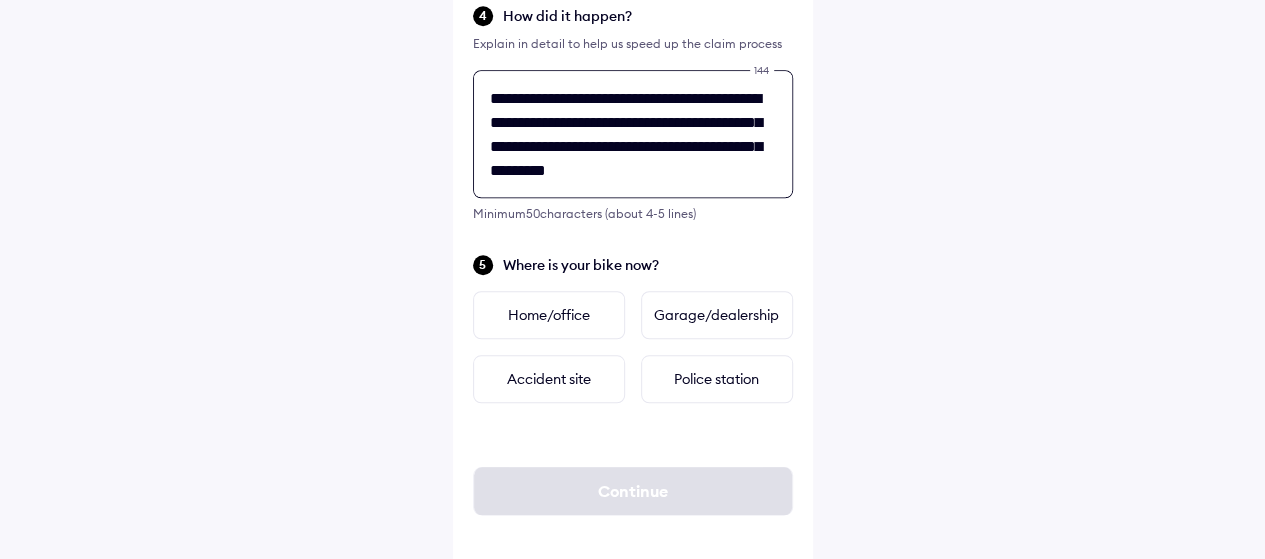 scroll, scrollTop: 764, scrollLeft: 0, axis: vertical 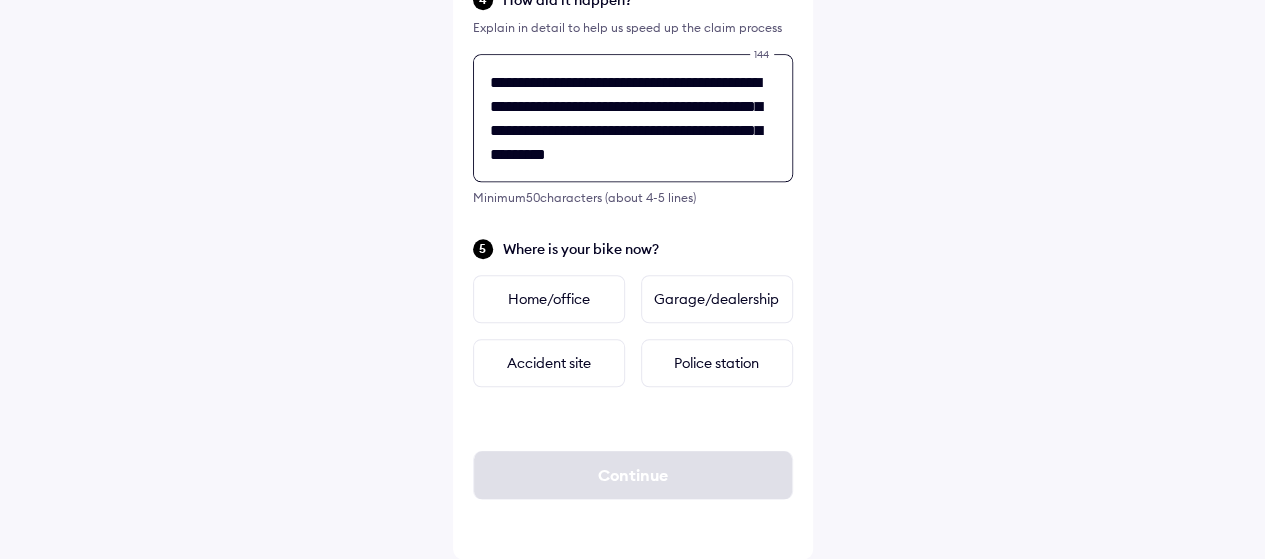 paste on "**********" 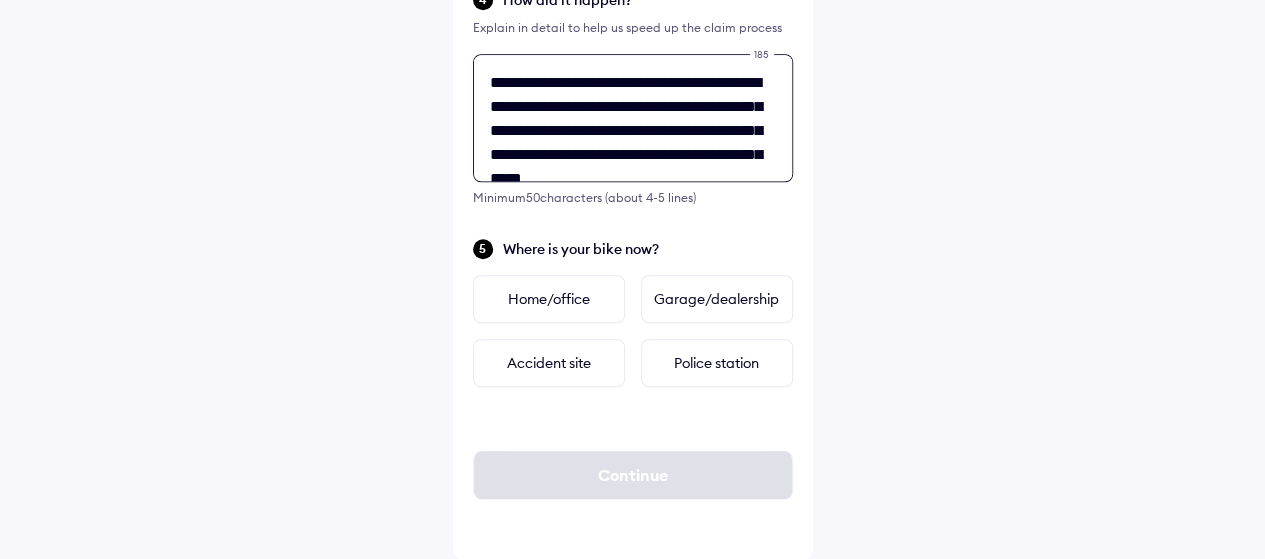 scroll, scrollTop: 31, scrollLeft: 0, axis: vertical 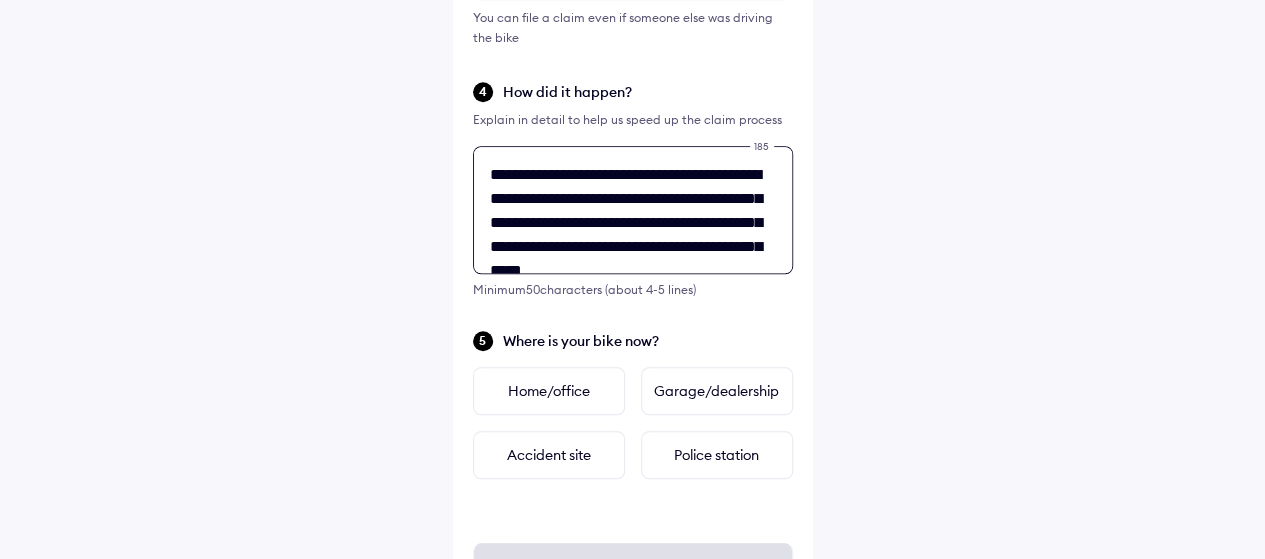 drag, startPoint x: 602, startPoint y: 175, endPoint x: 596, endPoint y: 142, distance: 33.54102 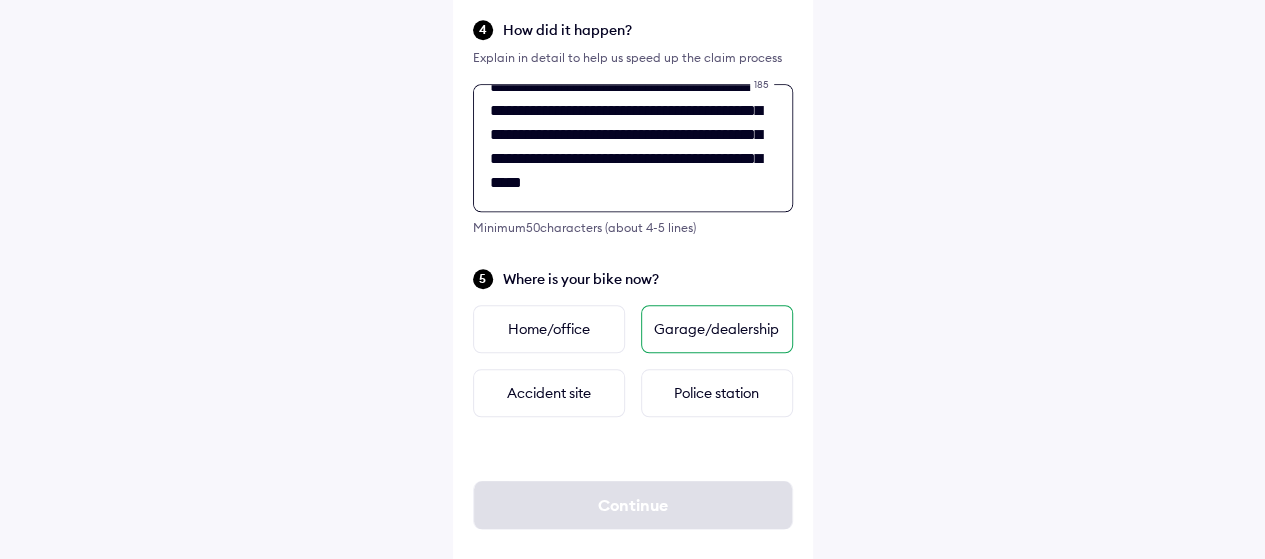 scroll, scrollTop: 764, scrollLeft: 0, axis: vertical 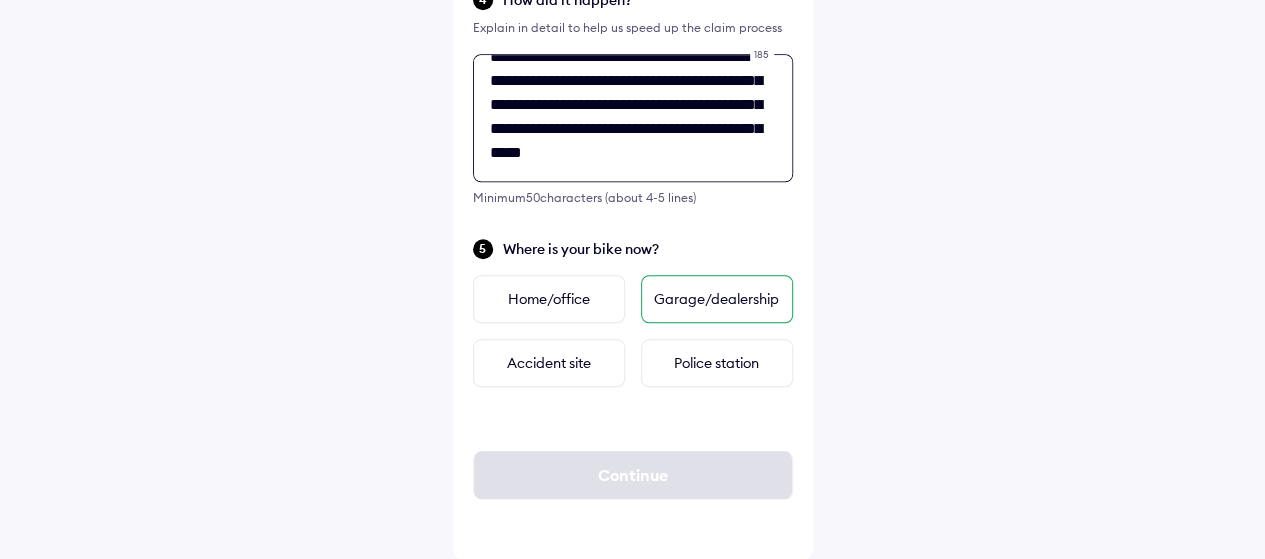 type on "**********" 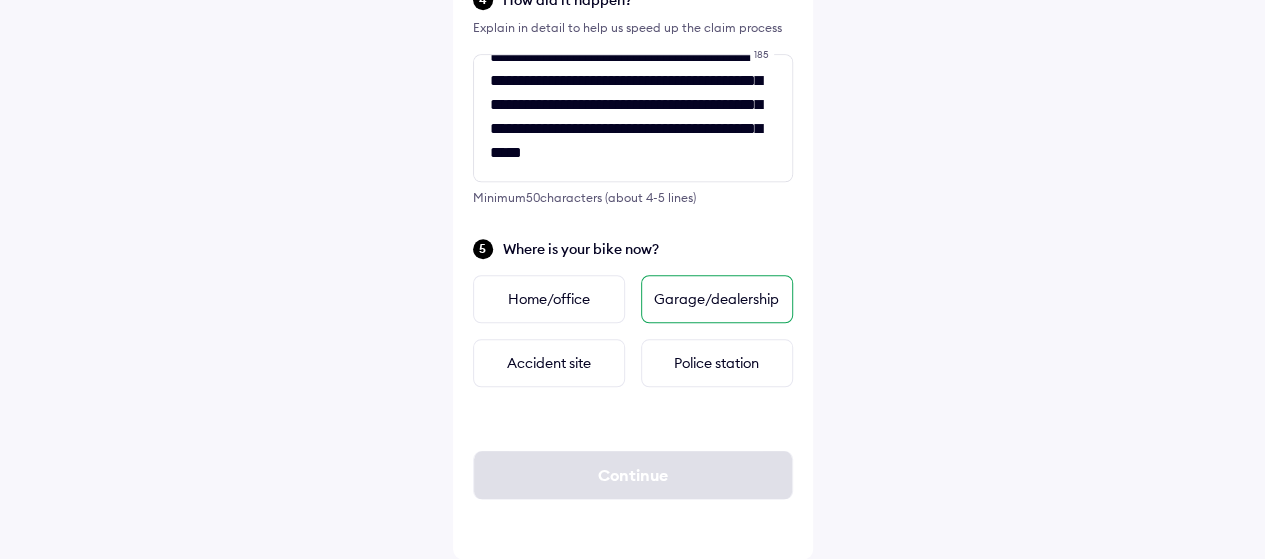 click on "Garage/dealership" at bounding box center (717, 299) 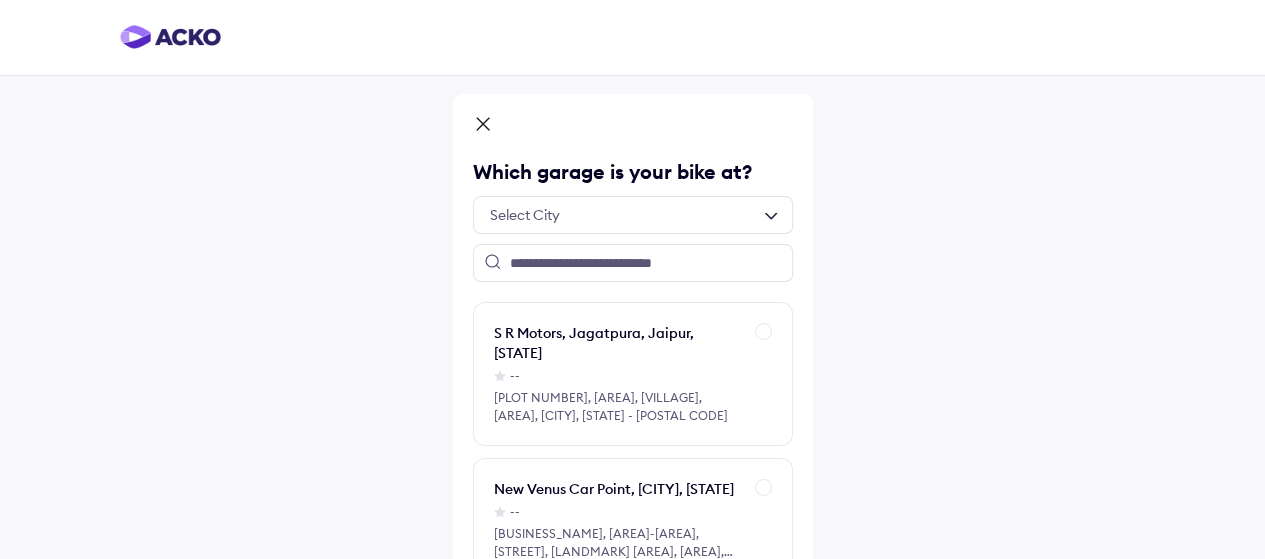 drag, startPoint x: 735, startPoint y: 294, endPoint x: 629, endPoint y: 220, distance: 129.2749 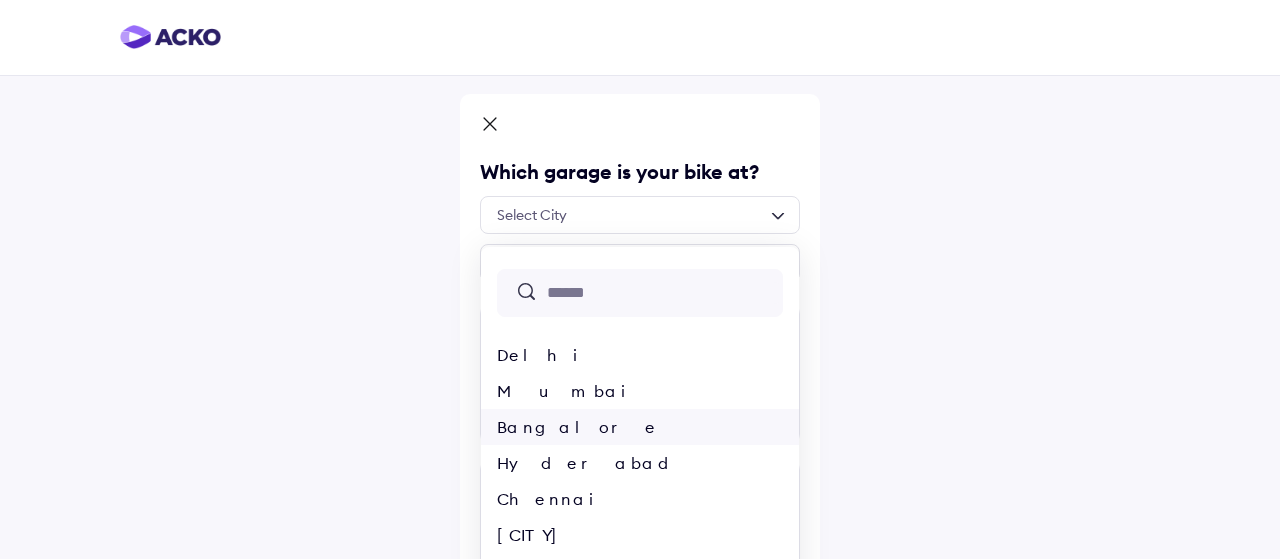 click on "Bangalore" at bounding box center [640, 427] 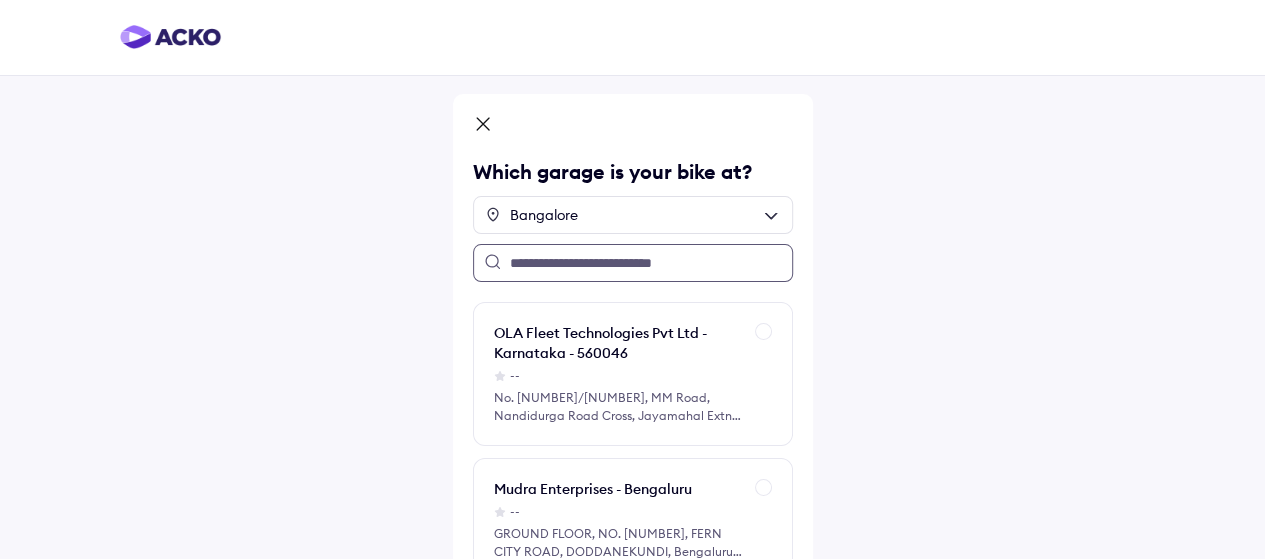 click at bounding box center (633, 263) 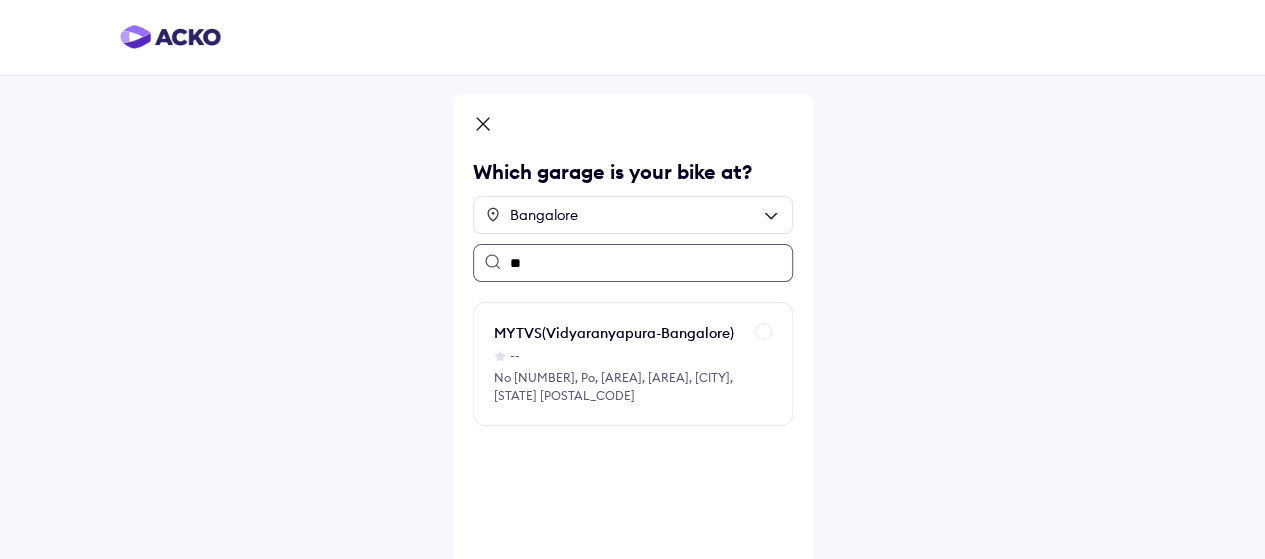 type on "*" 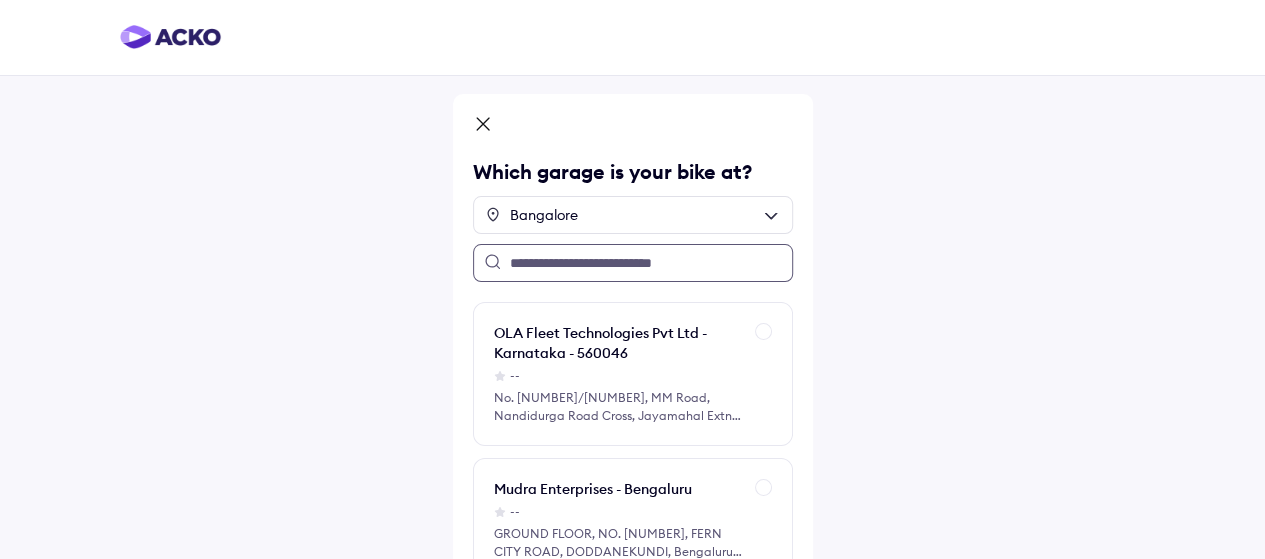 scroll, scrollTop: 100, scrollLeft: 0, axis: vertical 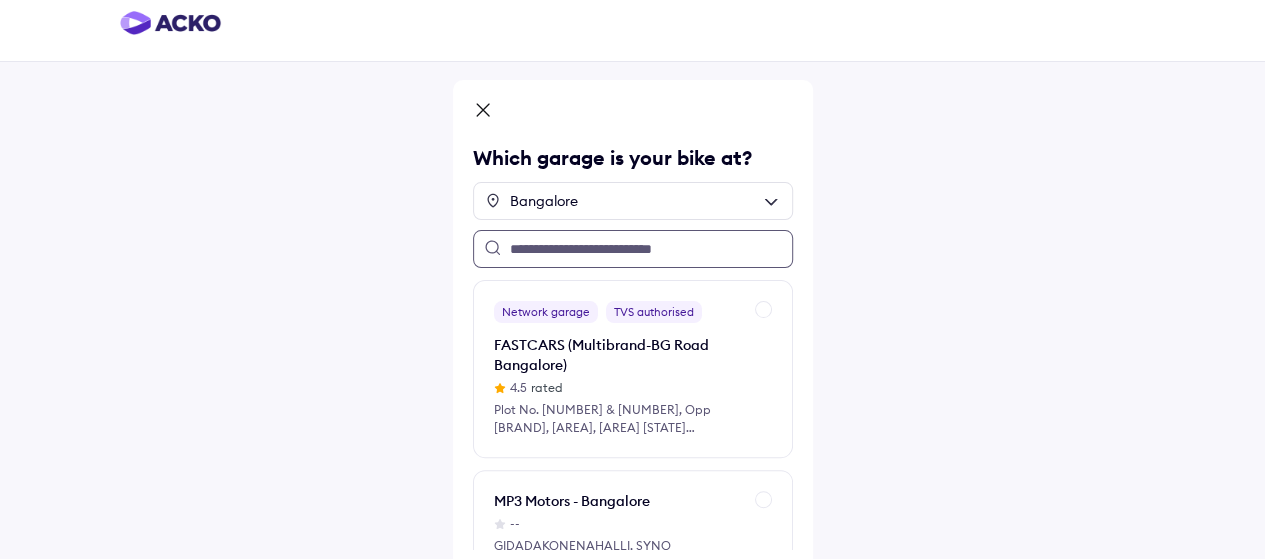 click at bounding box center [633, 249] 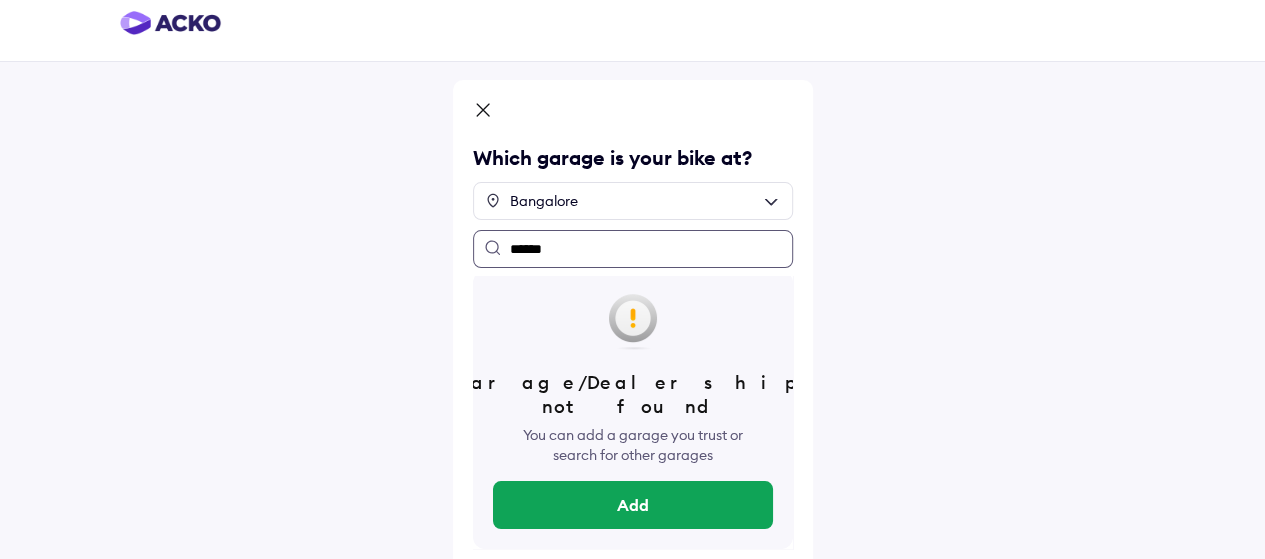 scroll, scrollTop: 0, scrollLeft: 0, axis: both 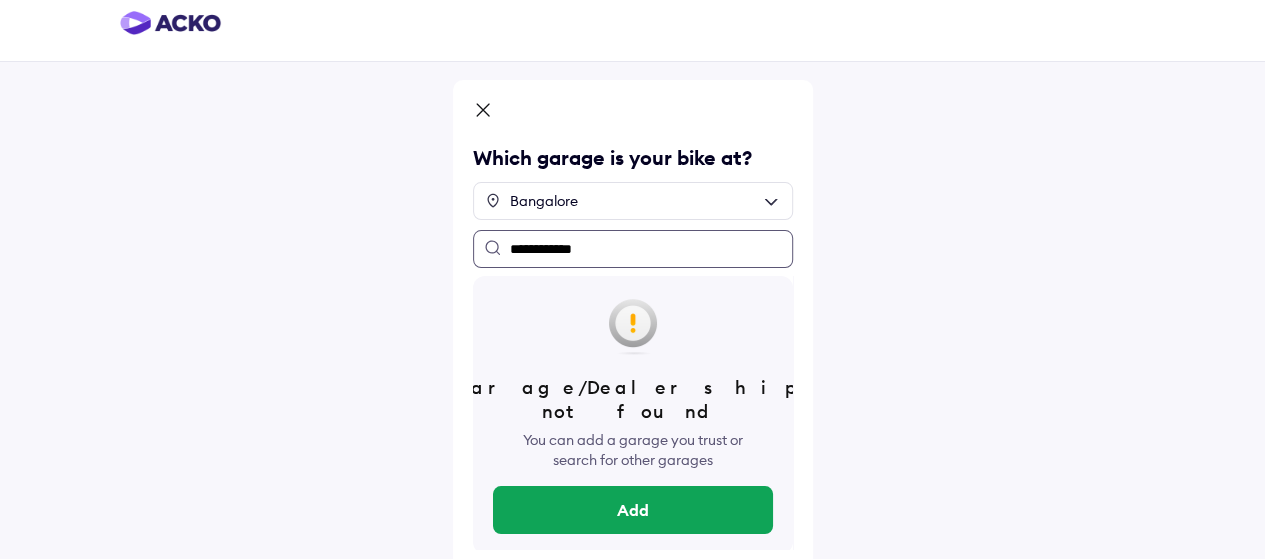 type on "**********" 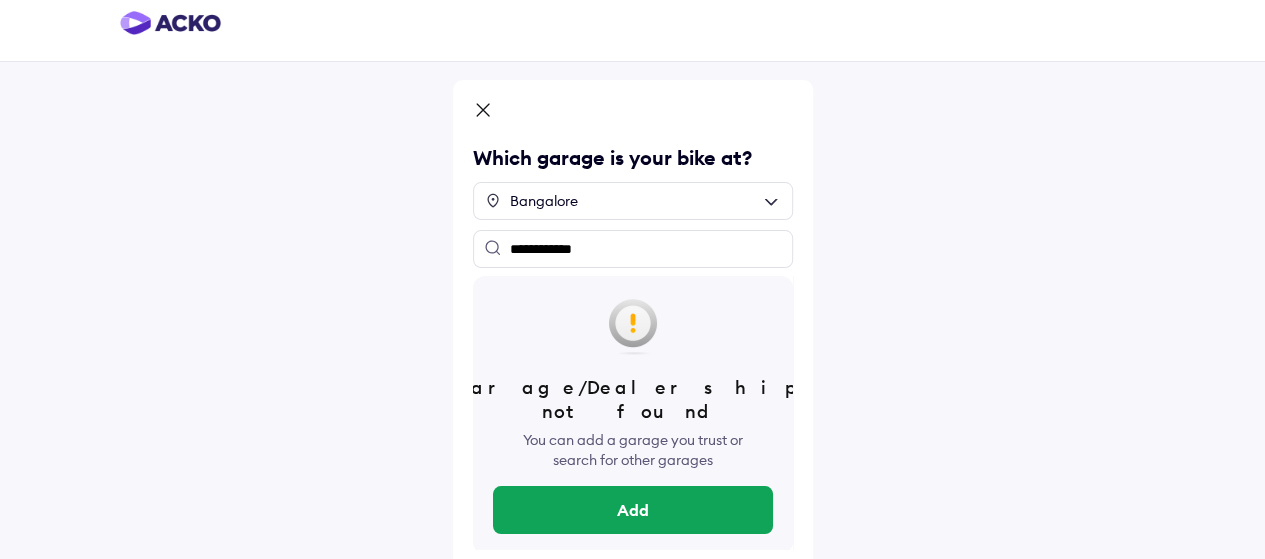 click 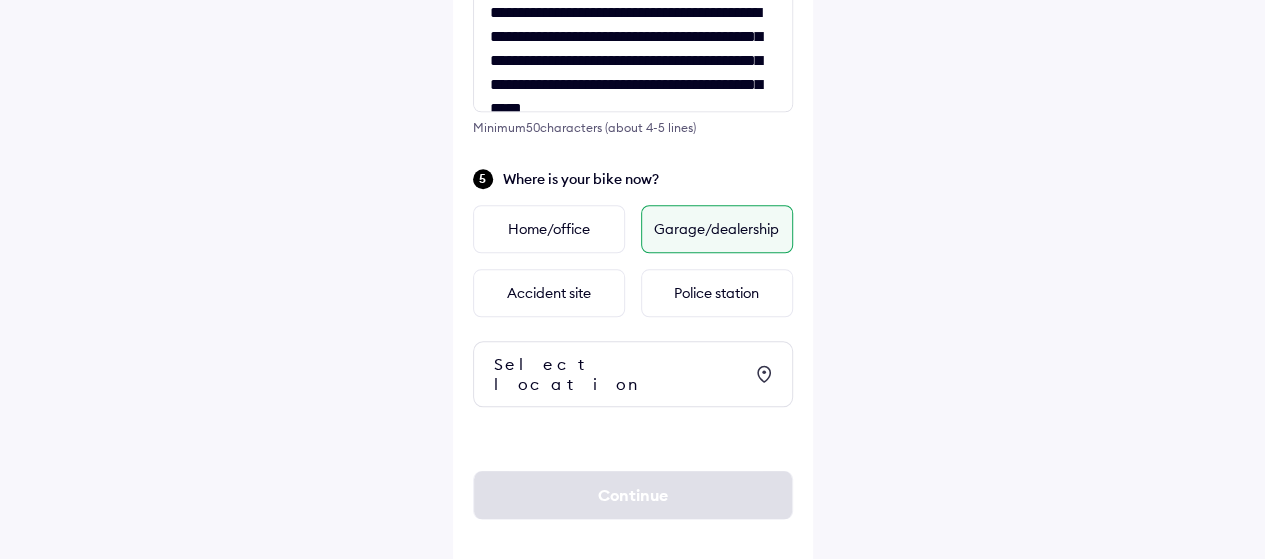 scroll, scrollTop: 837, scrollLeft: 0, axis: vertical 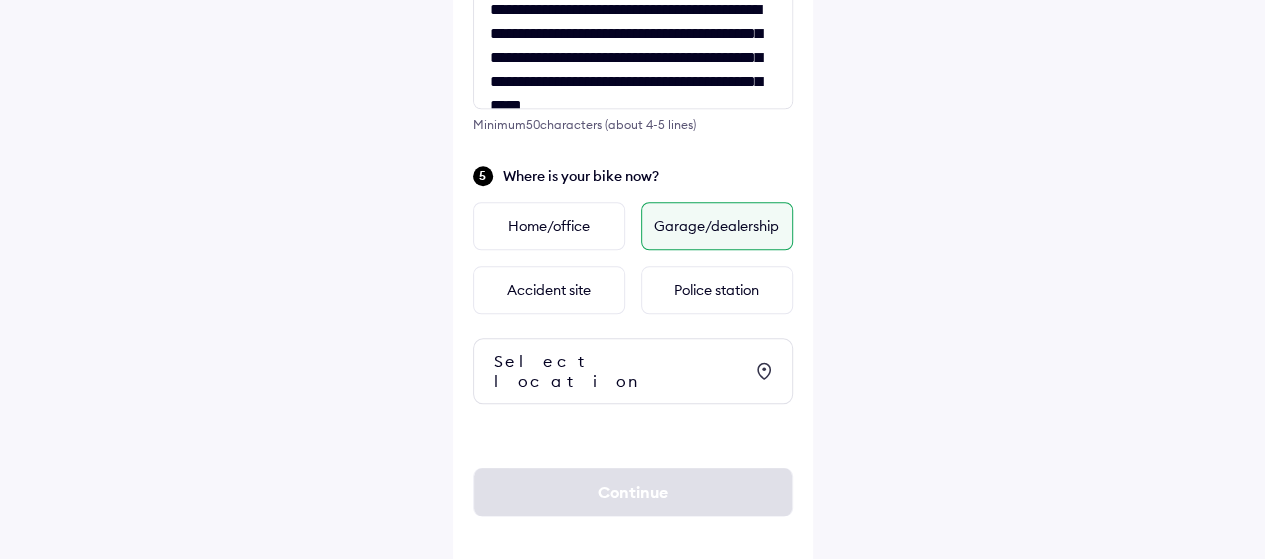 click on "Garage/dealership" at bounding box center [717, 226] 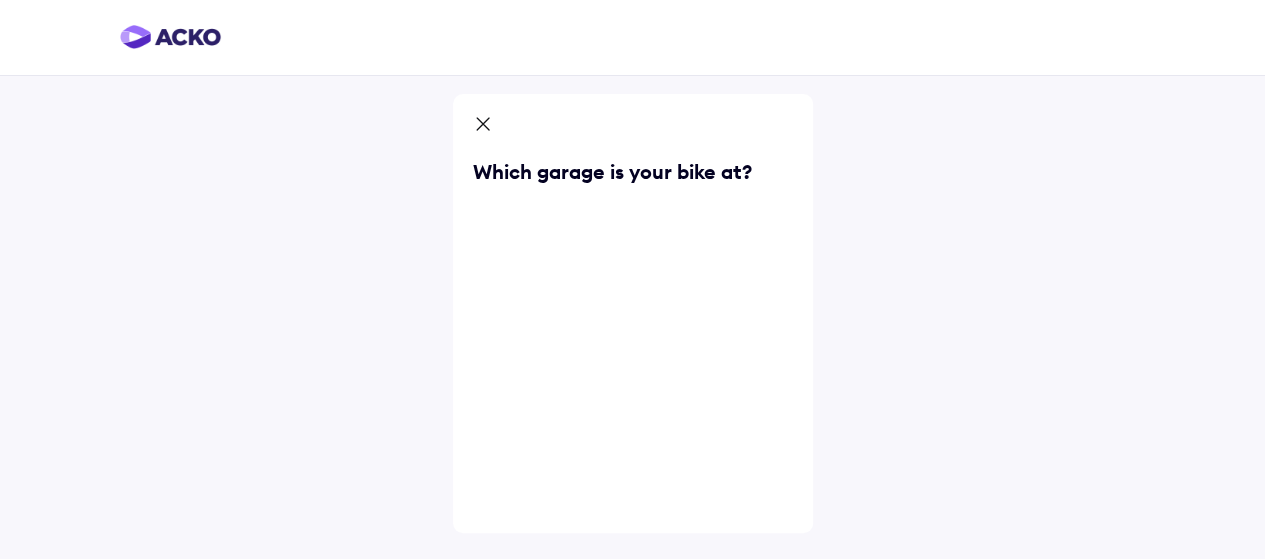 scroll, scrollTop: 0, scrollLeft: 0, axis: both 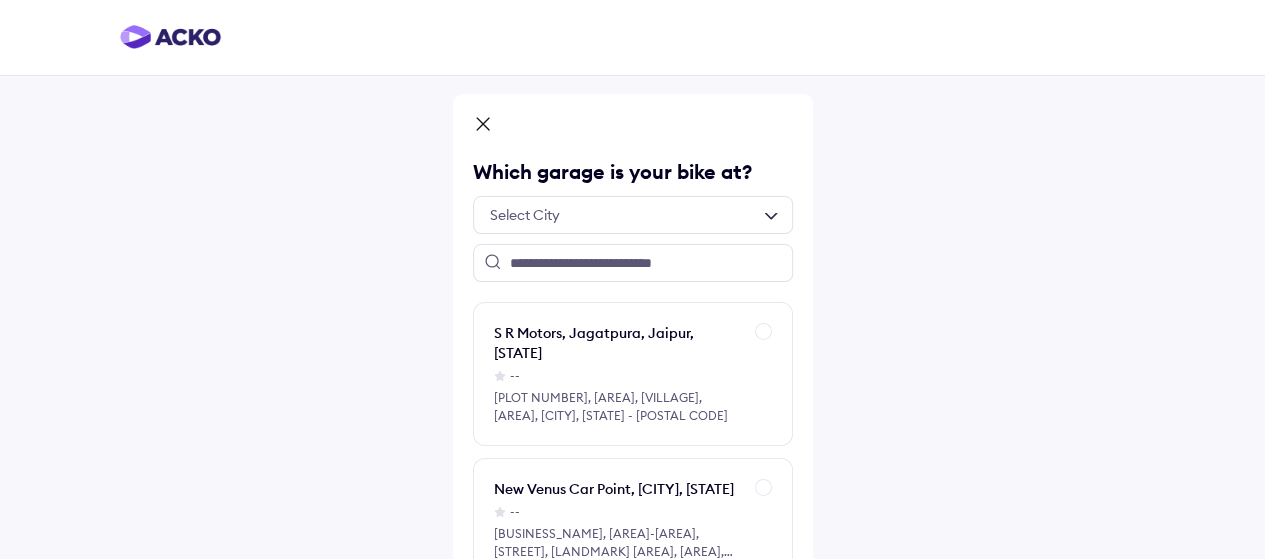 click at bounding box center (633, 215) 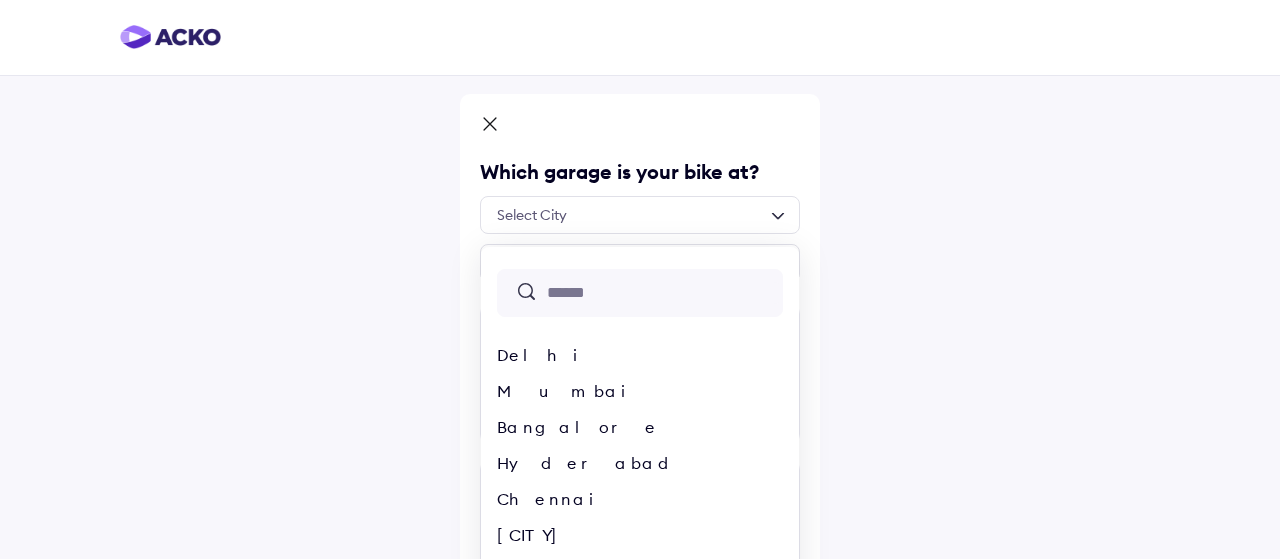 click 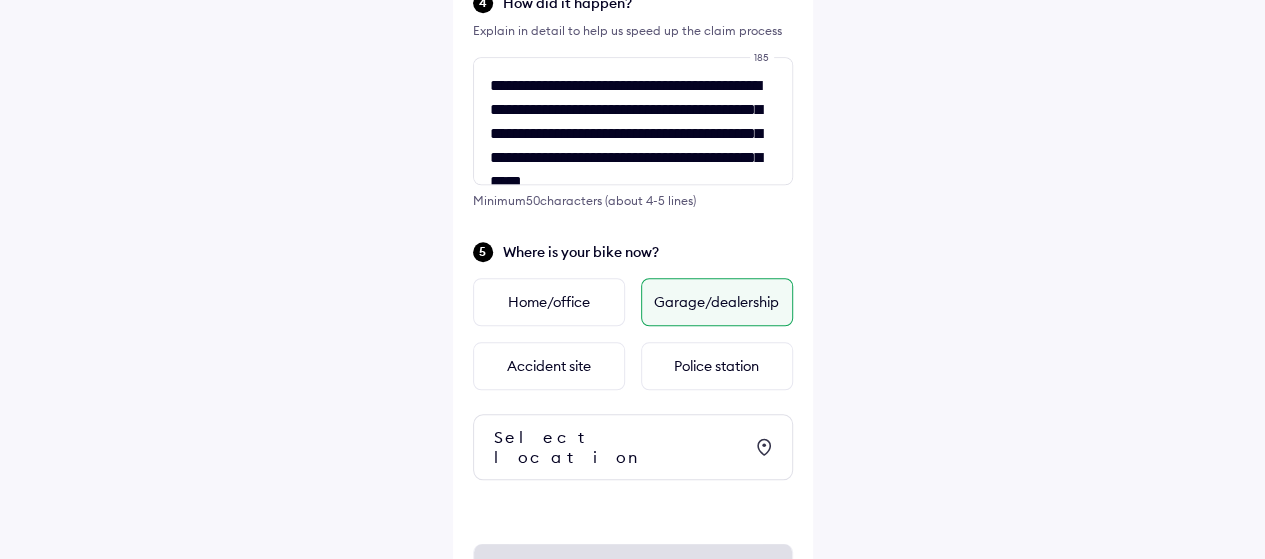 scroll, scrollTop: 837, scrollLeft: 0, axis: vertical 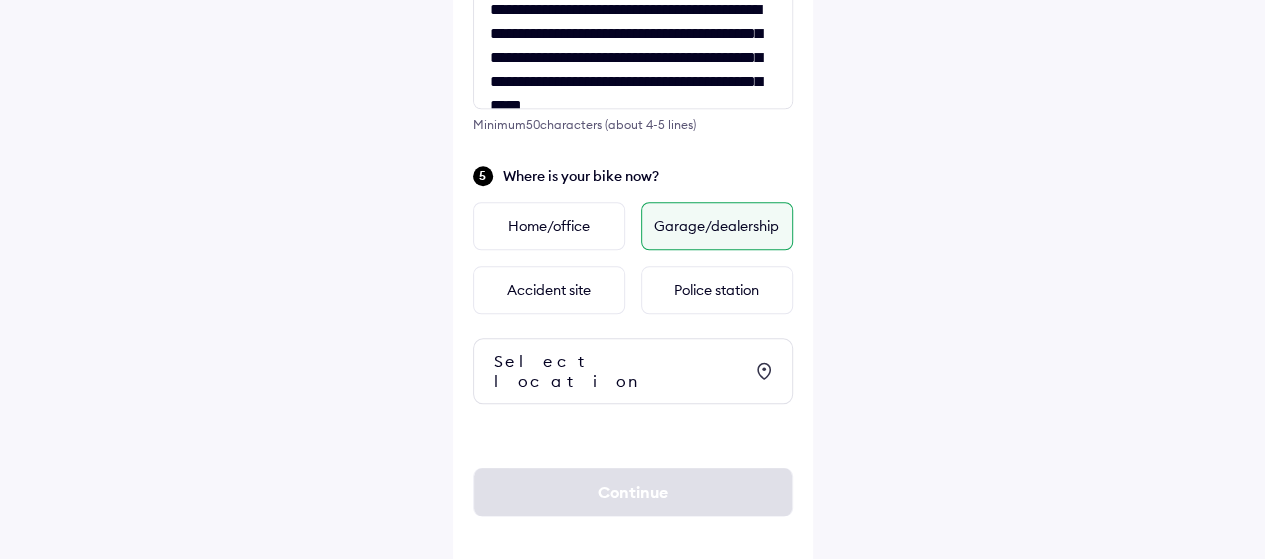 click 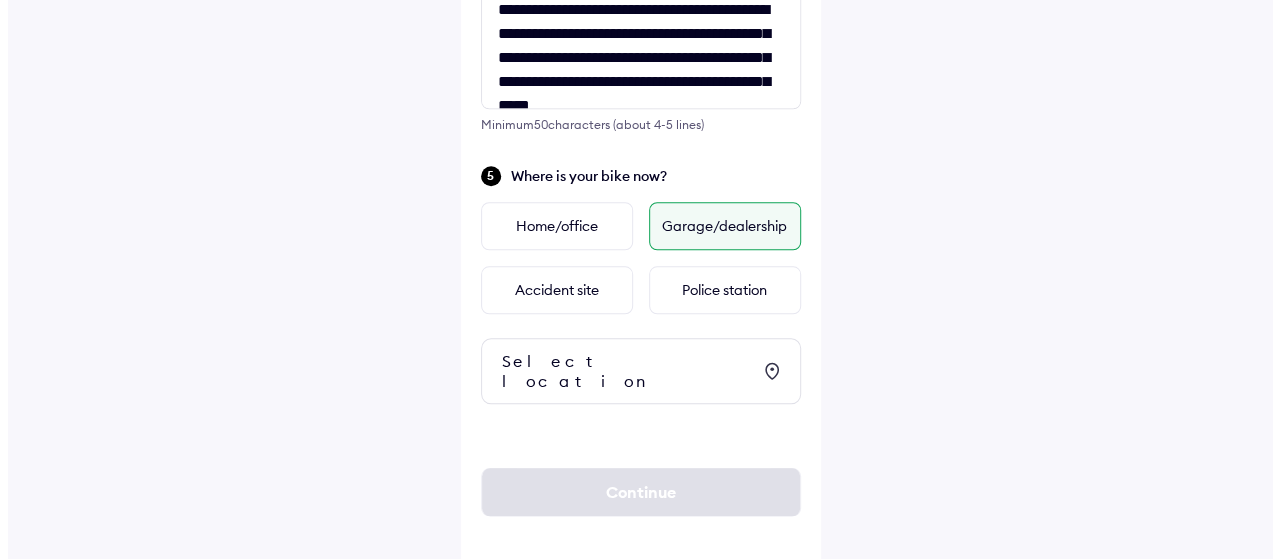 scroll, scrollTop: 0, scrollLeft: 0, axis: both 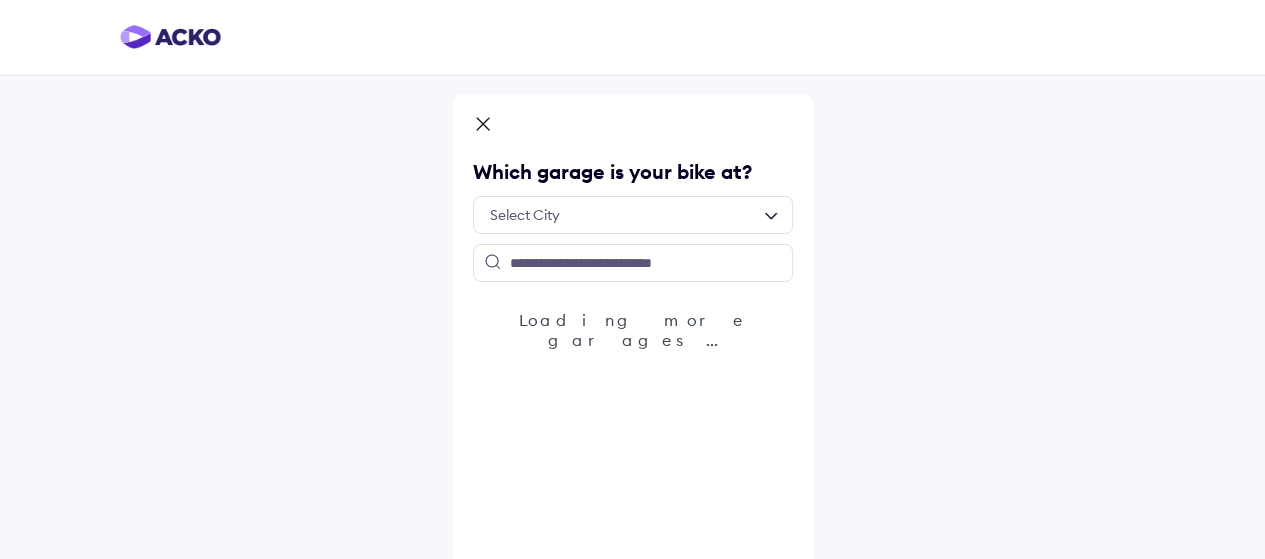 click at bounding box center [633, 215] 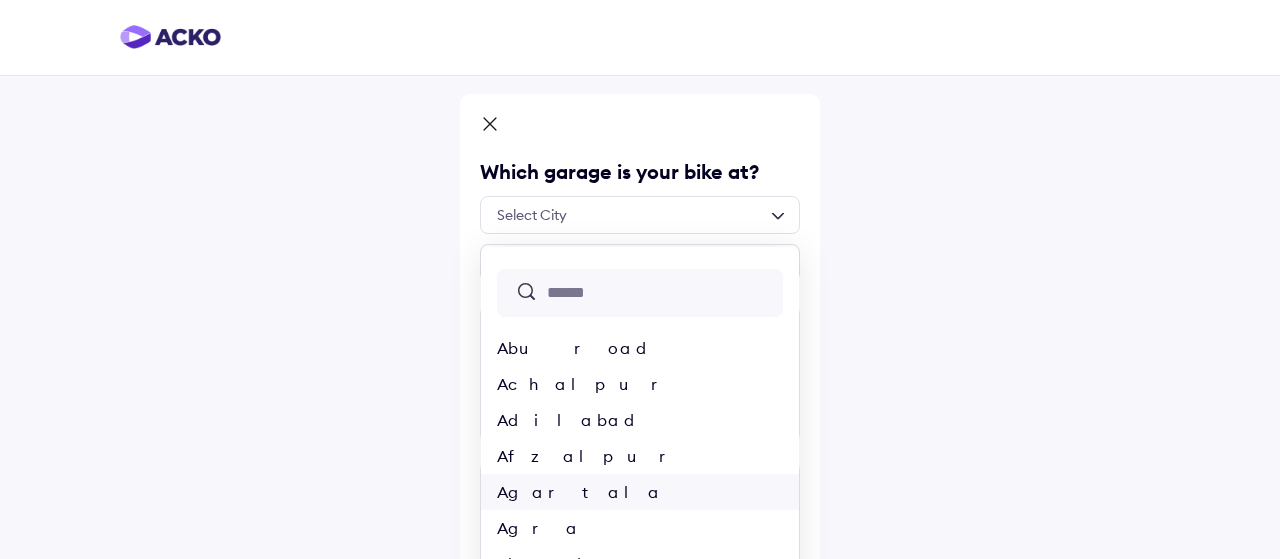 scroll, scrollTop: 500, scrollLeft: 0, axis: vertical 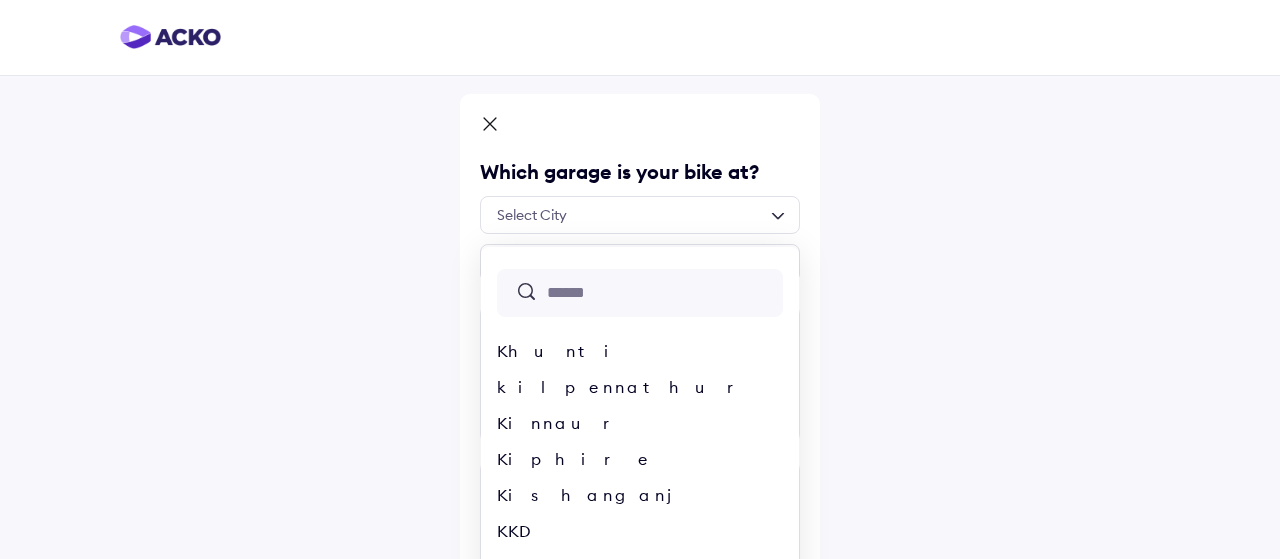 click at bounding box center (640, 293) 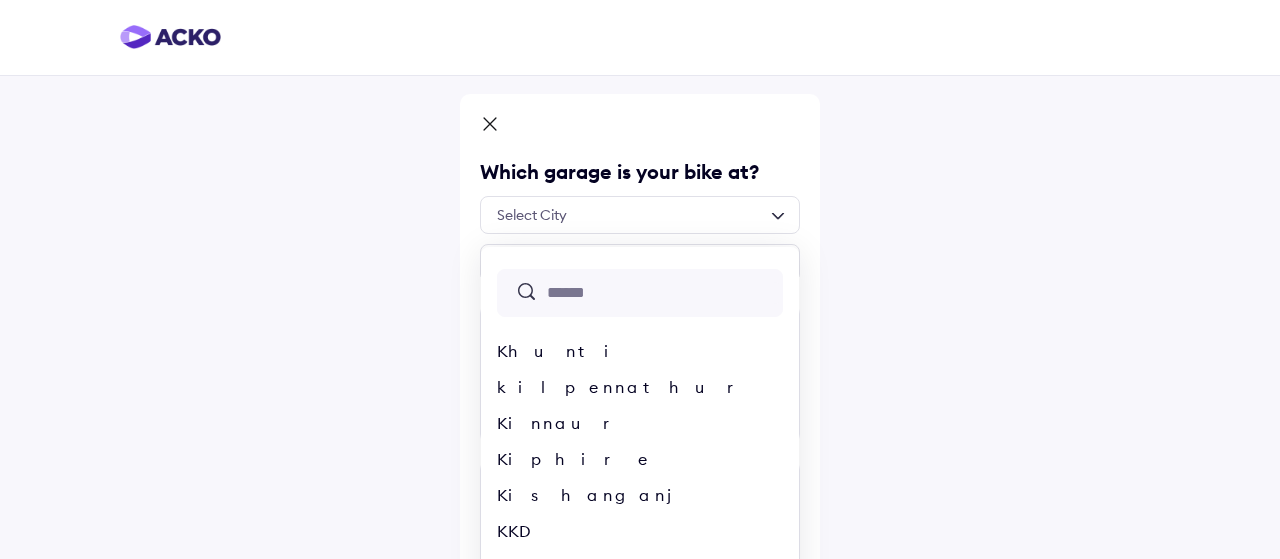 click at bounding box center (663, 293) 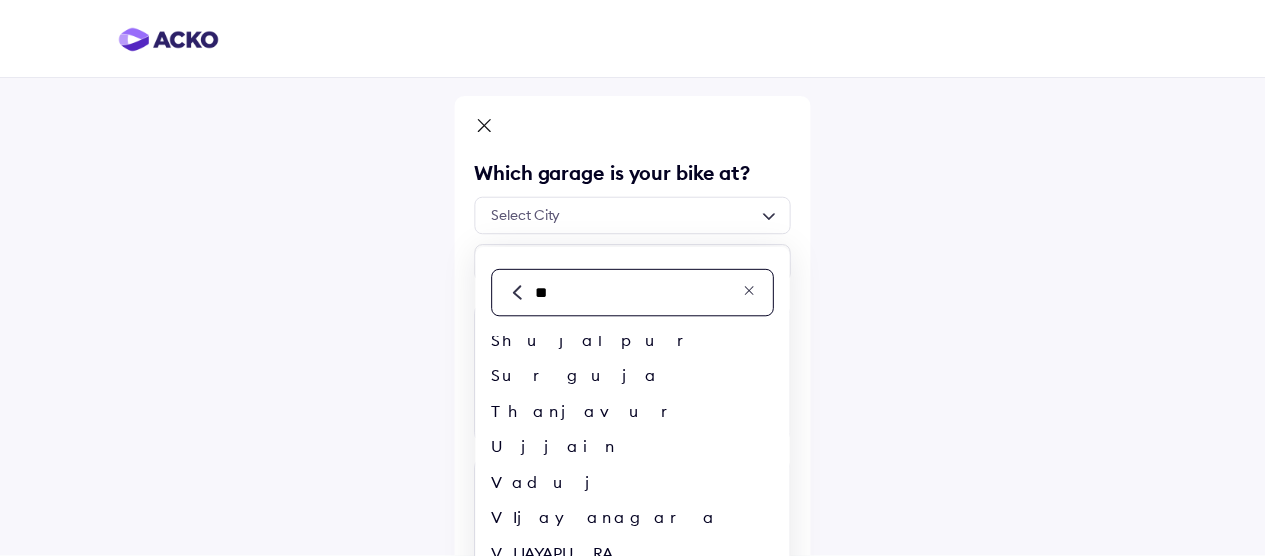scroll, scrollTop: 0, scrollLeft: 0, axis: both 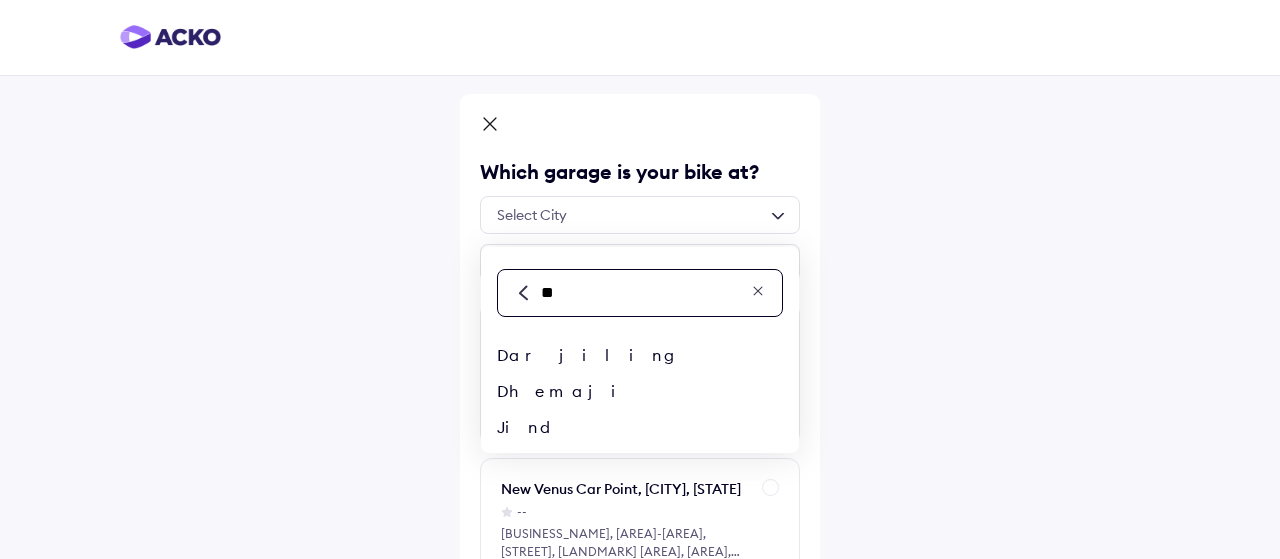 type on "*" 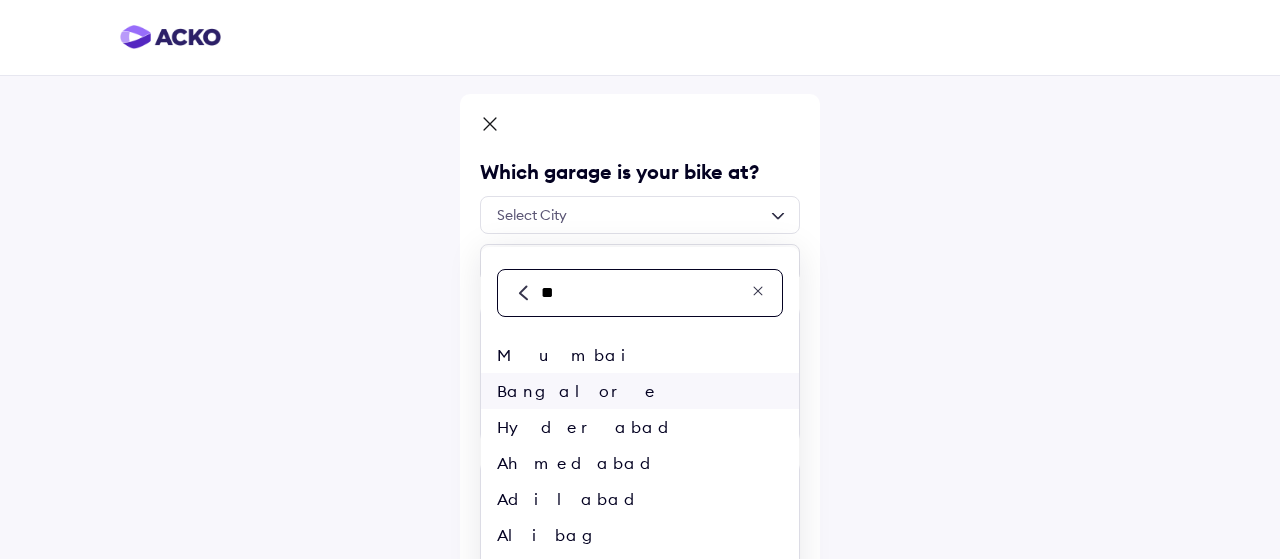 type on "**" 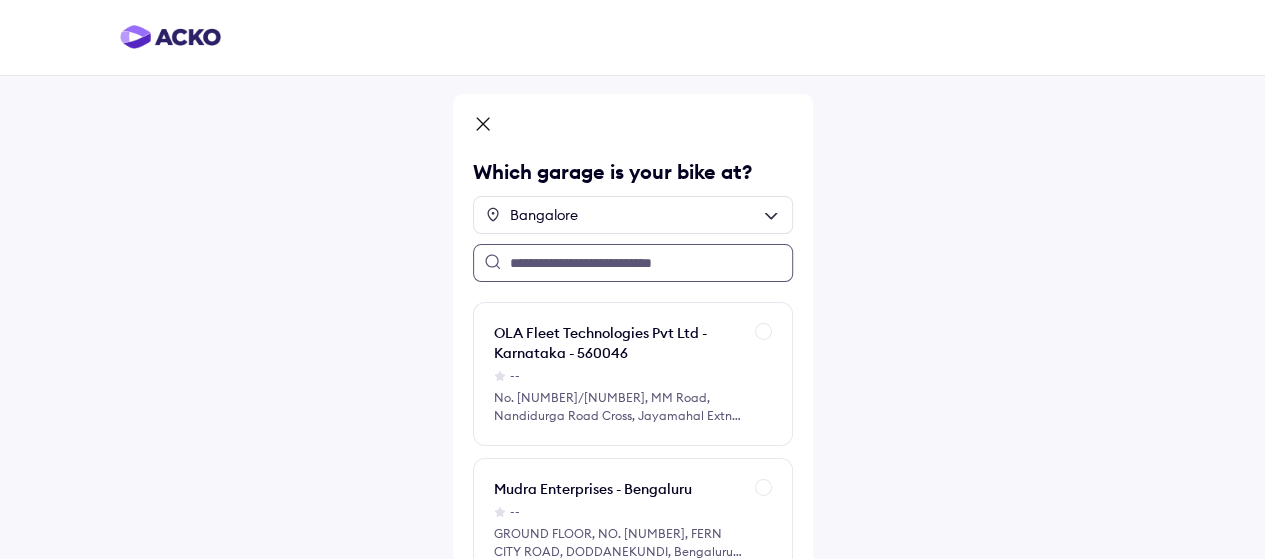 click at bounding box center [633, 263] 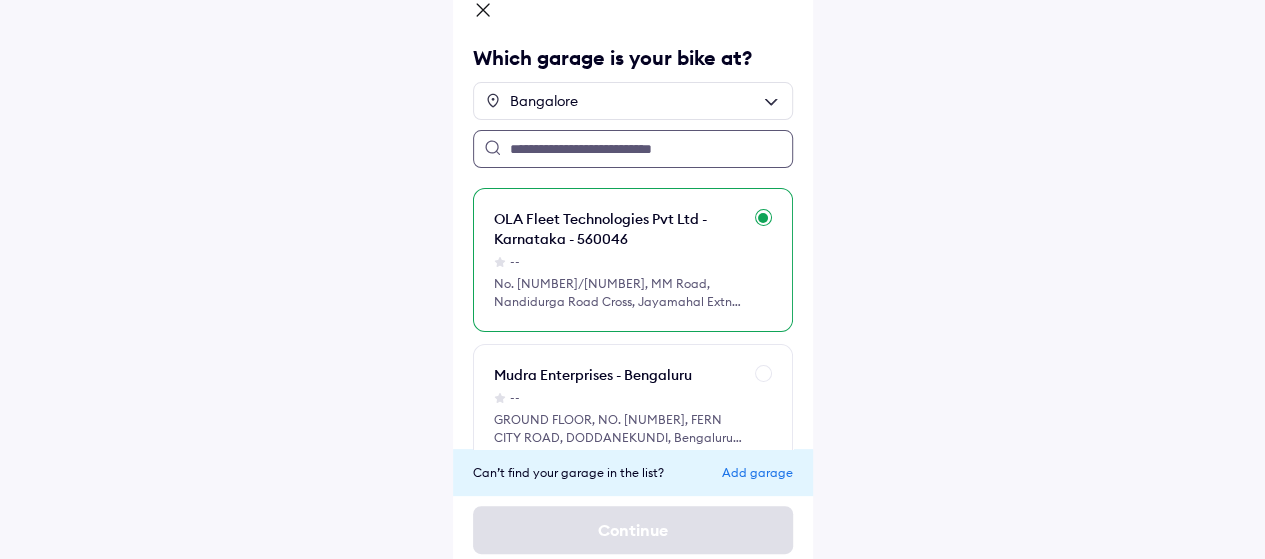scroll, scrollTop: 128, scrollLeft: 0, axis: vertical 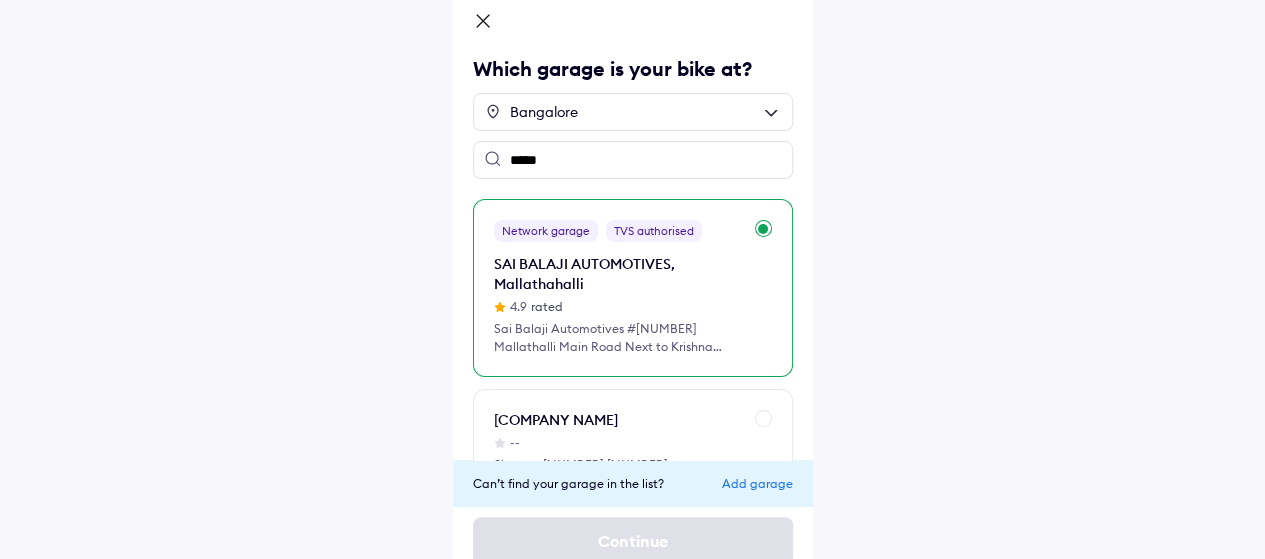 click on "TVS authorised" at bounding box center (654, 231) 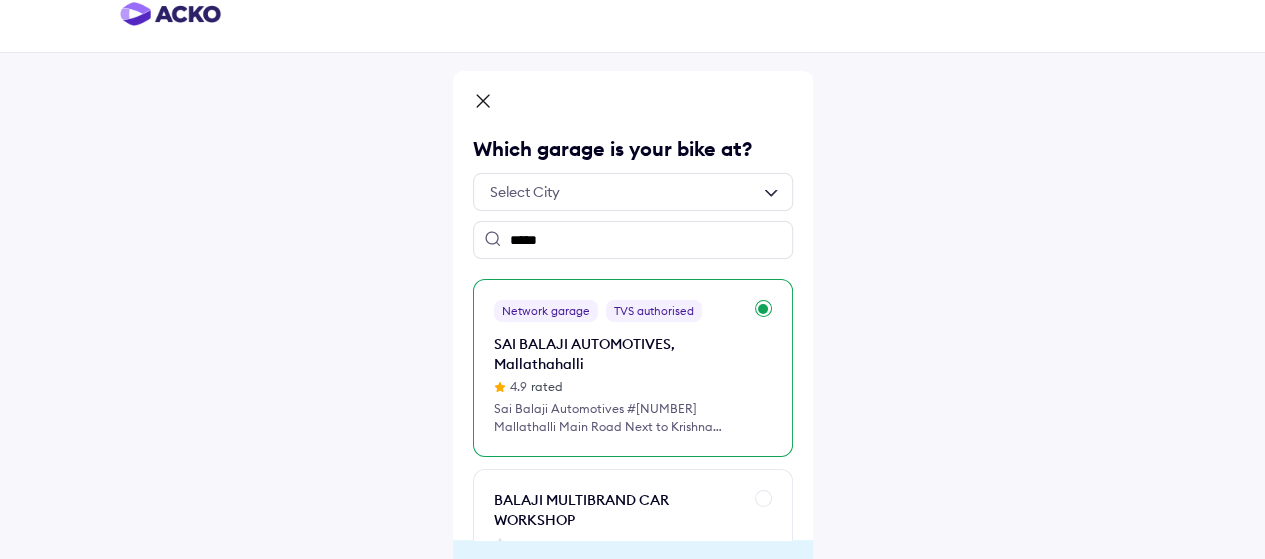 scroll, scrollTop: 103, scrollLeft: 0, axis: vertical 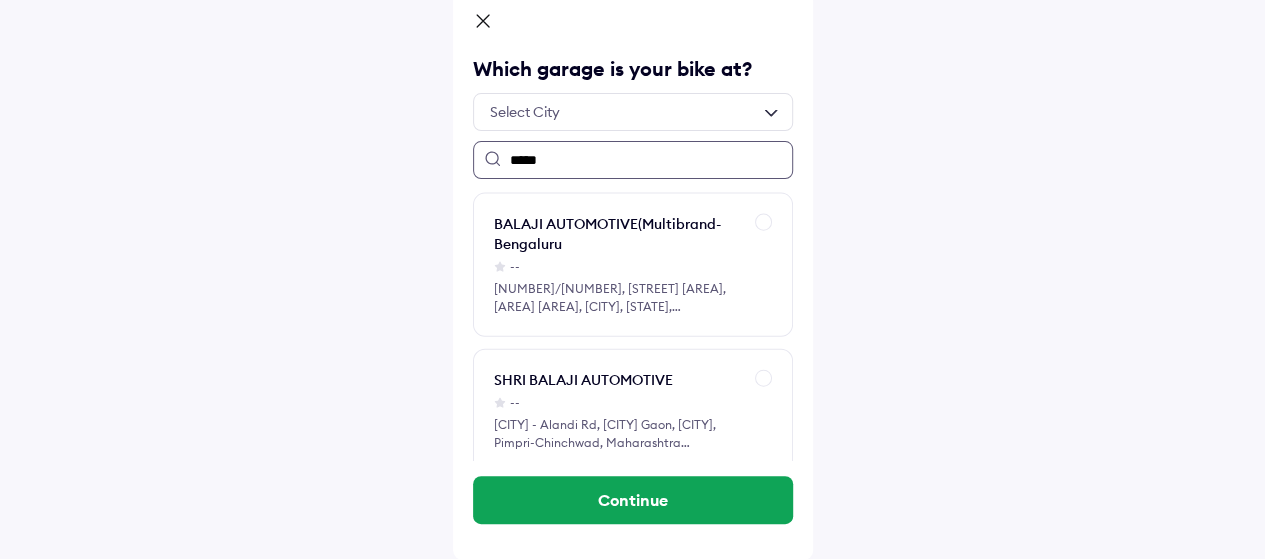 drag, startPoint x: 575, startPoint y: 169, endPoint x: 475, endPoint y: 153, distance: 101.27191 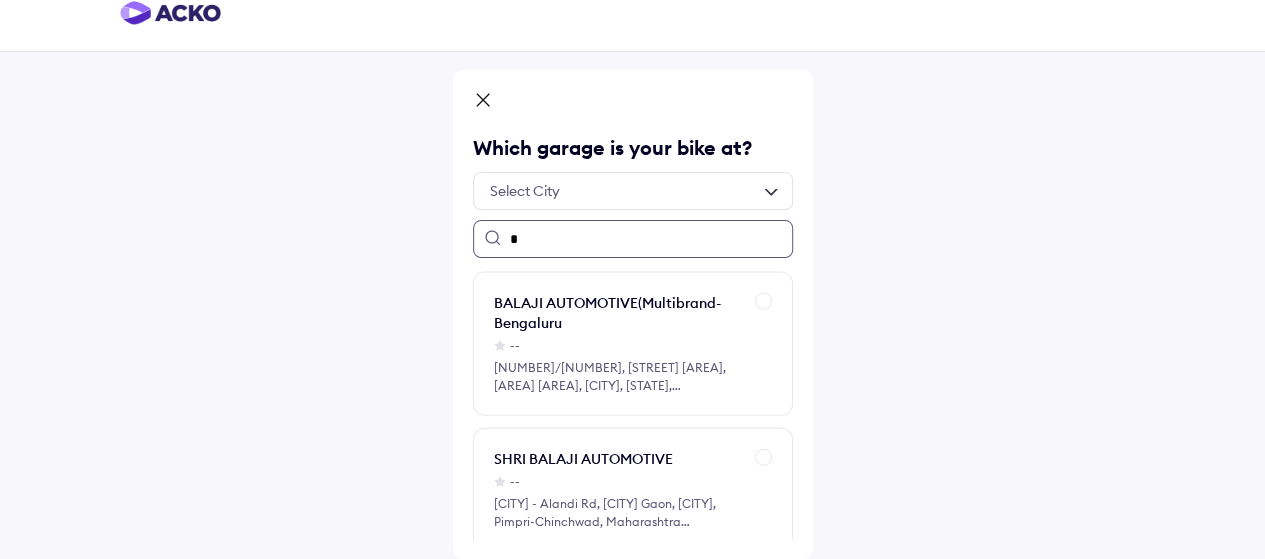 scroll, scrollTop: 23, scrollLeft: 0, axis: vertical 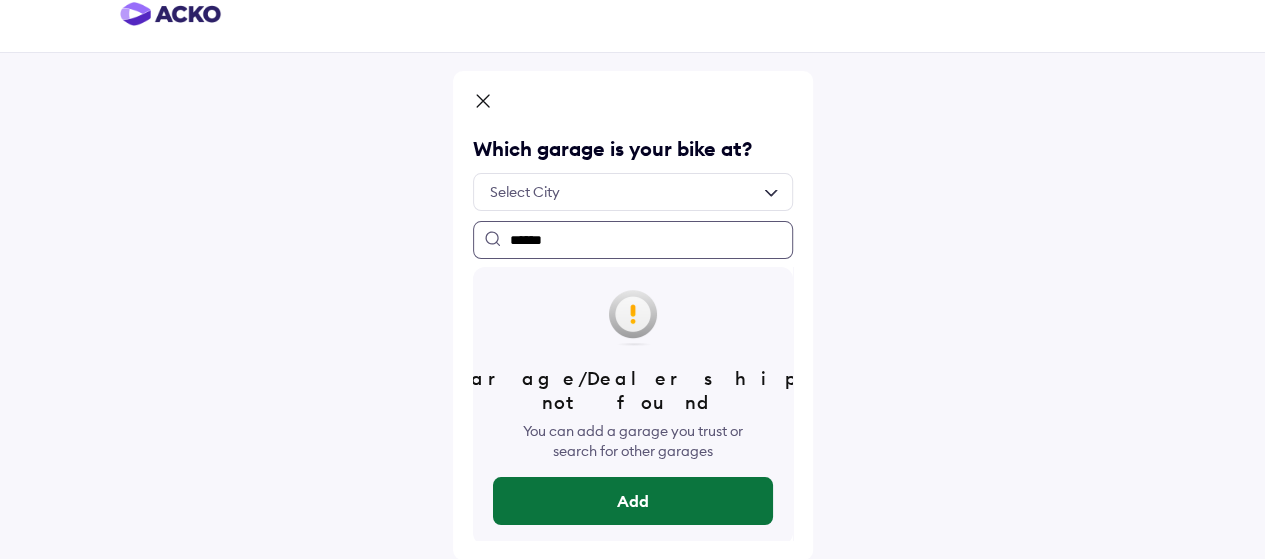 type on "******" 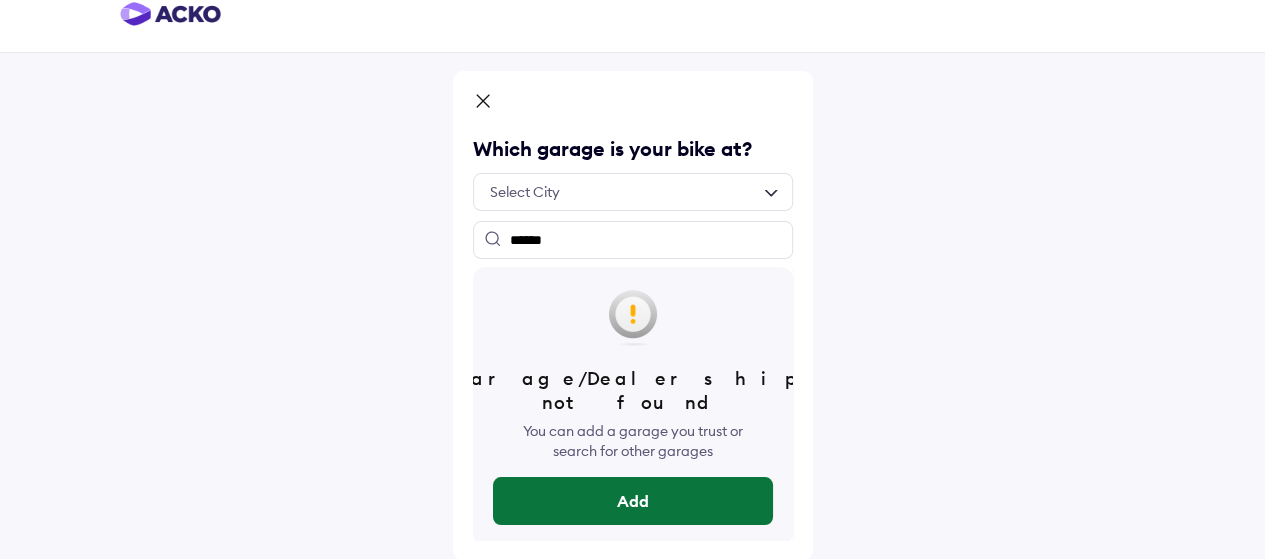 click on "Add" at bounding box center (633, 501) 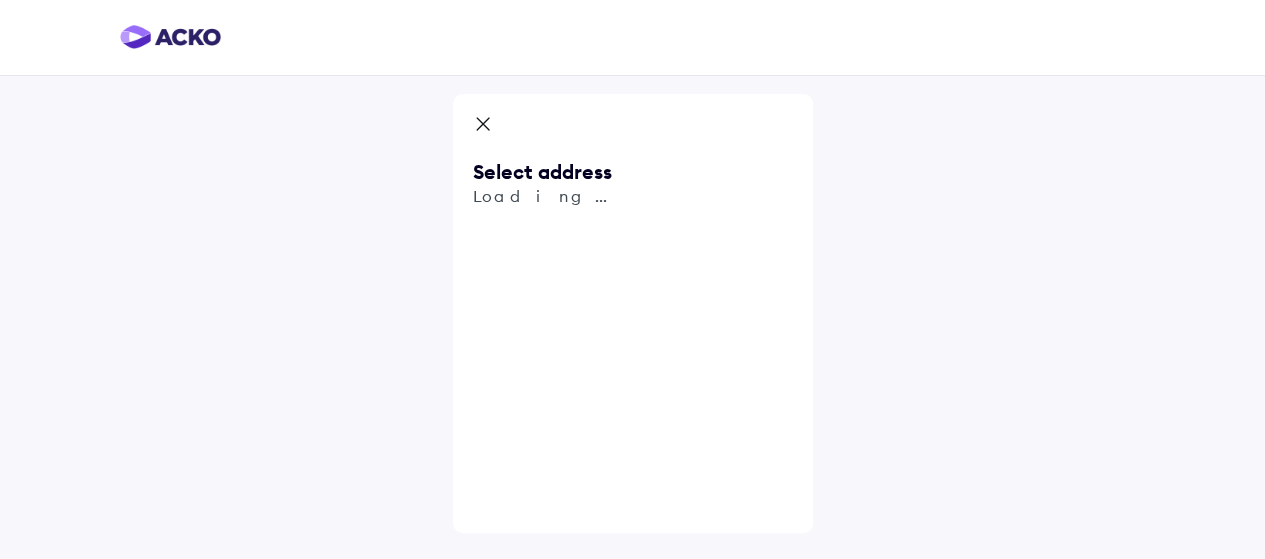scroll, scrollTop: 0, scrollLeft: 0, axis: both 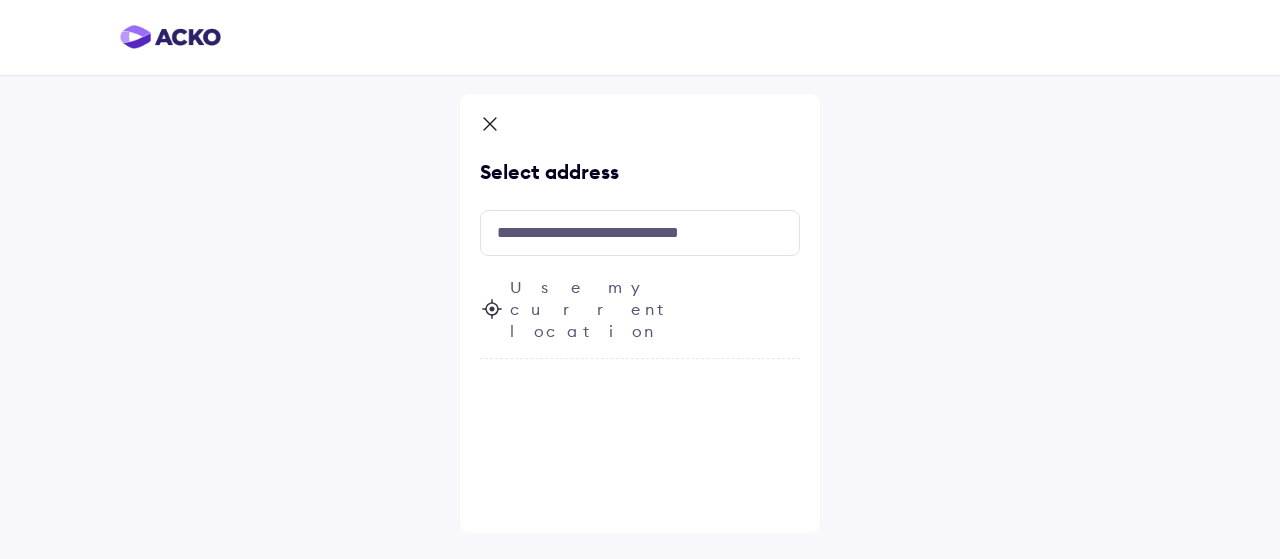 click on "Use my current location" at bounding box center (655, 309) 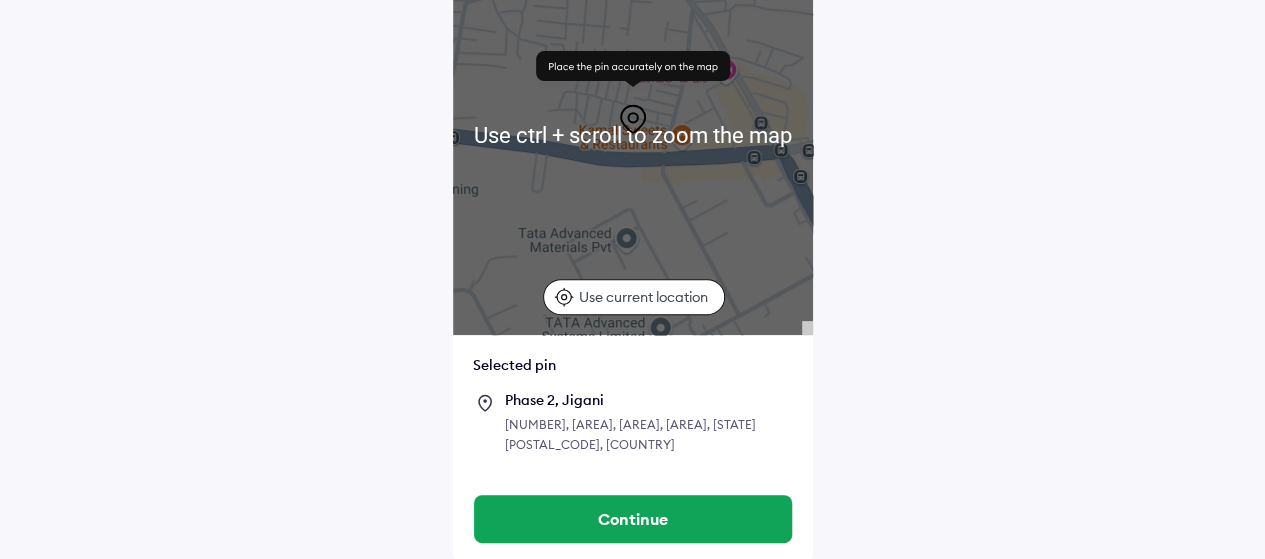 scroll, scrollTop: 218, scrollLeft: 0, axis: vertical 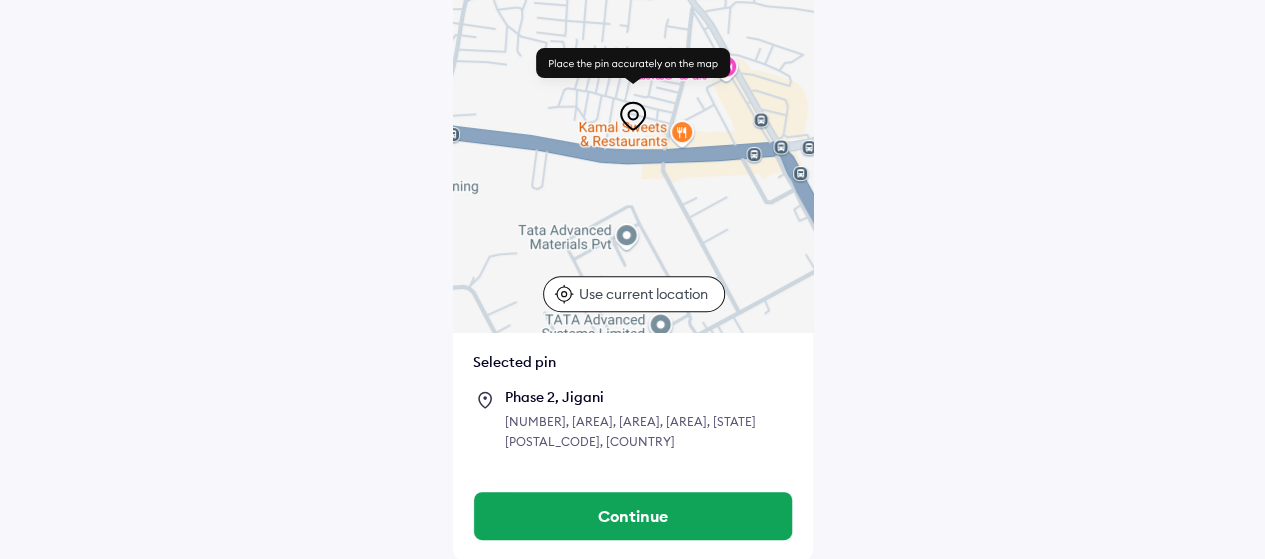 click 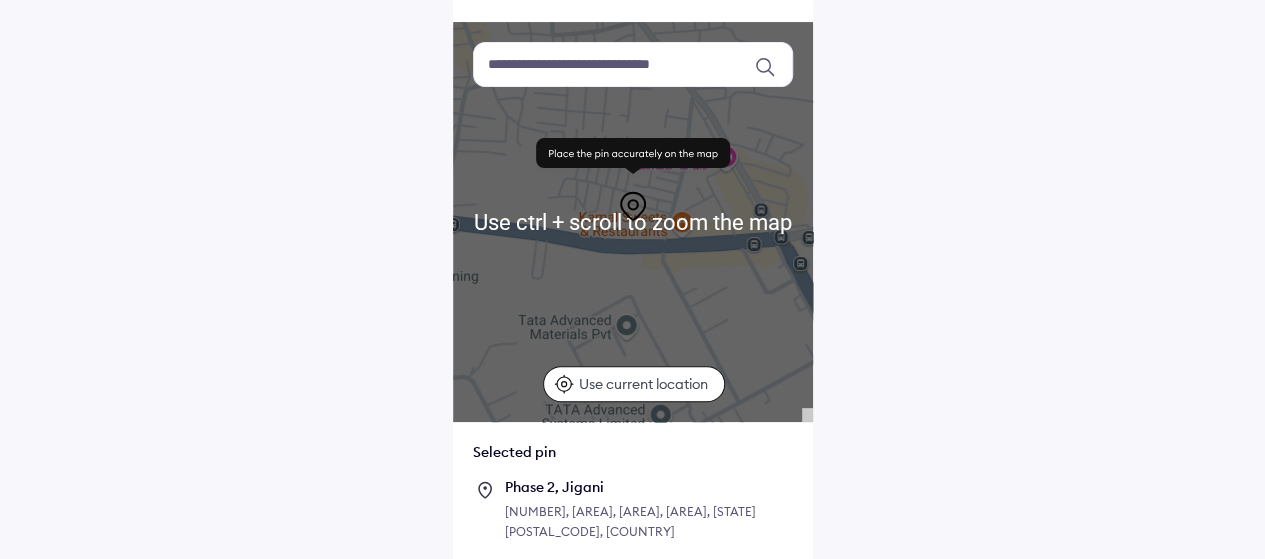 scroll, scrollTop: 118, scrollLeft: 0, axis: vertical 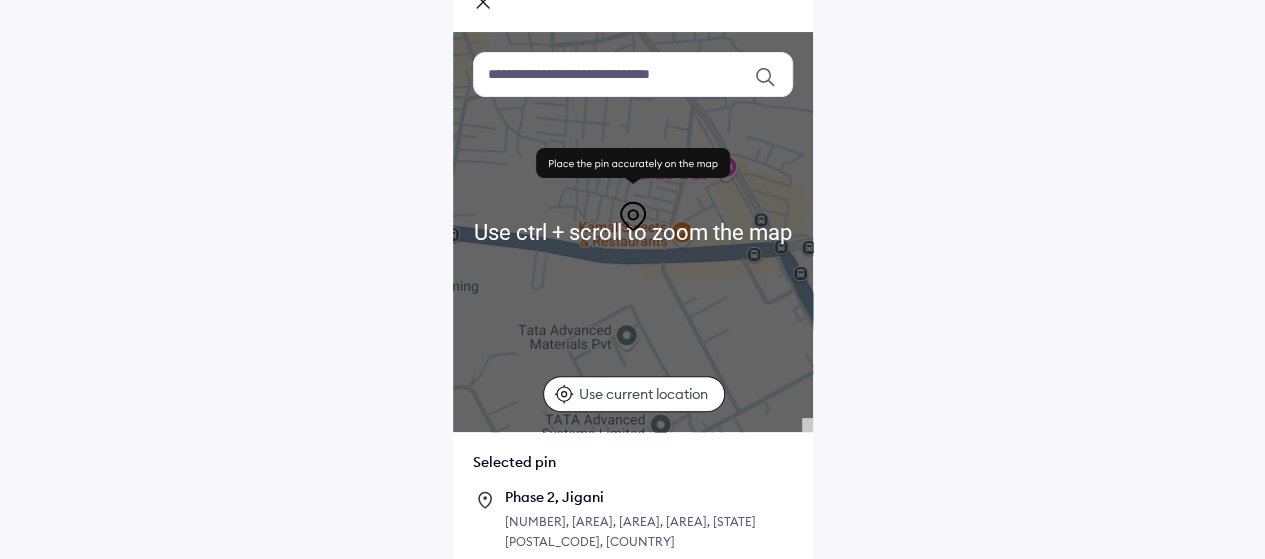 click at bounding box center (633, 74) 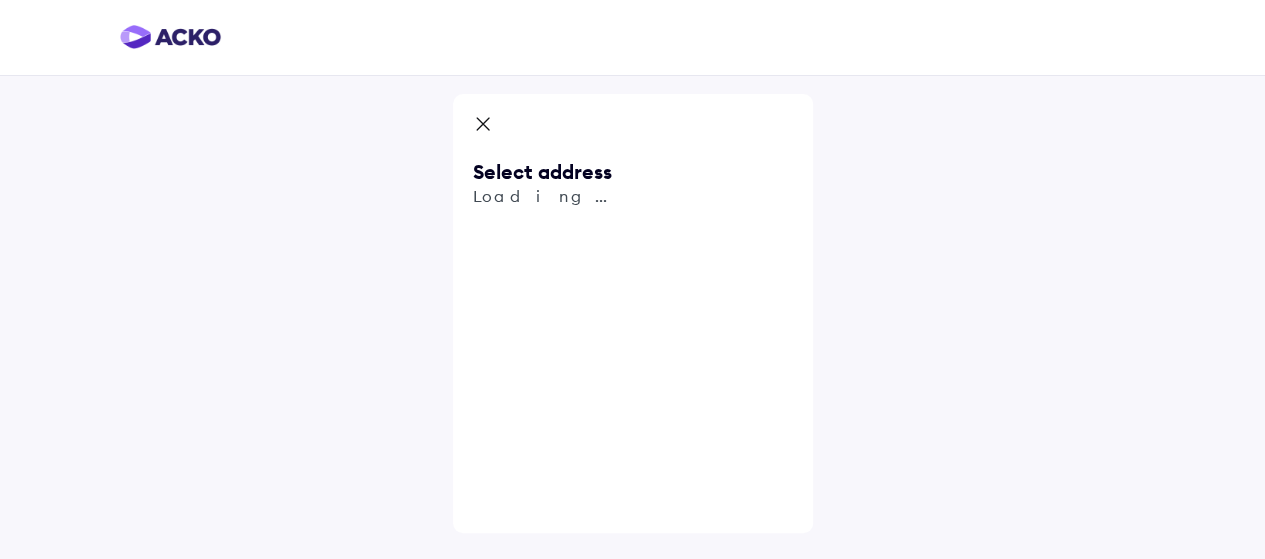 scroll, scrollTop: 0, scrollLeft: 0, axis: both 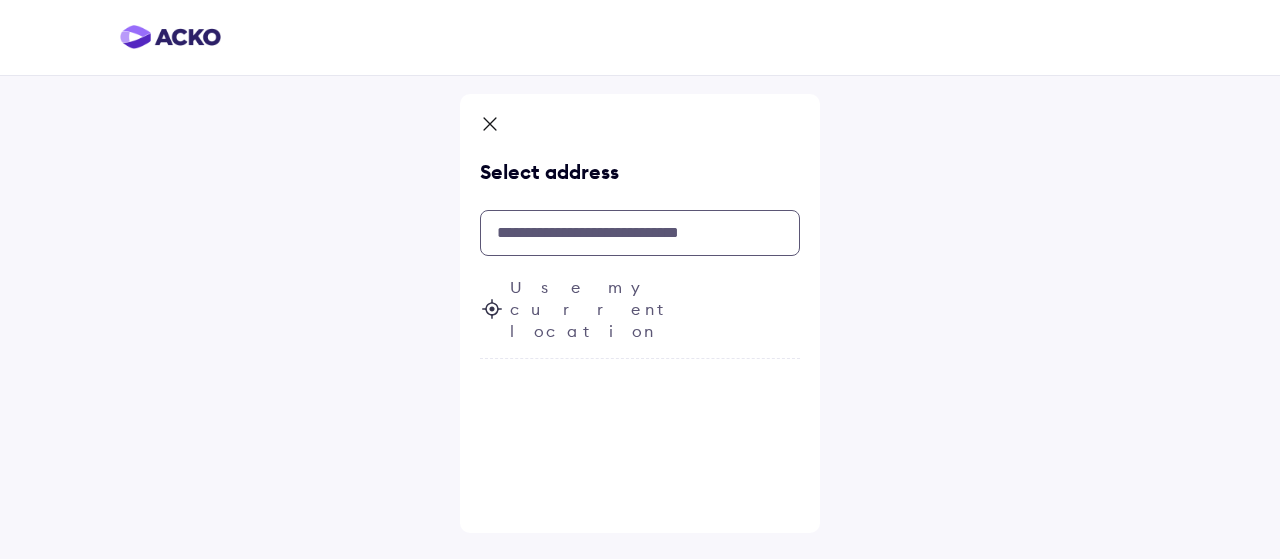 click at bounding box center (640, 233) 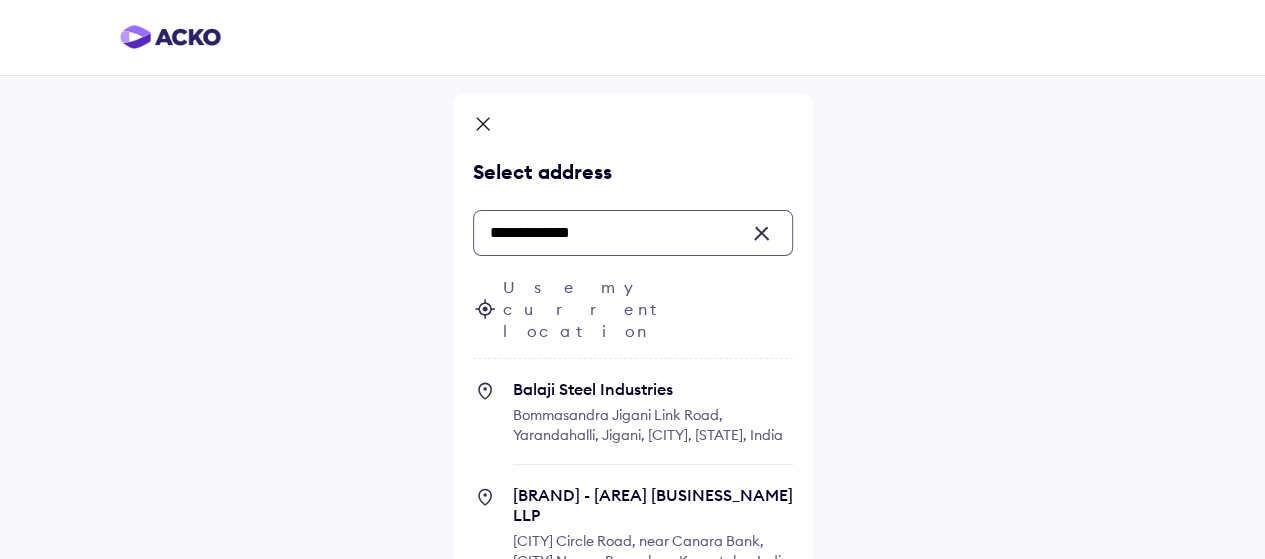 click on "[BRAND] - [AREA] [BUSINESS_NAME] LLP" at bounding box center [653, 505] 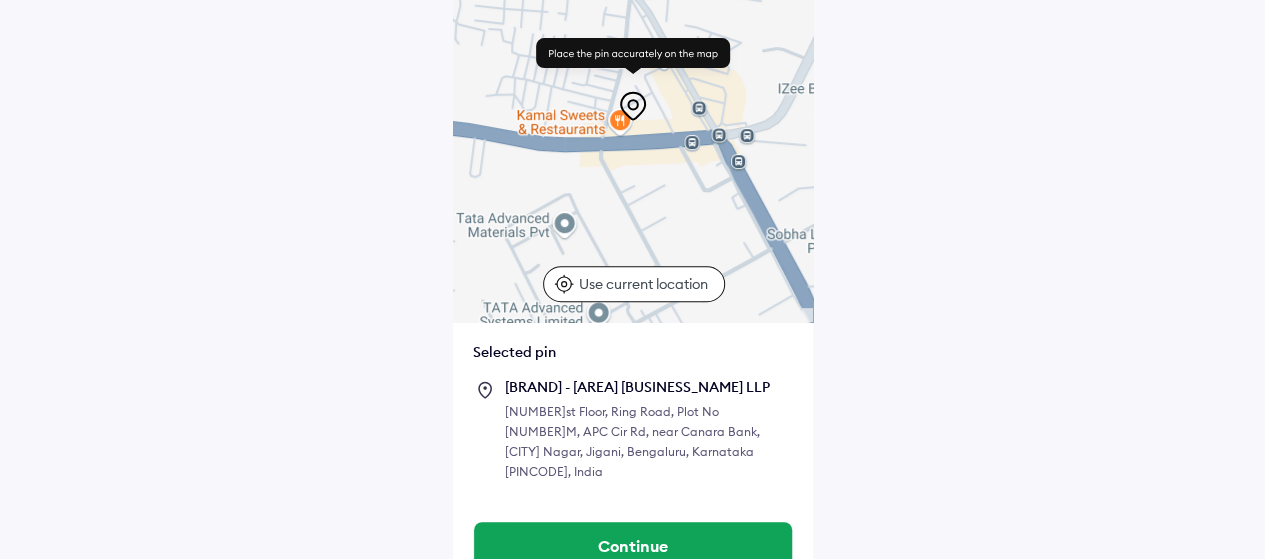 scroll, scrollTop: 238, scrollLeft: 0, axis: vertical 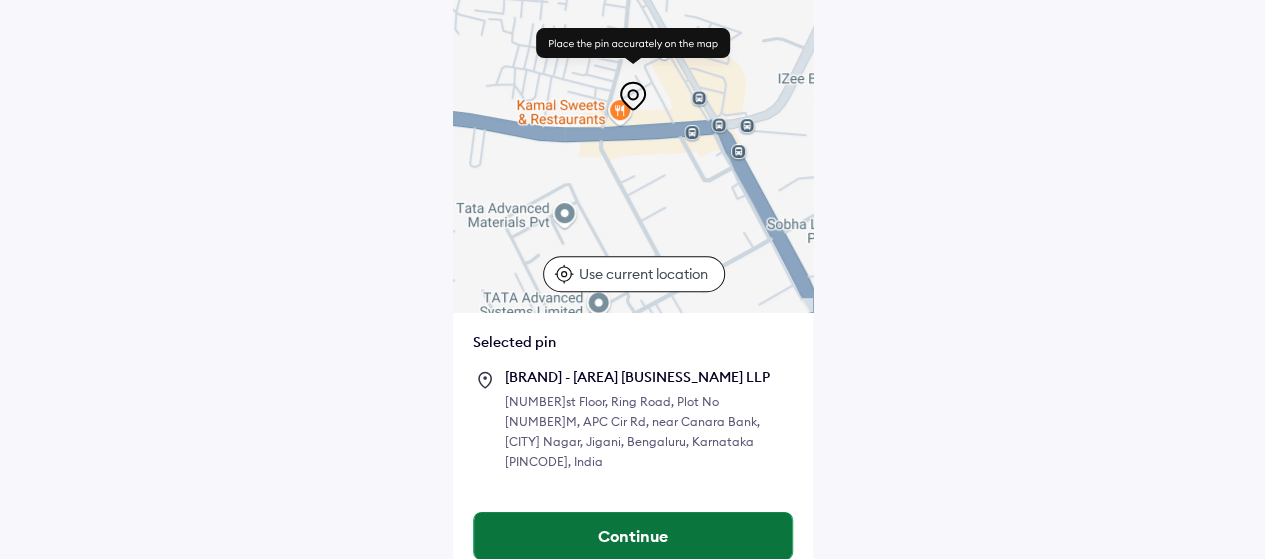 click on "Continue" at bounding box center [633, 536] 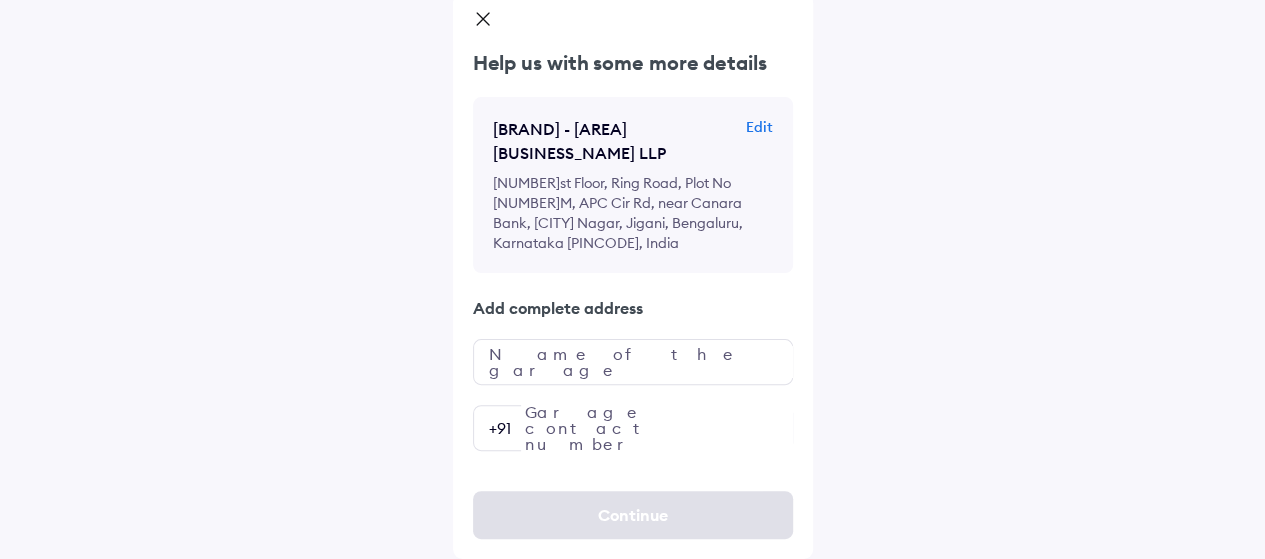 scroll, scrollTop: 0, scrollLeft: 0, axis: both 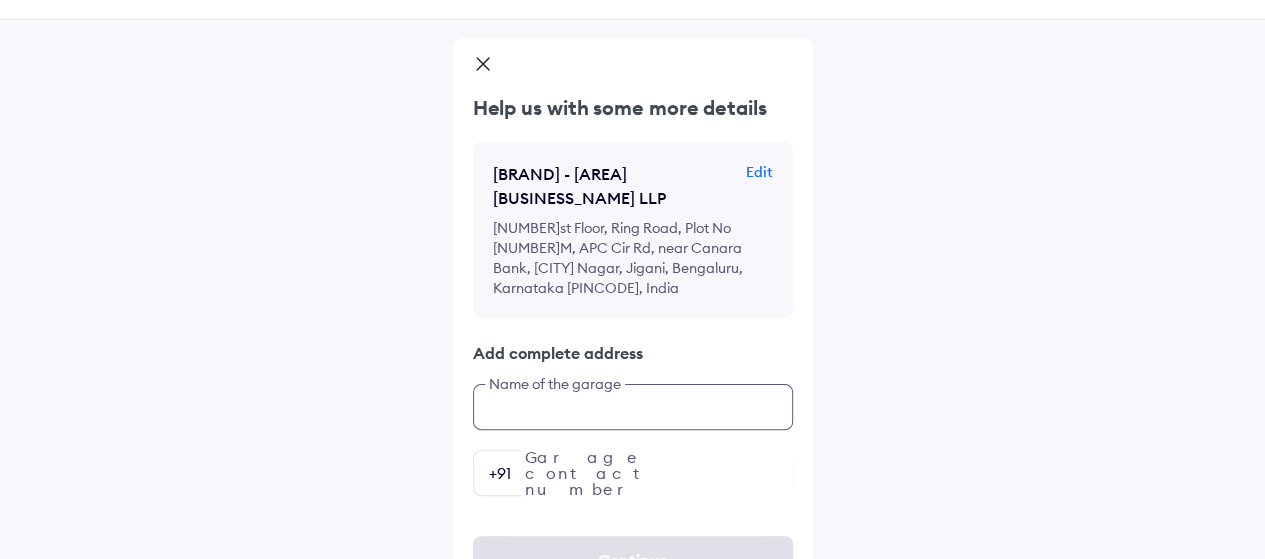 click on "Help us with some more details TVS - Jigani Balaji Motors LLP Edit 1st Floor, Ring Road, Plot No [NUMBER]M, APC Cir Rd, near Canara Bank, Ittina Nagar, [CITY], Jigani, [STATE] [POSTAL_CODE], India Add complete address Name of the garage Garage contact number +91" 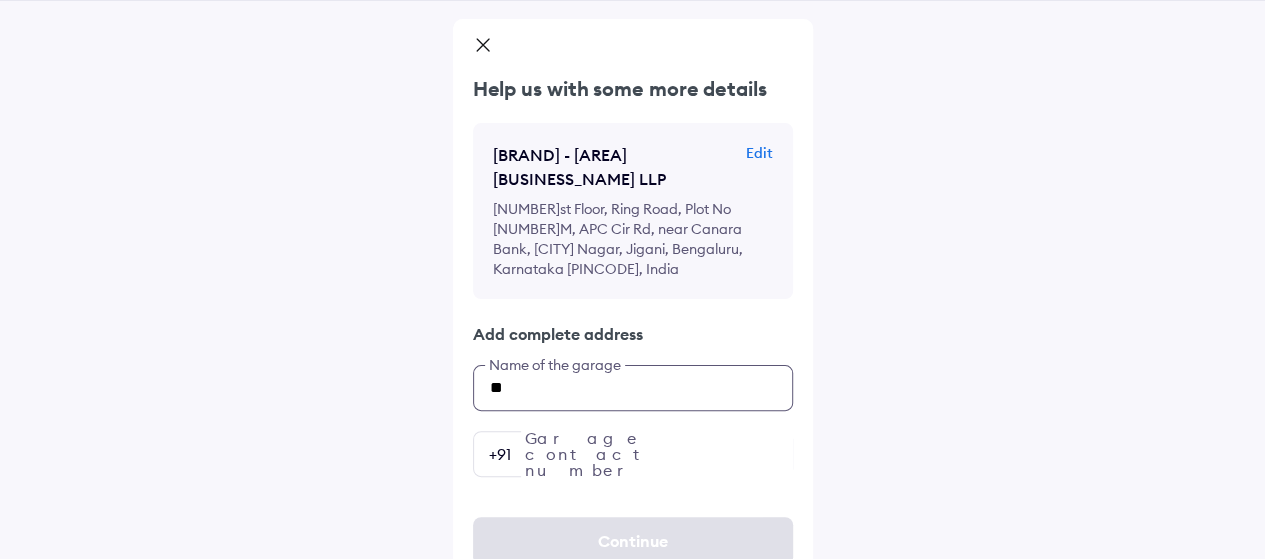 type on "*" 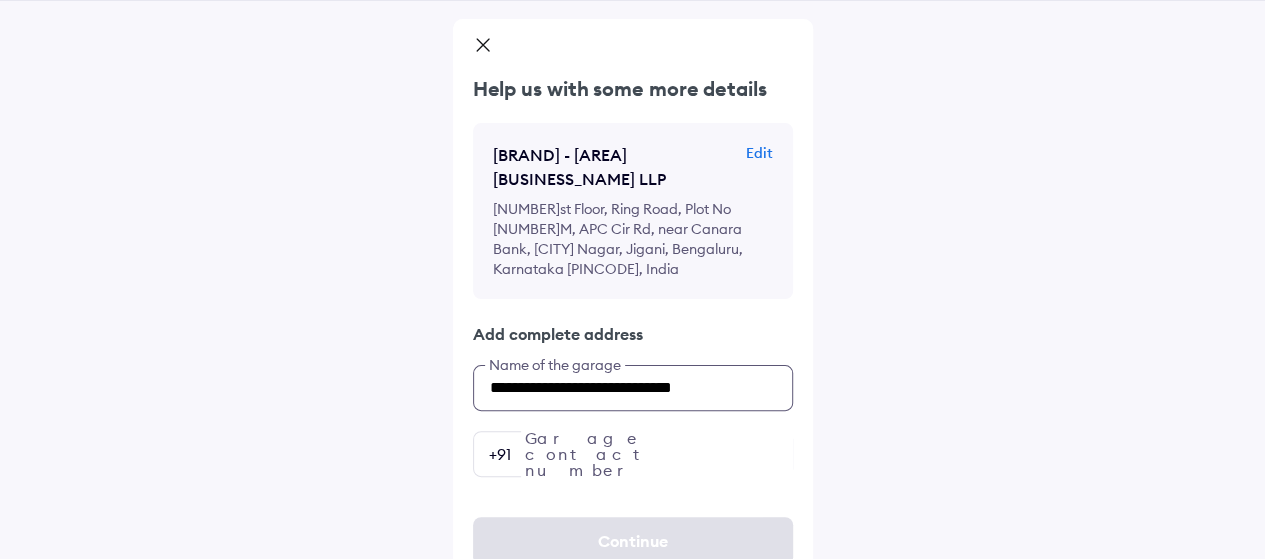 type on "**********" 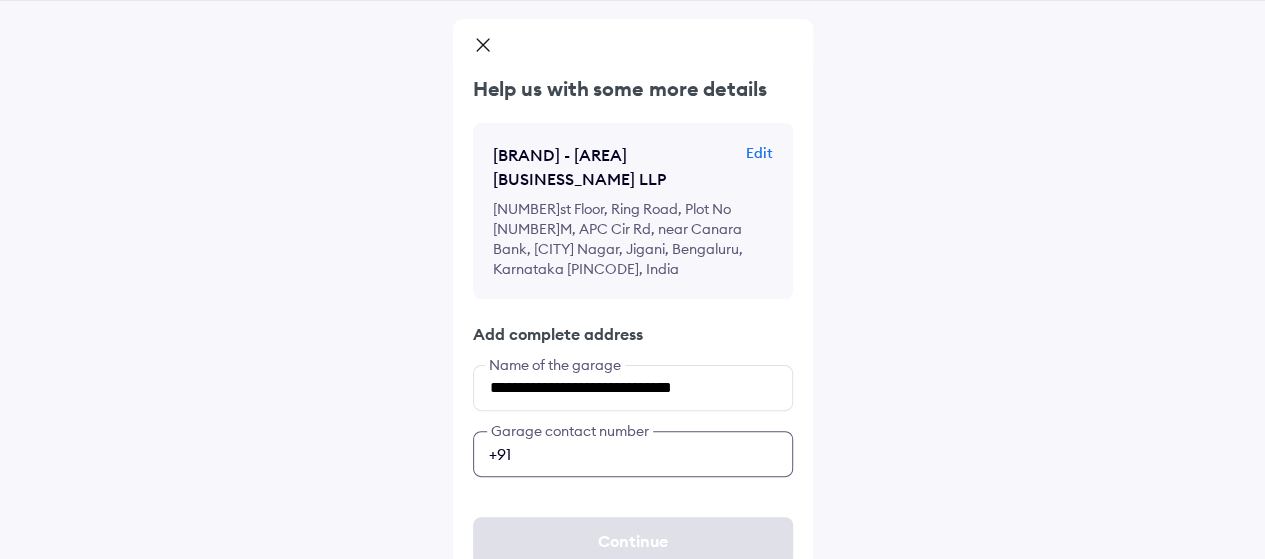 click at bounding box center (633, 454) 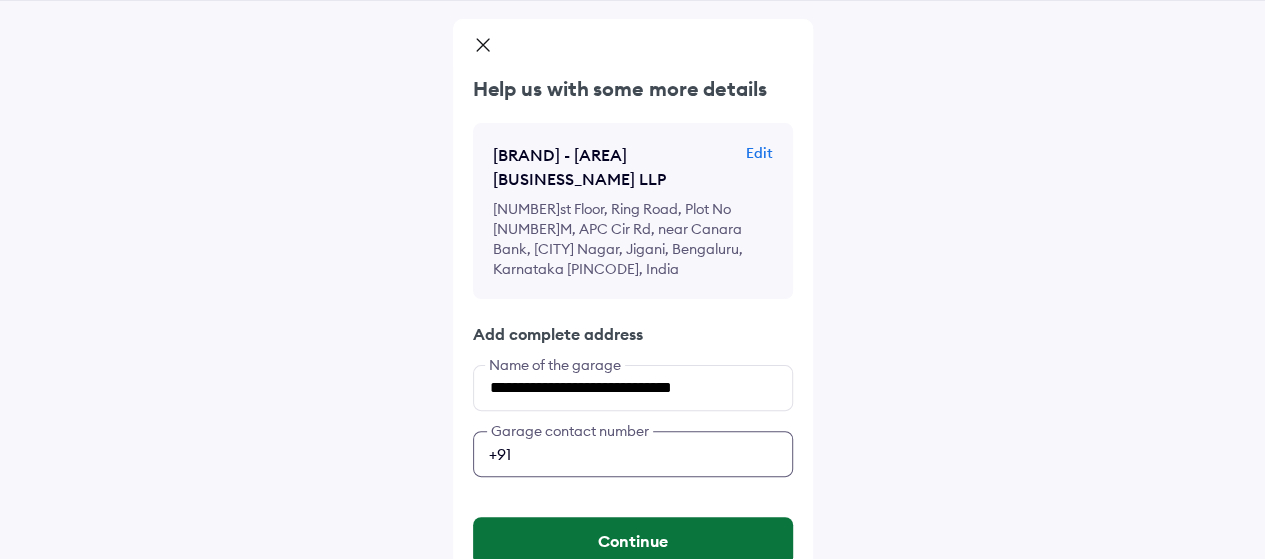 type on "**********" 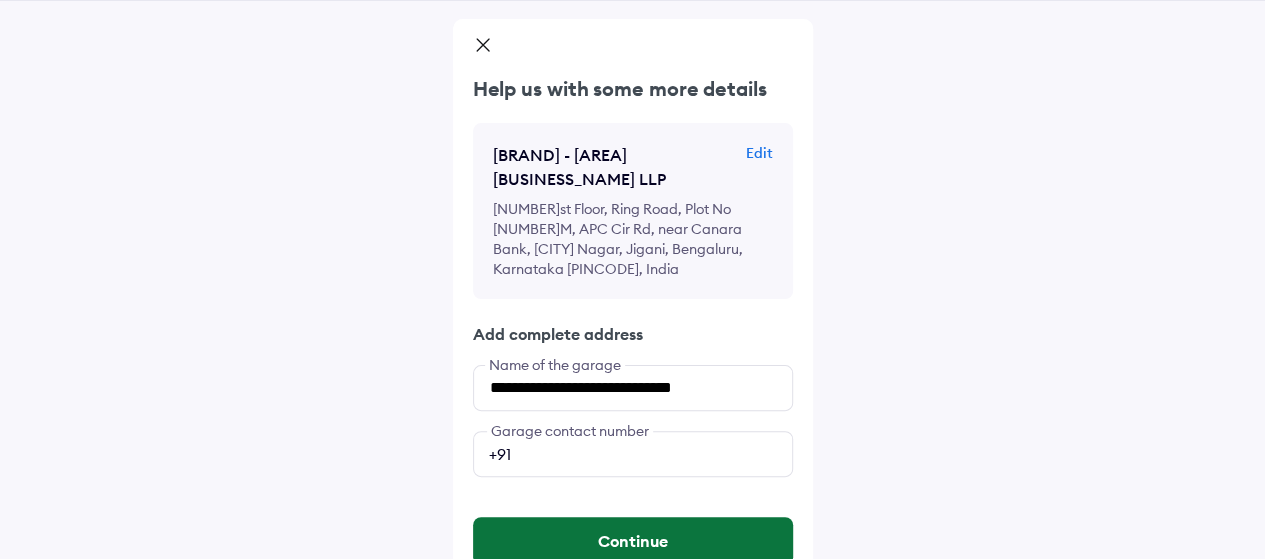 click on "Continue" at bounding box center [633, 541] 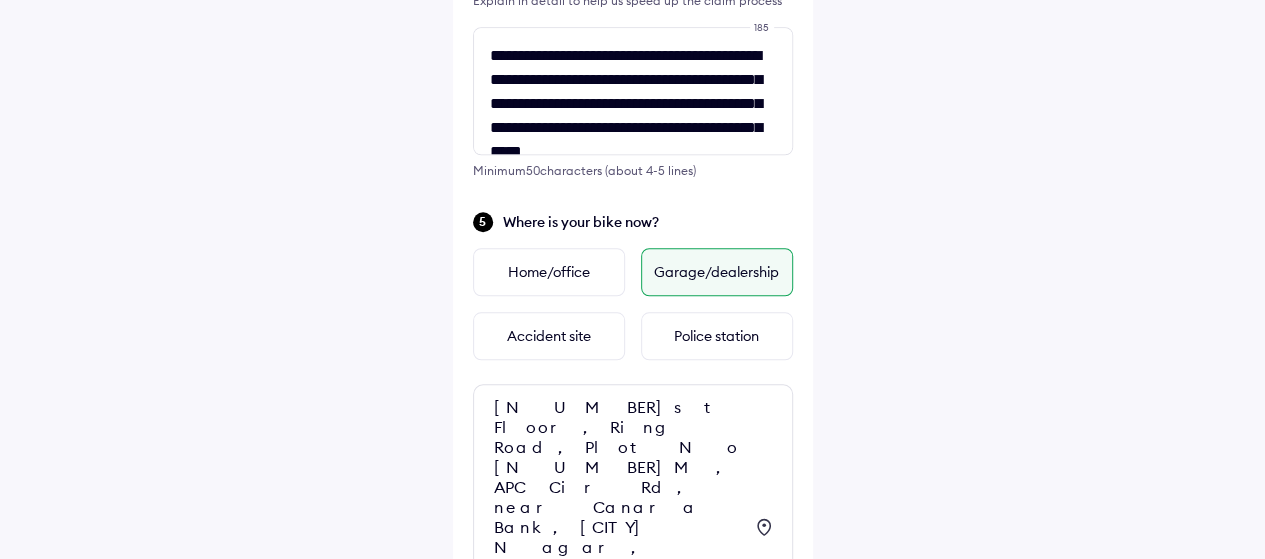 scroll, scrollTop: 893, scrollLeft: 0, axis: vertical 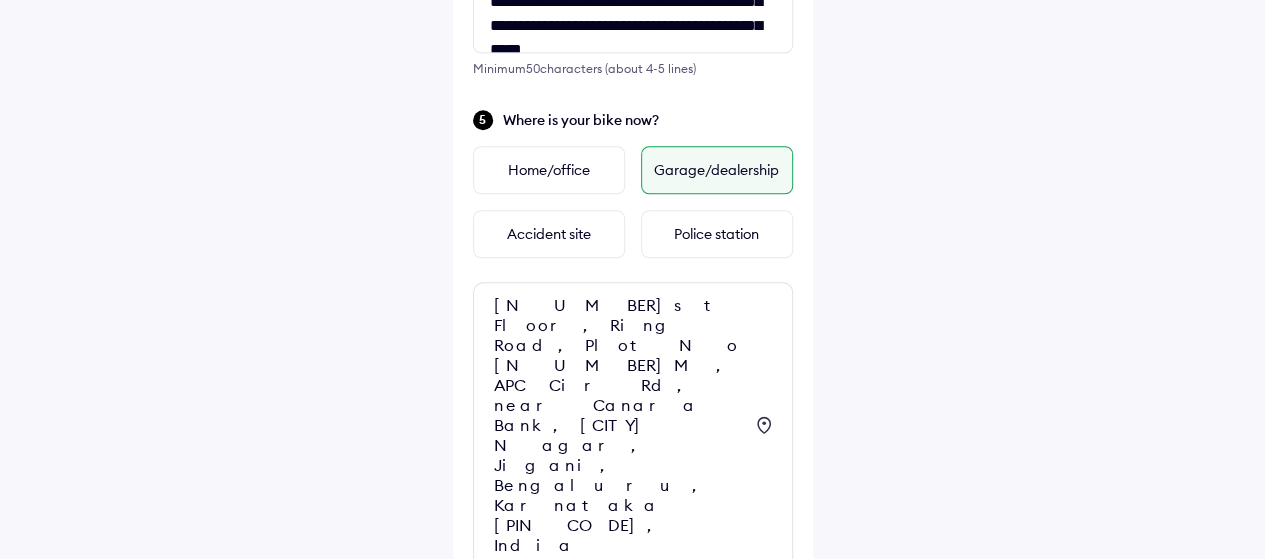 click on "Continue" at bounding box center (633, 656) 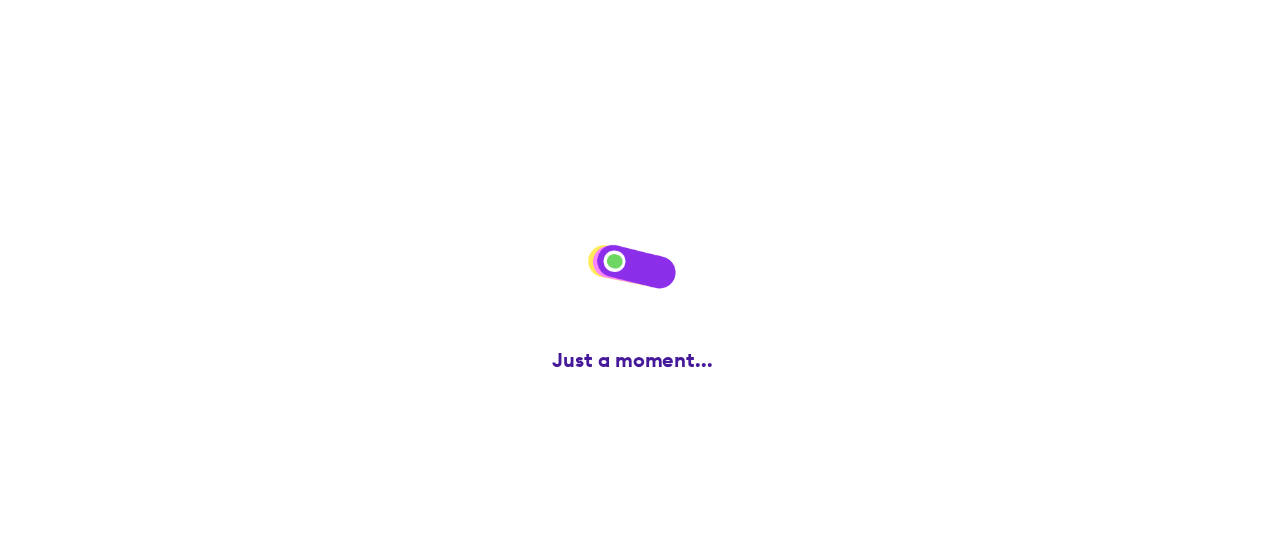 scroll, scrollTop: 0, scrollLeft: 0, axis: both 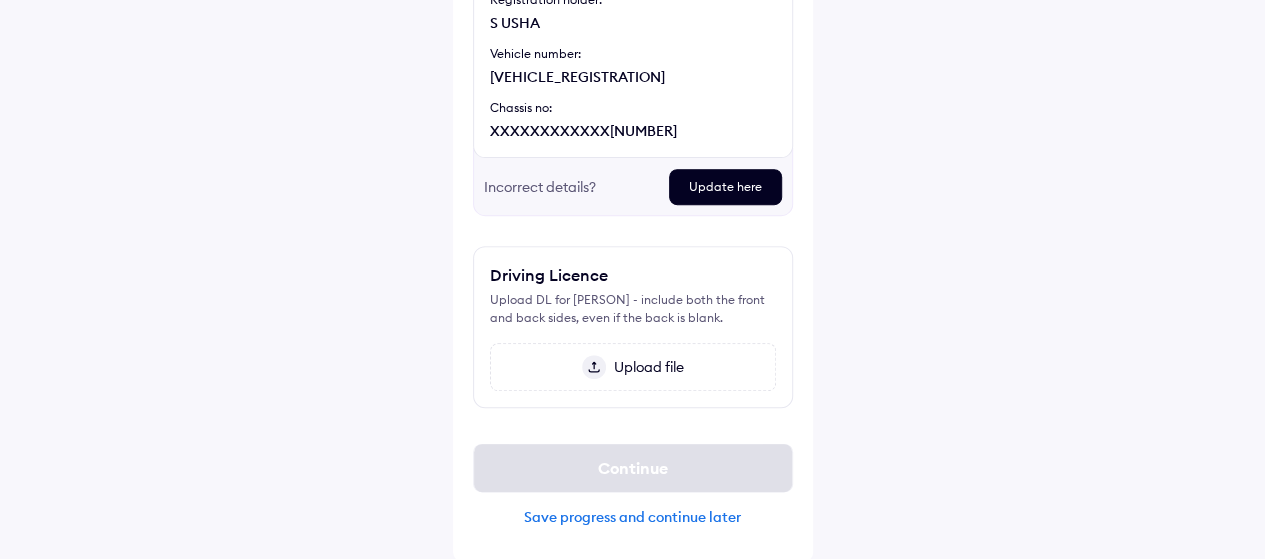 click at bounding box center [594, 367] 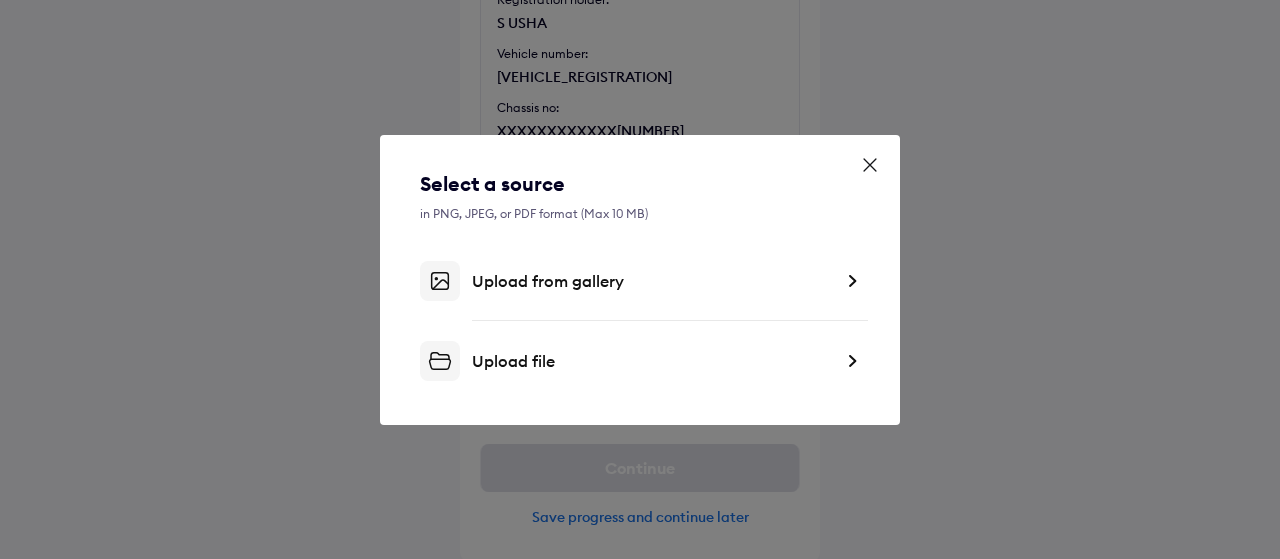 click at bounding box center (852, 361) 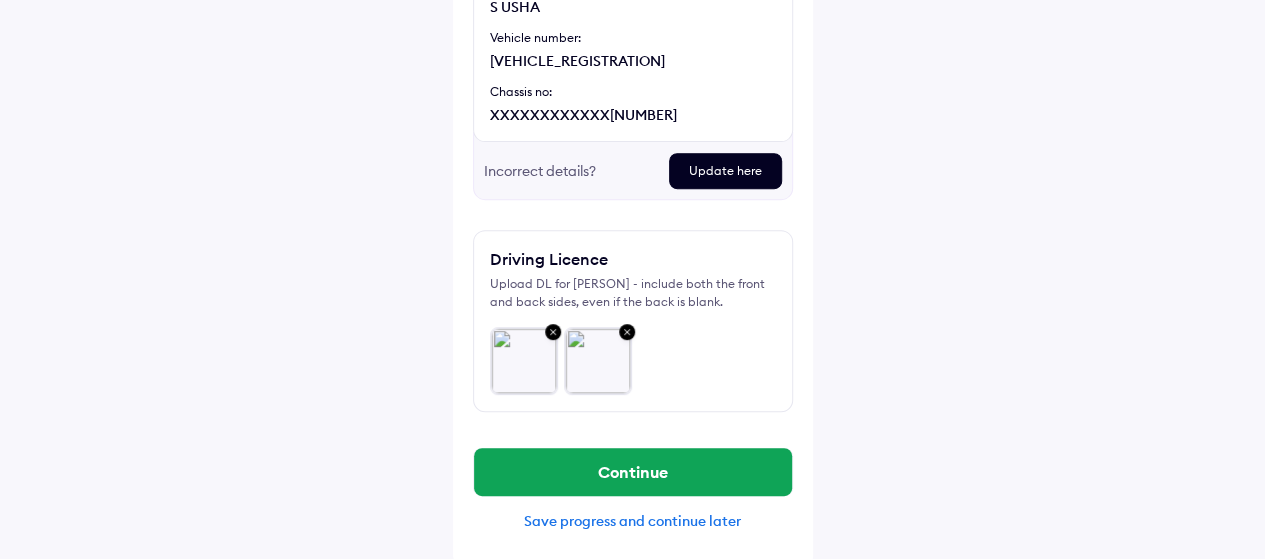 scroll, scrollTop: 335, scrollLeft: 0, axis: vertical 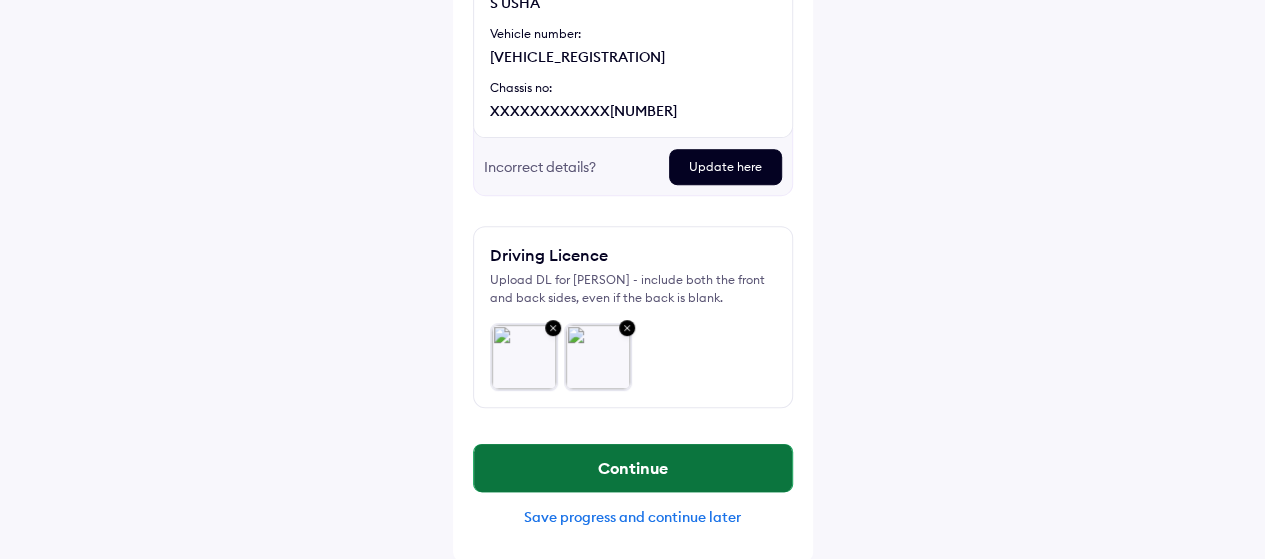 click on "Continue" at bounding box center [633, 468] 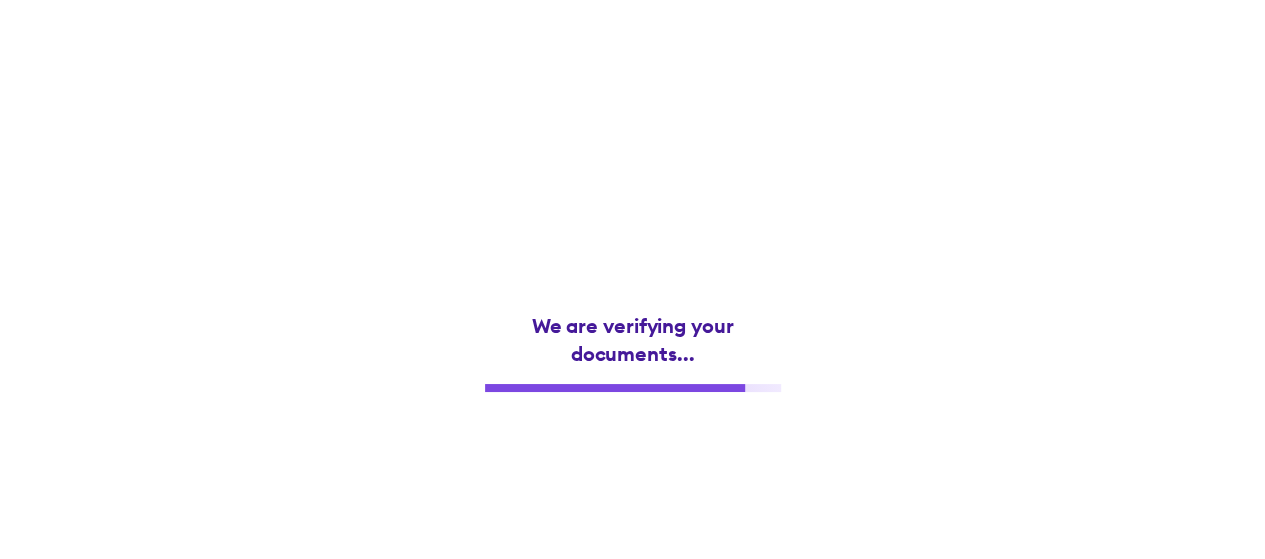 scroll, scrollTop: 0, scrollLeft: 0, axis: both 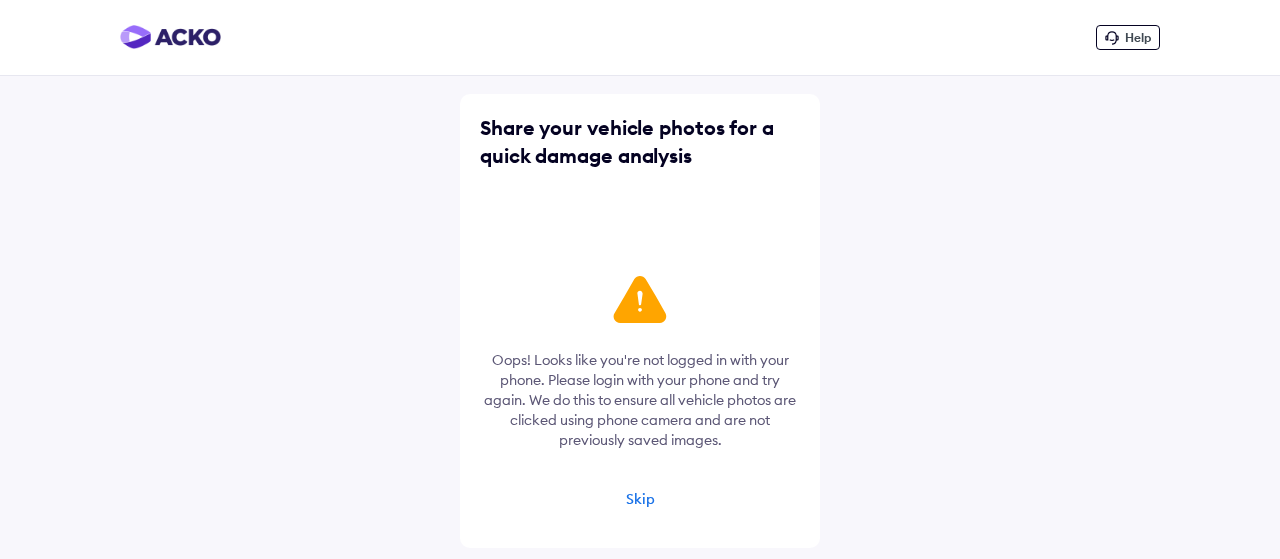 click on "Skip" at bounding box center [640, 499] 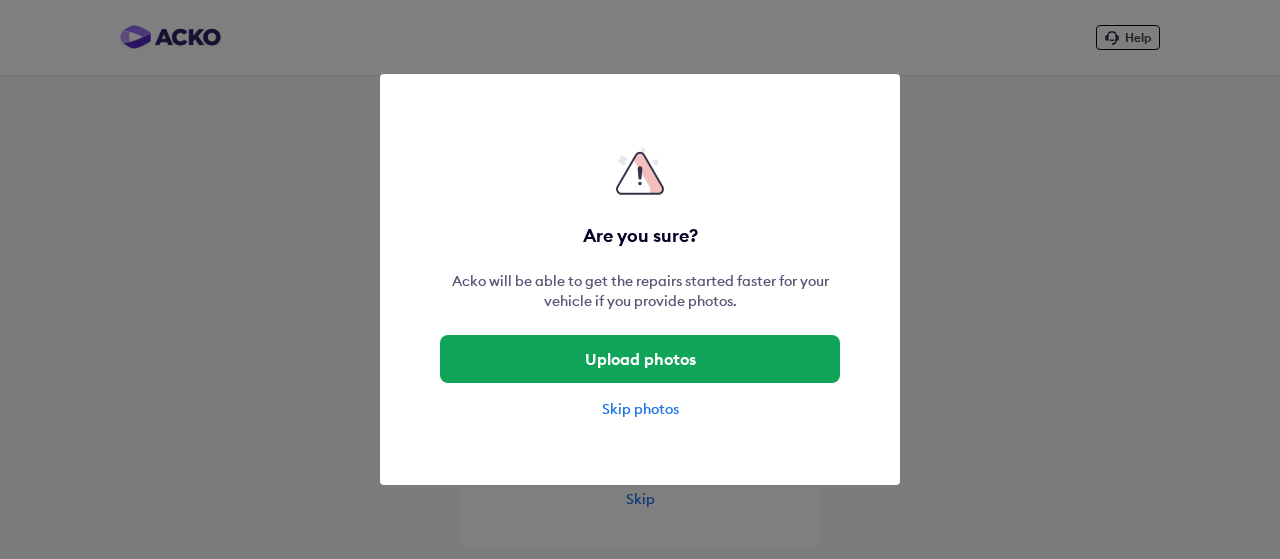click on "Skip photos" at bounding box center (640, 409) 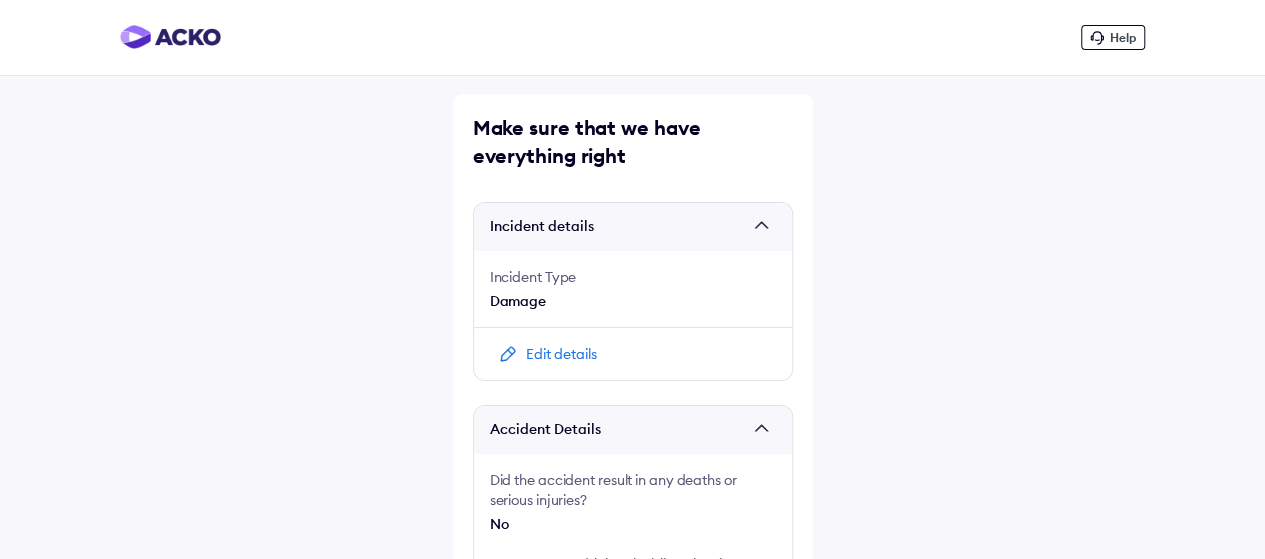click at bounding box center [766, 227] 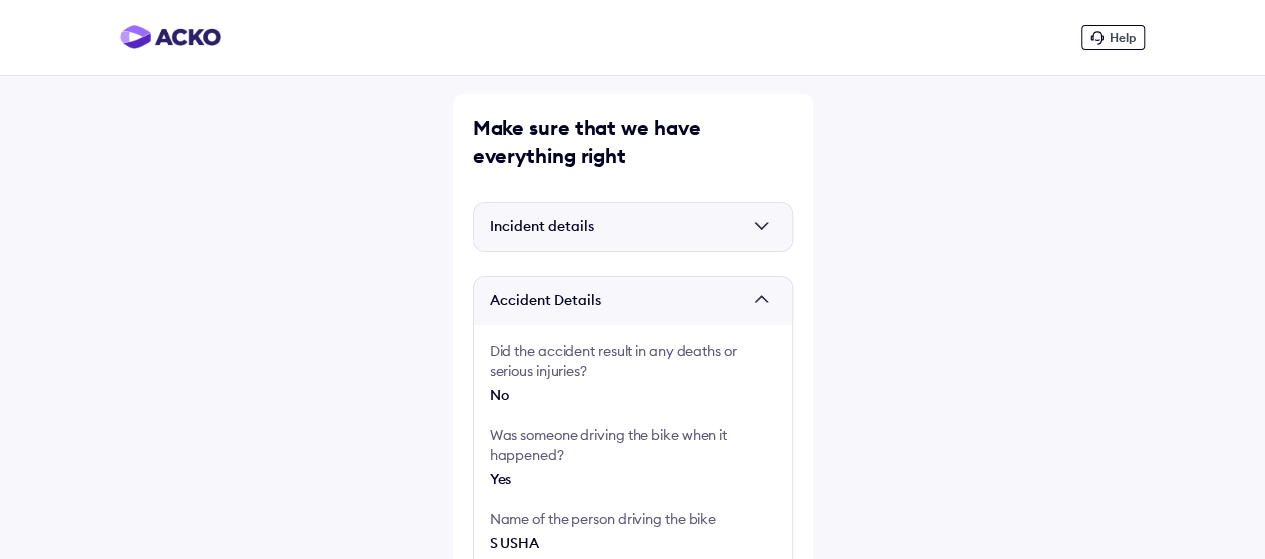 click at bounding box center [766, 227] 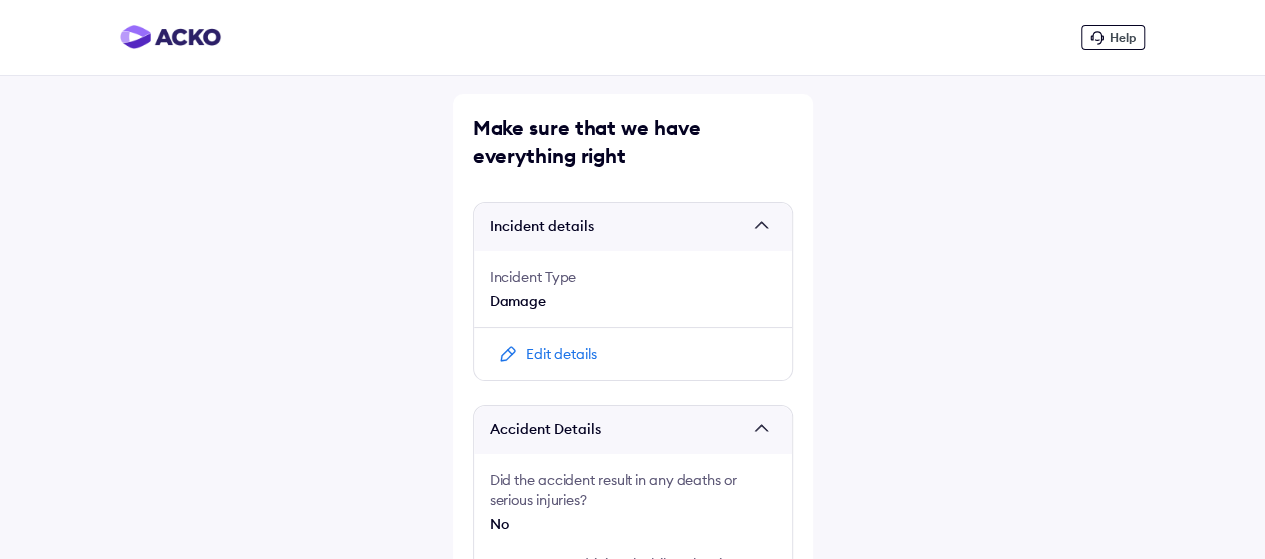 click at bounding box center (766, 227) 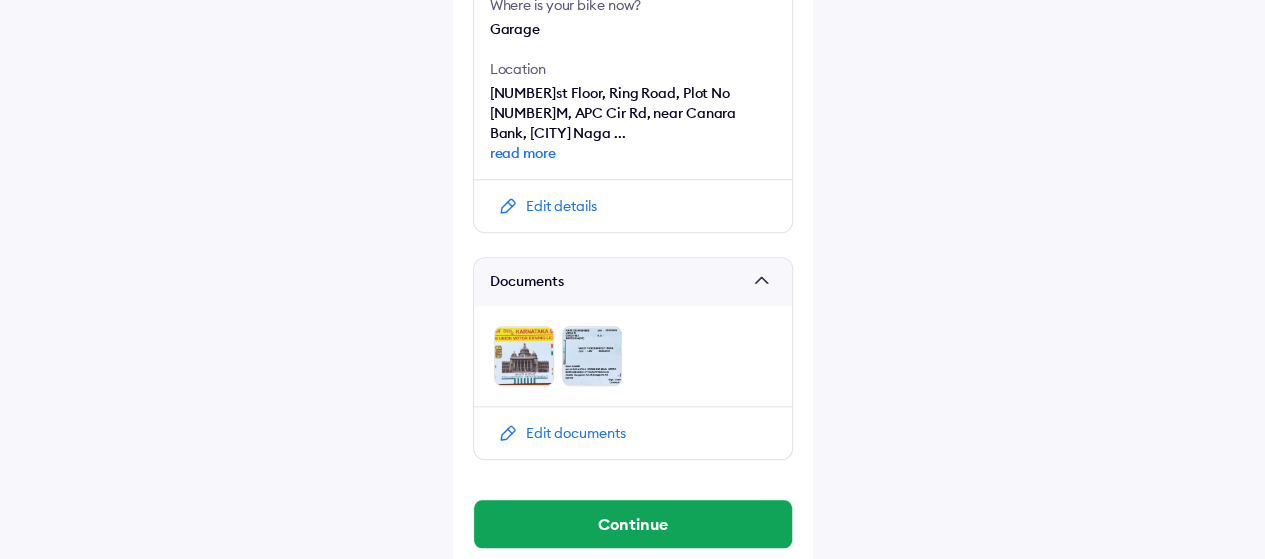 scroll, scrollTop: 684, scrollLeft: 0, axis: vertical 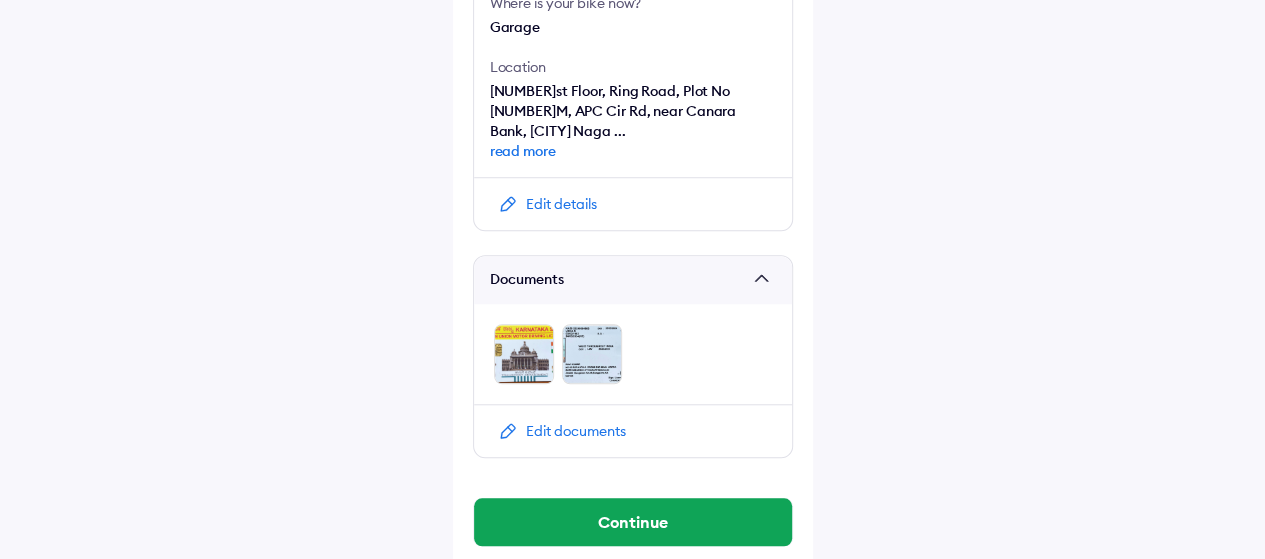 click on "Edit details" at bounding box center [561, 204] 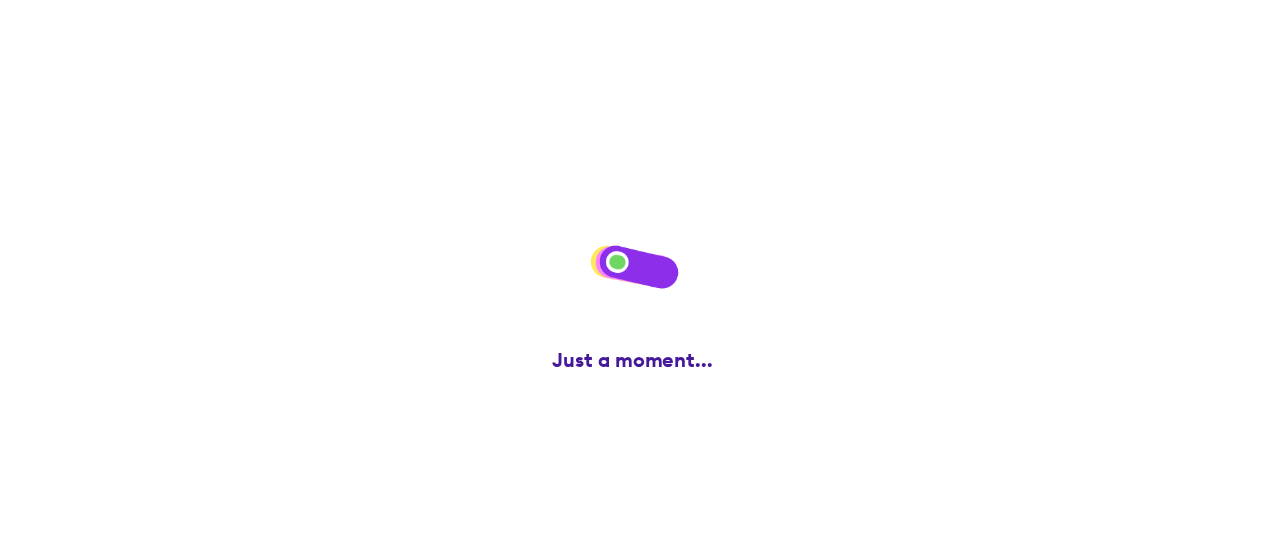 scroll, scrollTop: 0, scrollLeft: 0, axis: both 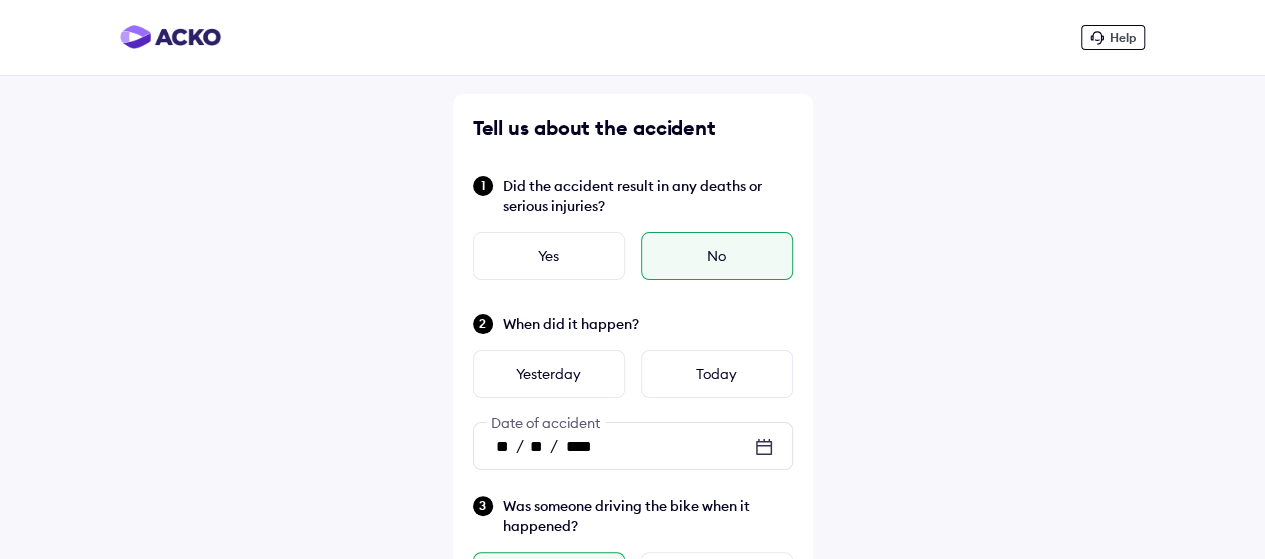 click 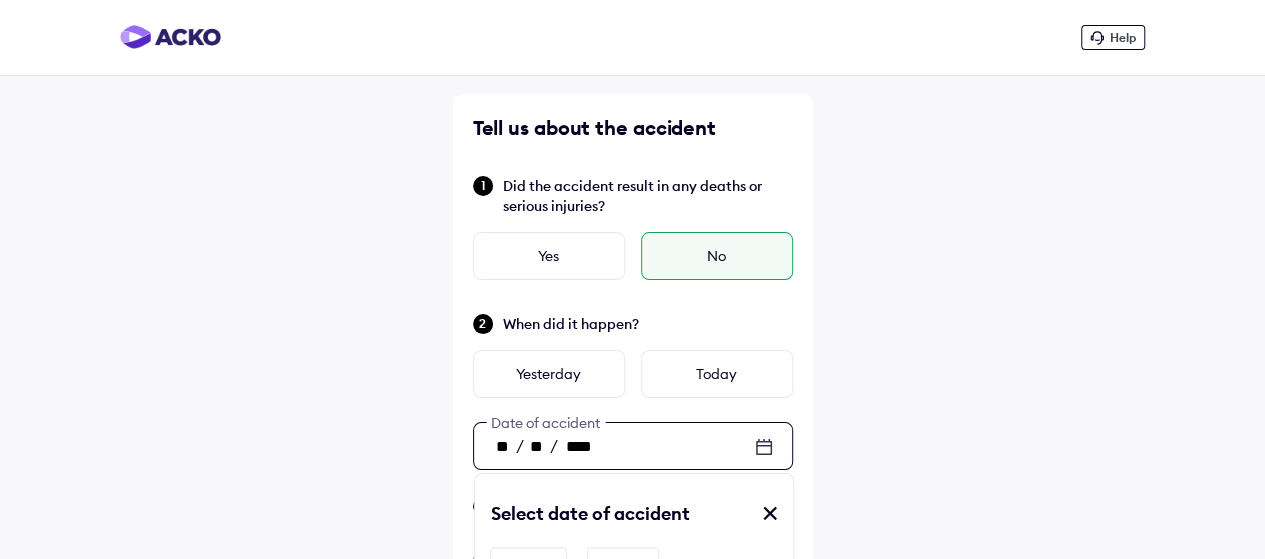 click on "**" at bounding box center [503, 447] 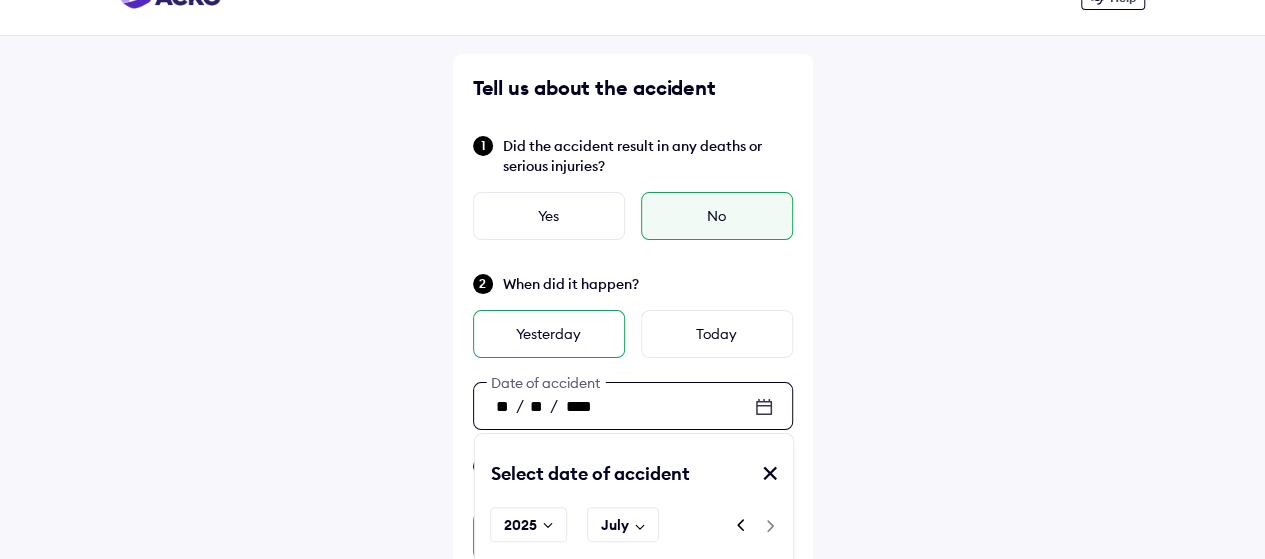 scroll, scrollTop: 100, scrollLeft: 0, axis: vertical 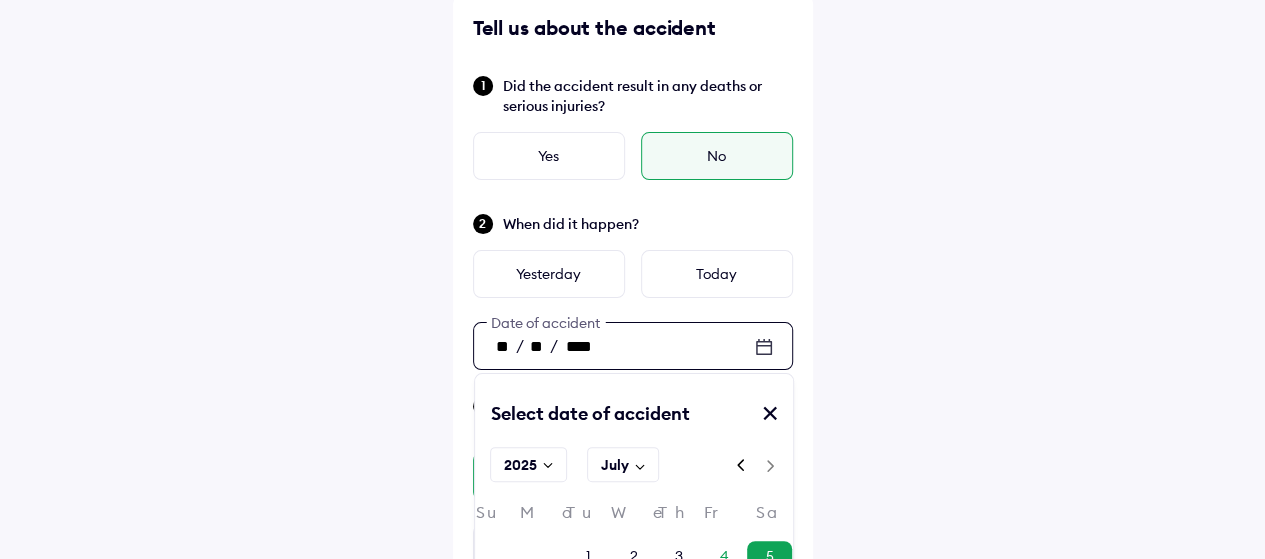 click 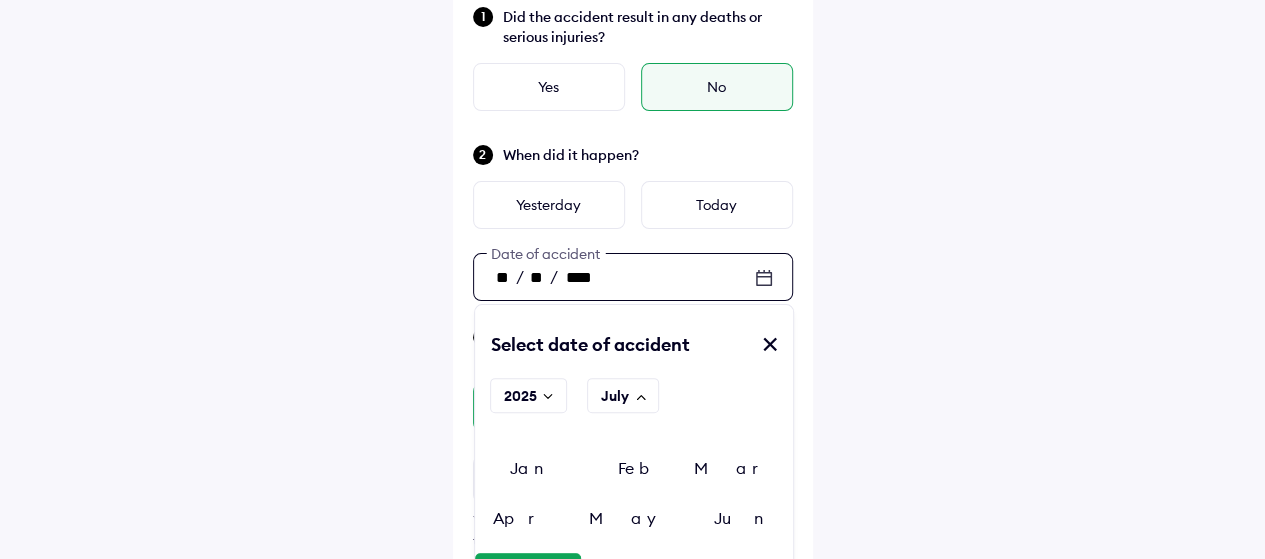 scroll, scrollTop: 200, scrollLeft: 0, axis: vertical 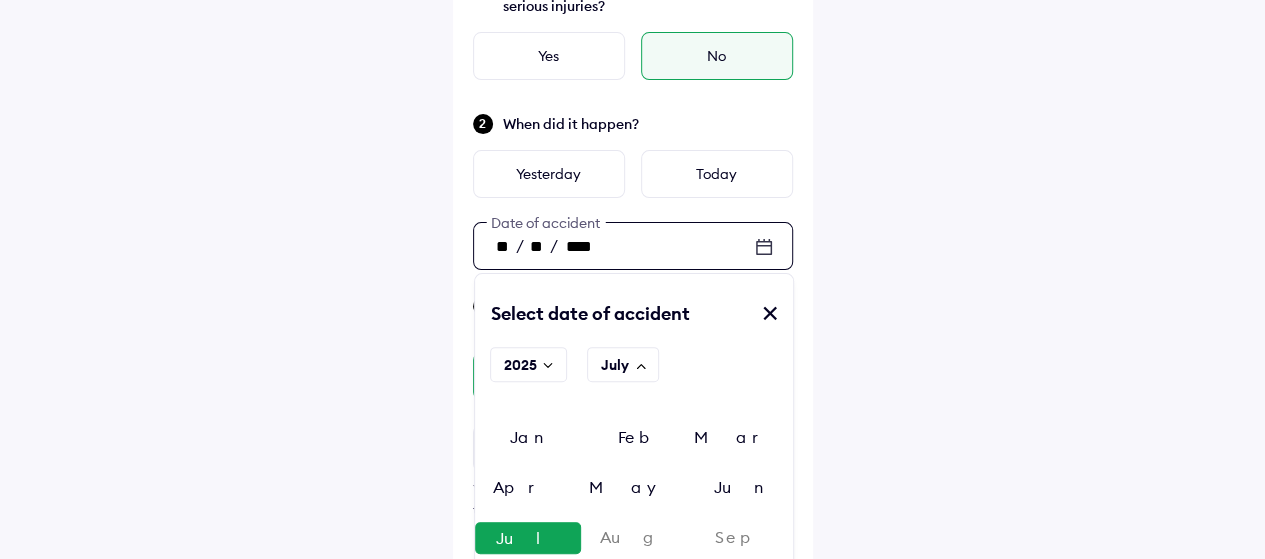 click on "Jun" at bounding box center [740, 487] 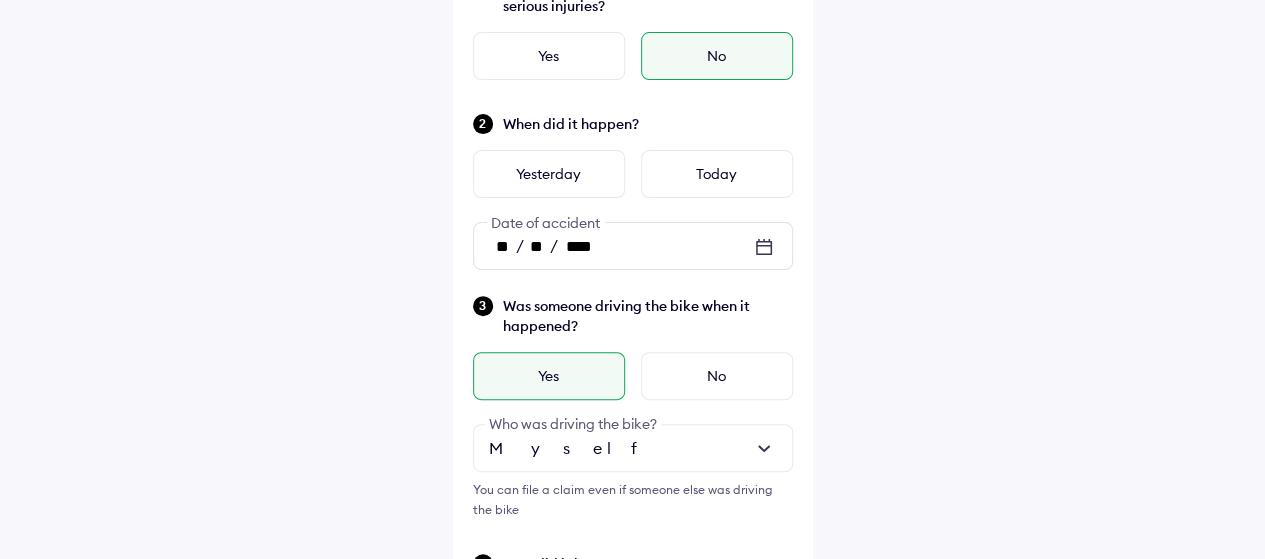 click on "**" at bounding box center [503, 247] 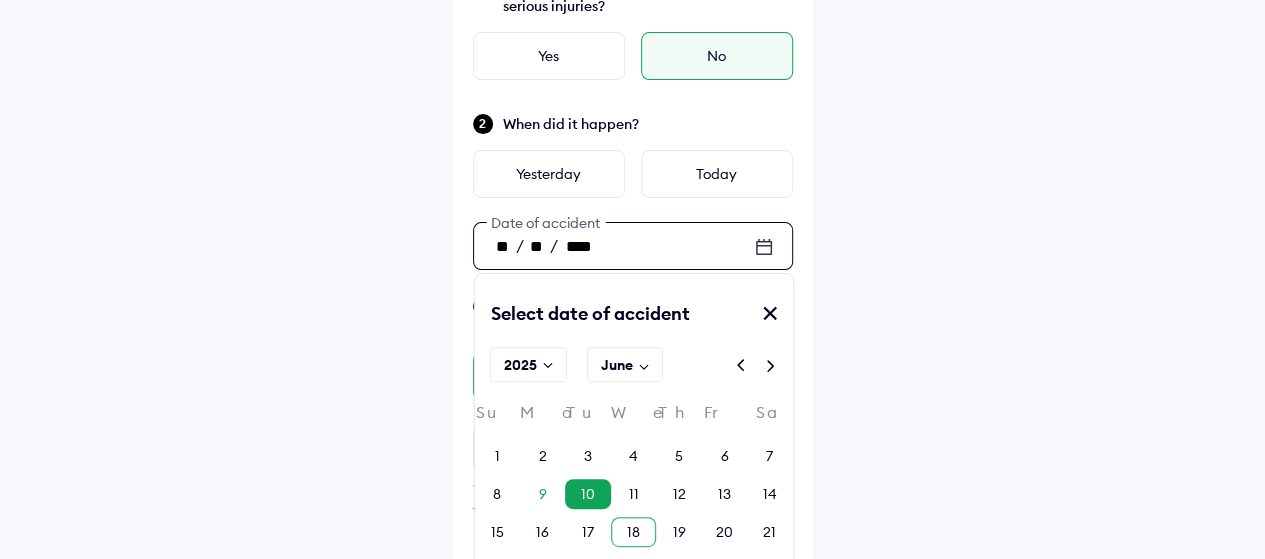 click on "18" at bounding box center [633, 532] 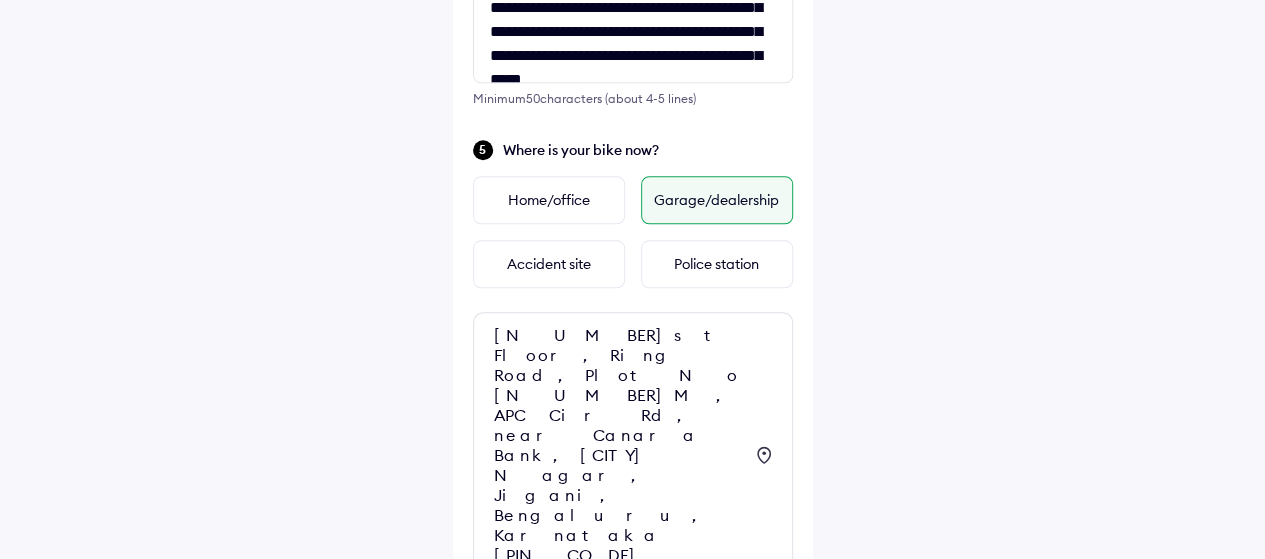 scroll, scrollTop: 893, scrollLeft: 0, axis: vertical 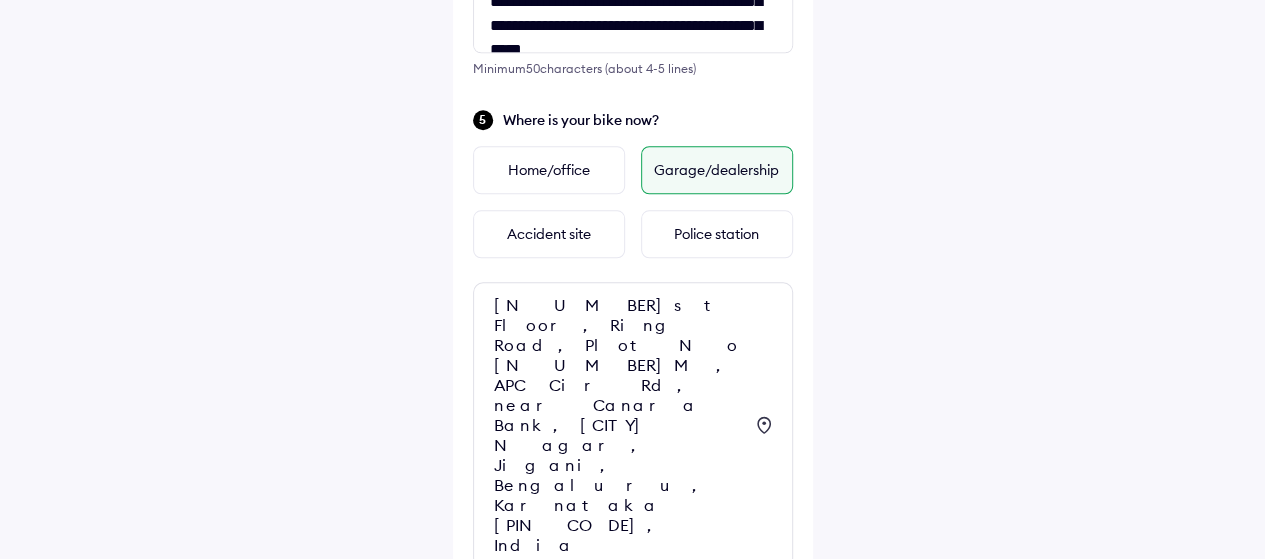 click on "Continue" at bounding box center [633, 656] 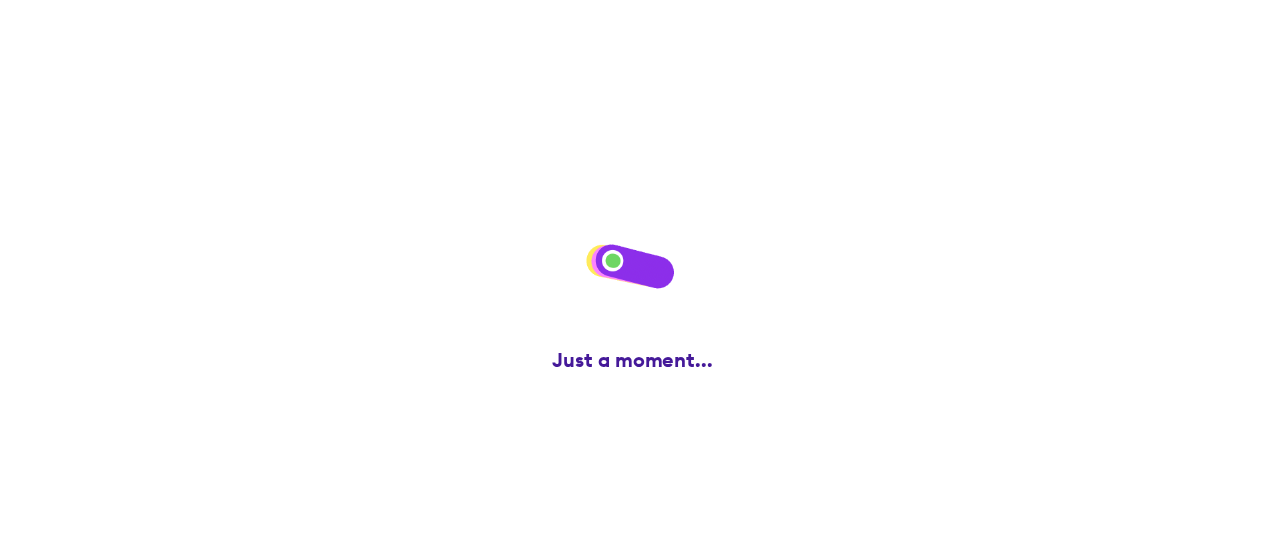 scroll, scrollTop: 0, scrollLeft: 0, axis: both 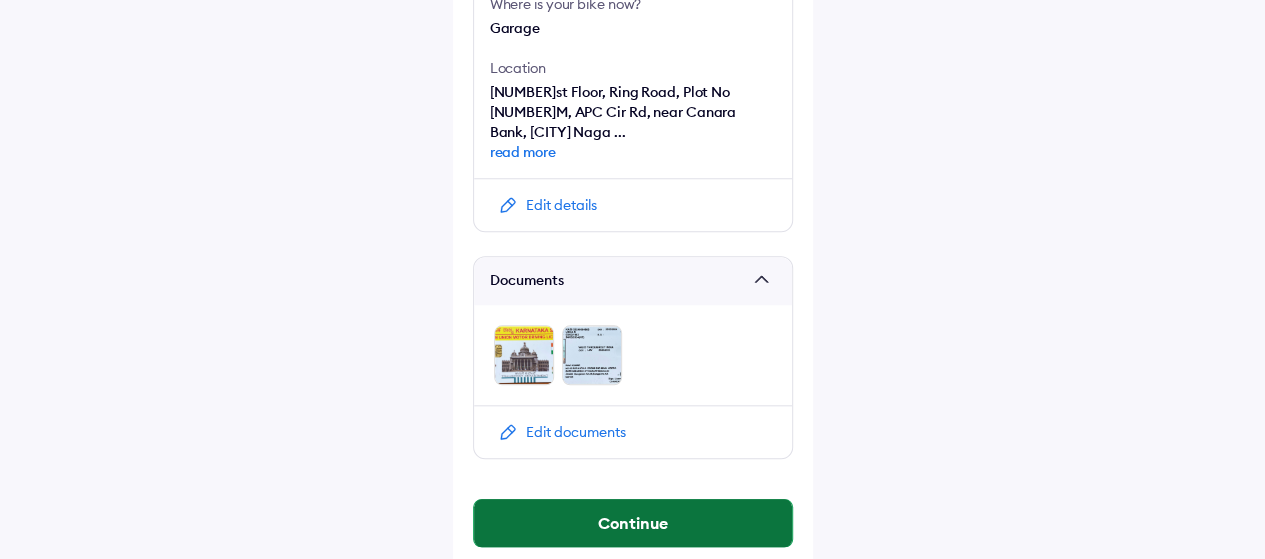 click on "Continue" at bounding box center [633, 523] 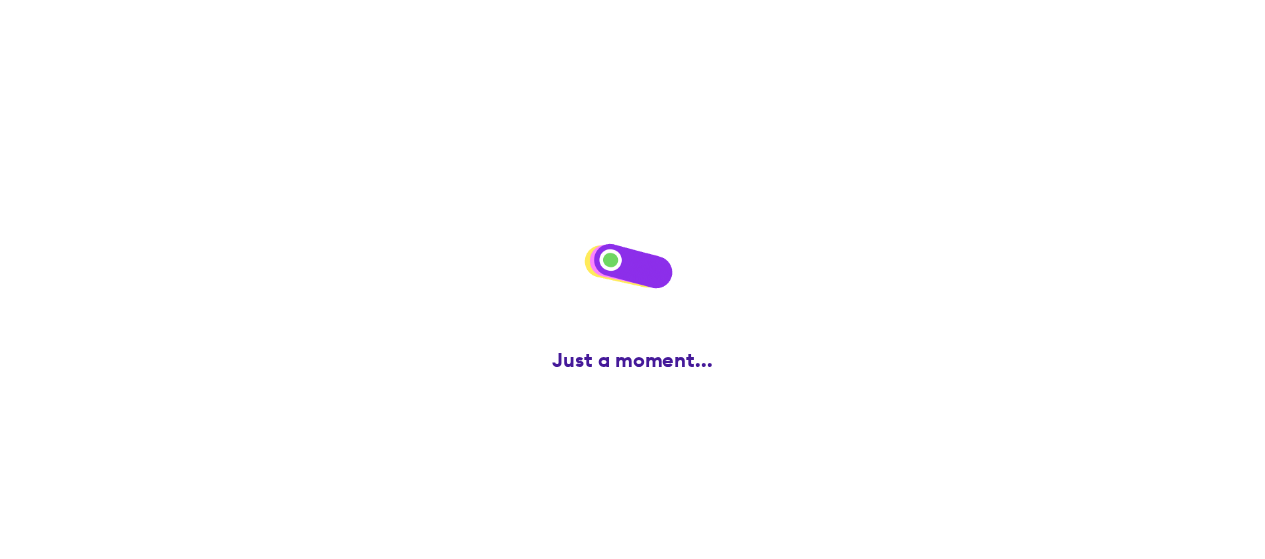 scroll, scrollTop: 0, scrollLeft: 0, axis: both 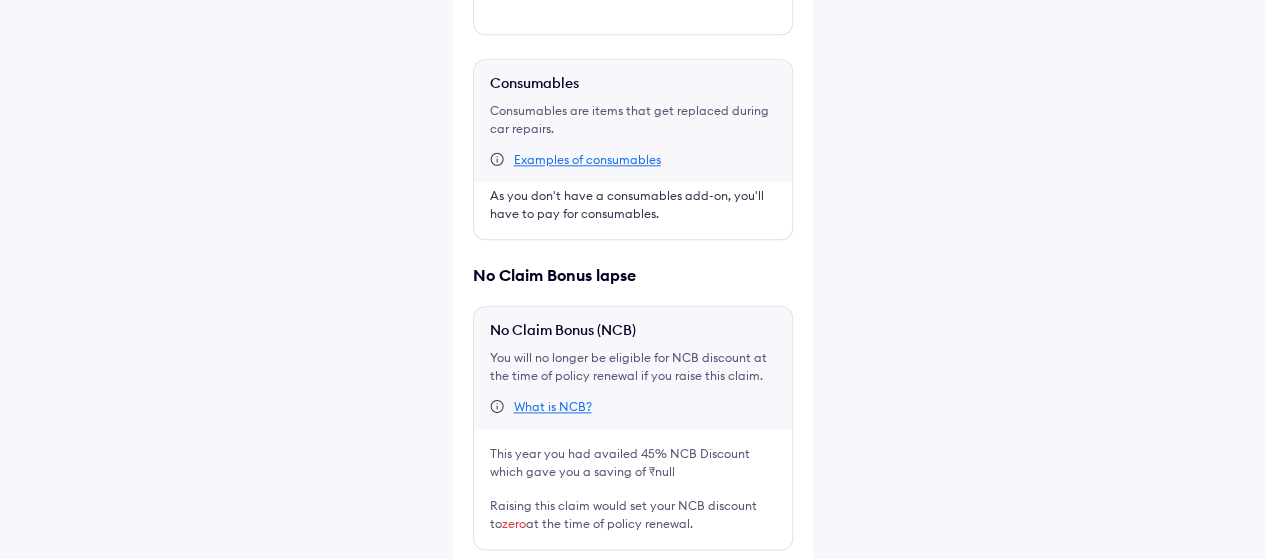 click at bounding box center [481, 582] 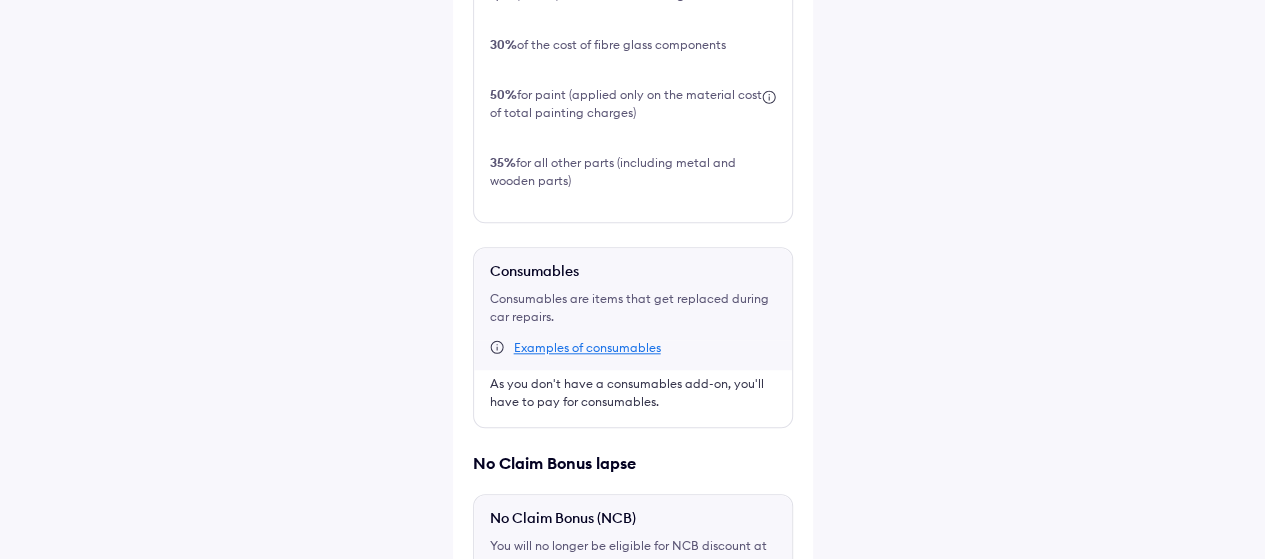 scroll, scrollTop: 1052, scrollLeft: 0, axis: vertical 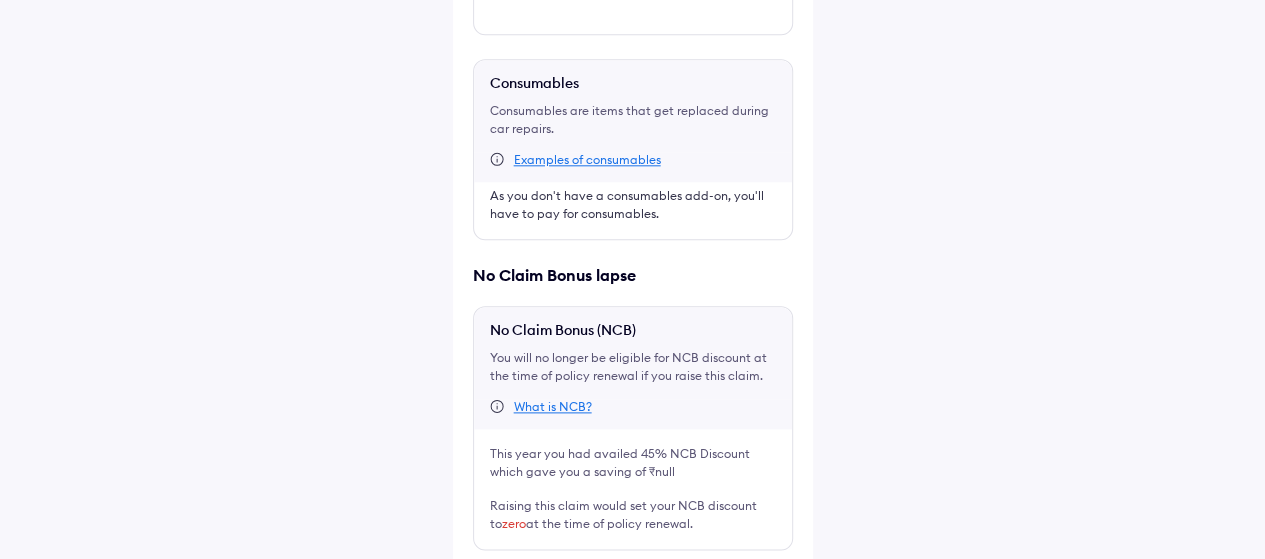 click on "Register claim" at bounding box center [633, 646] 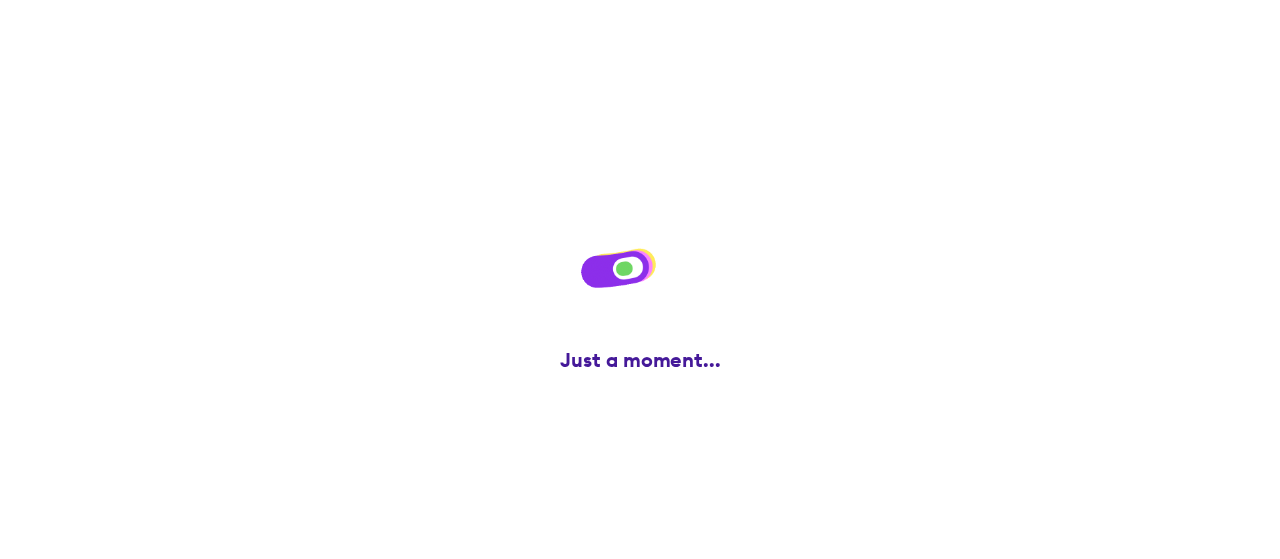 scroll, scrollTop: 0, scrollLeft: 0, axis: both 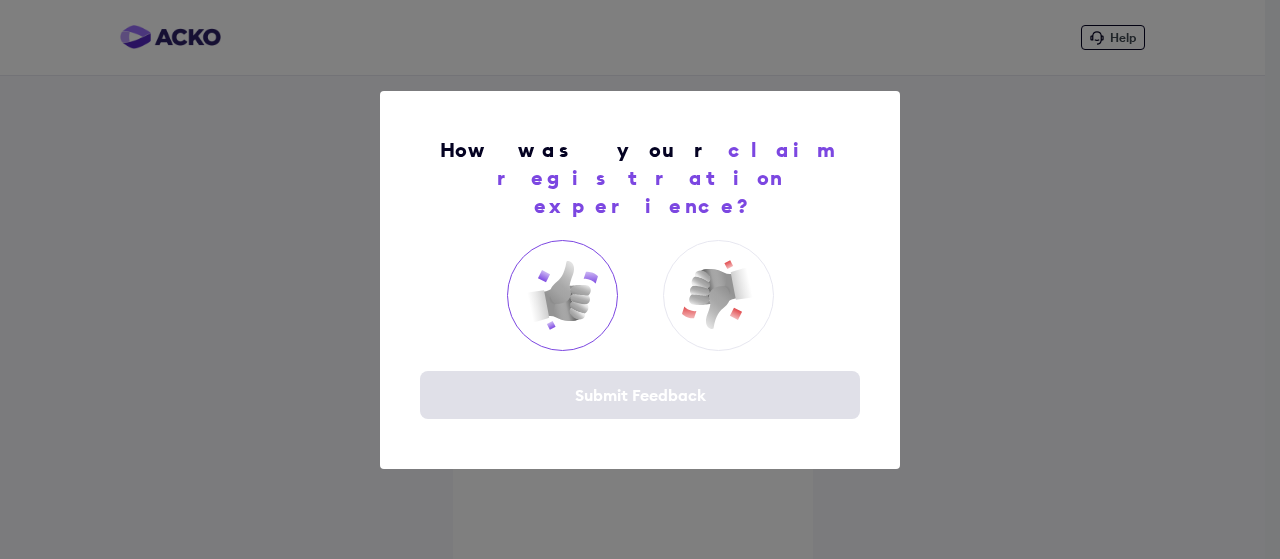 click at bounding box center (562, 295) 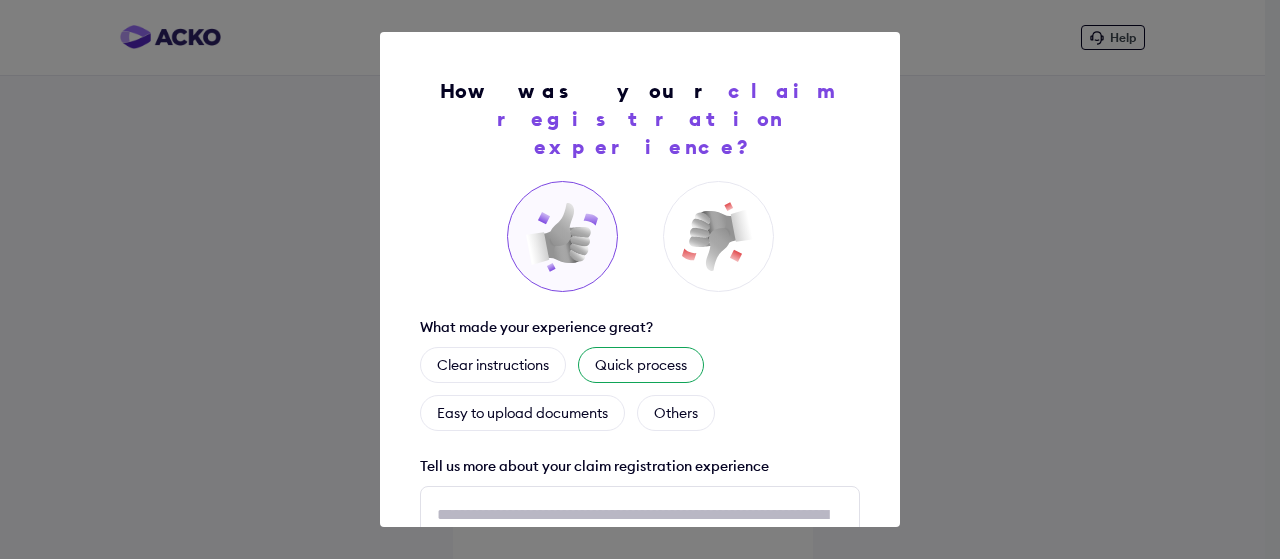 click on "Quick process" at bounding box center (641, 365) 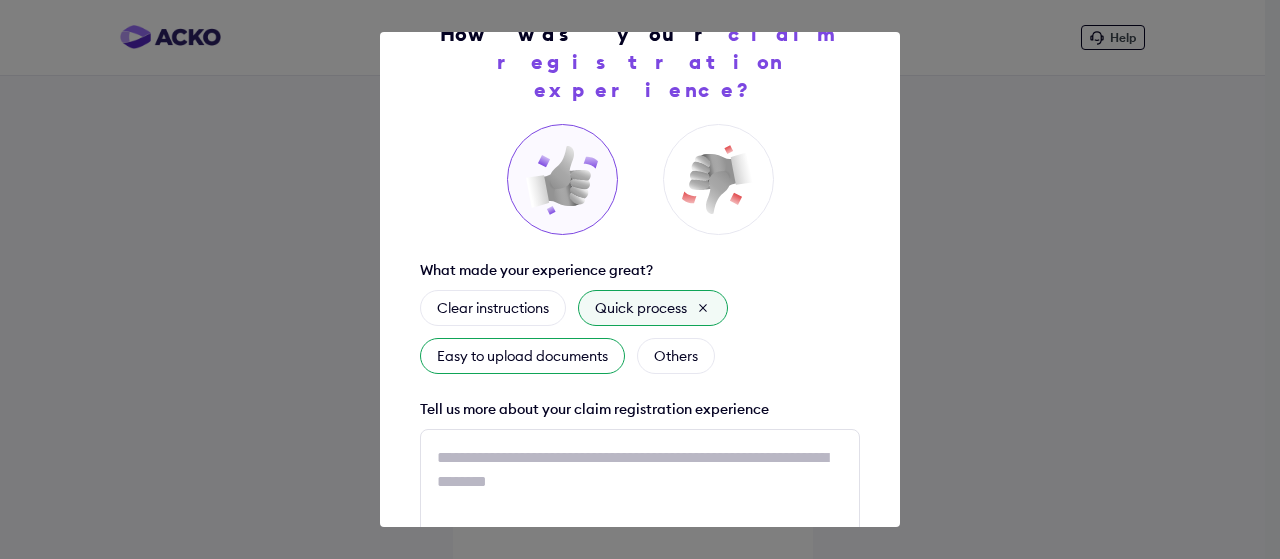scroll, scrollTop: 100, scrollLeft: 0, axis: vertical 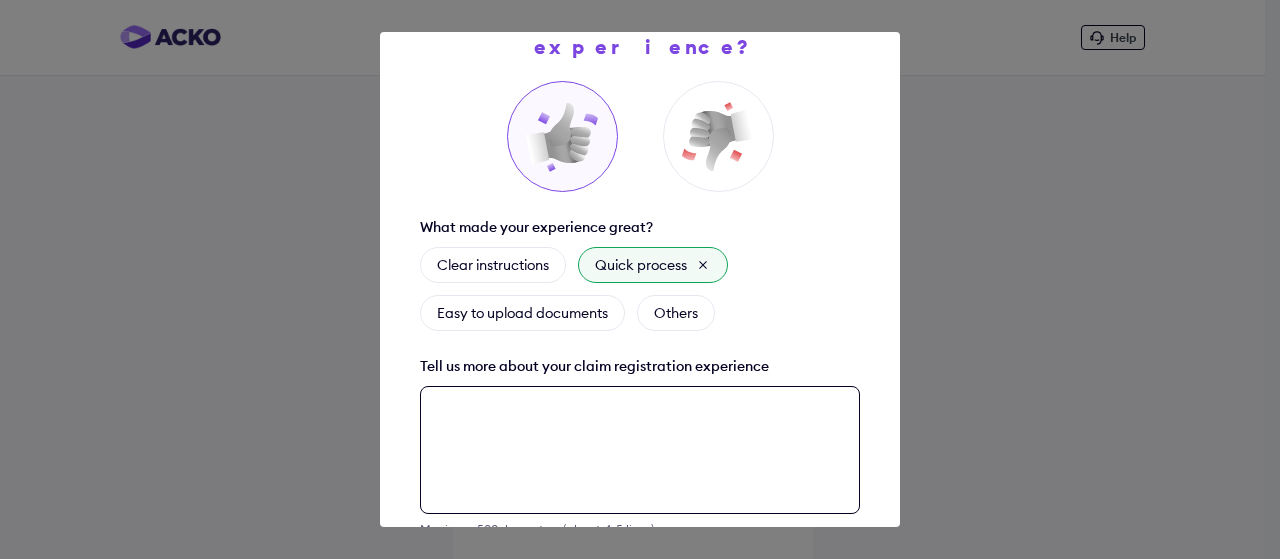 click at bounding box center [640, 450] 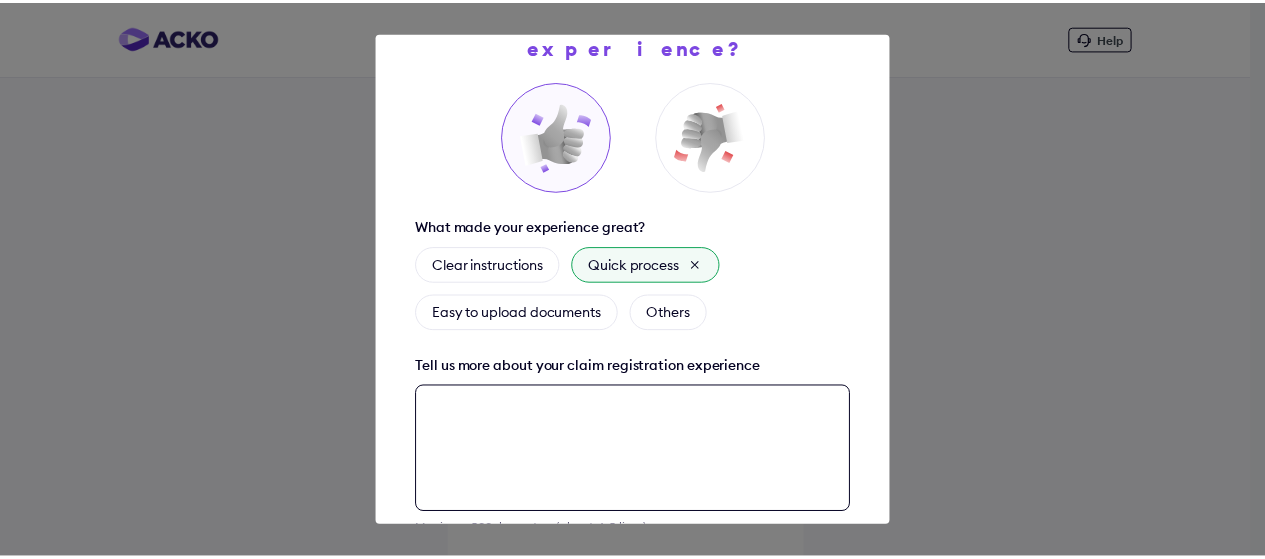 scroll, scrollTop: 198, scrollLeft: 0, axis: vertical 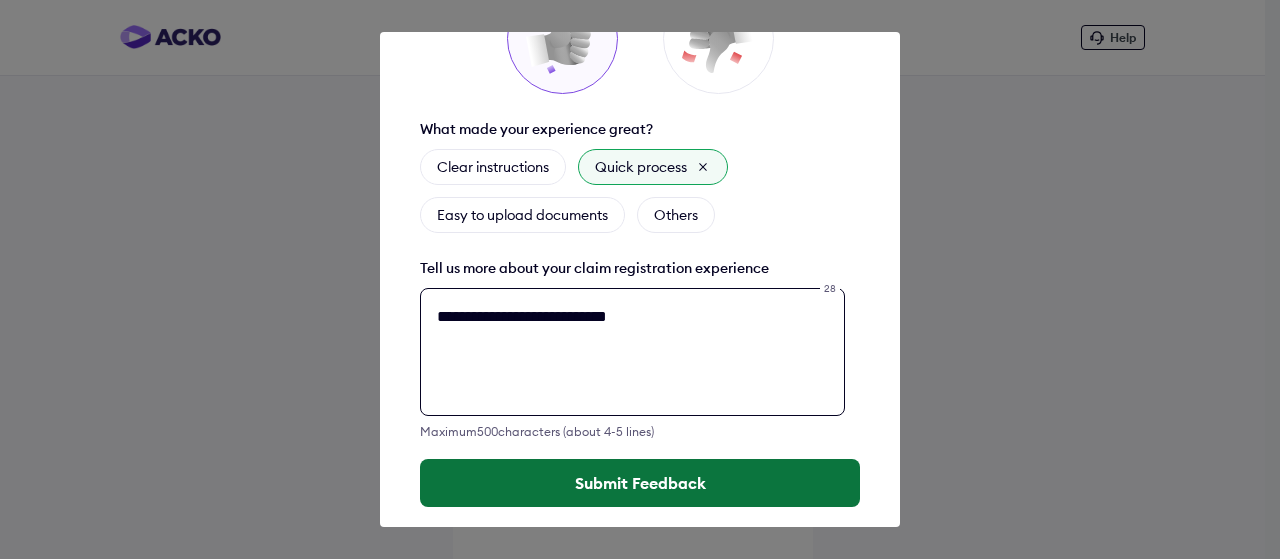 type on "**********" 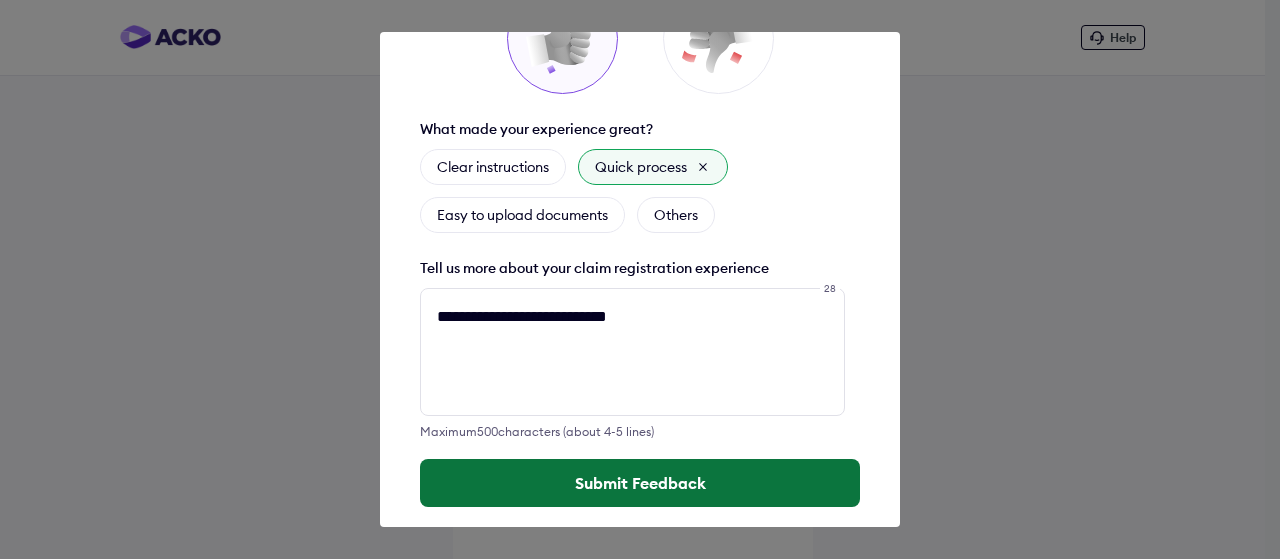 click on "Submit Feedback" at bounding box center [640, 483] 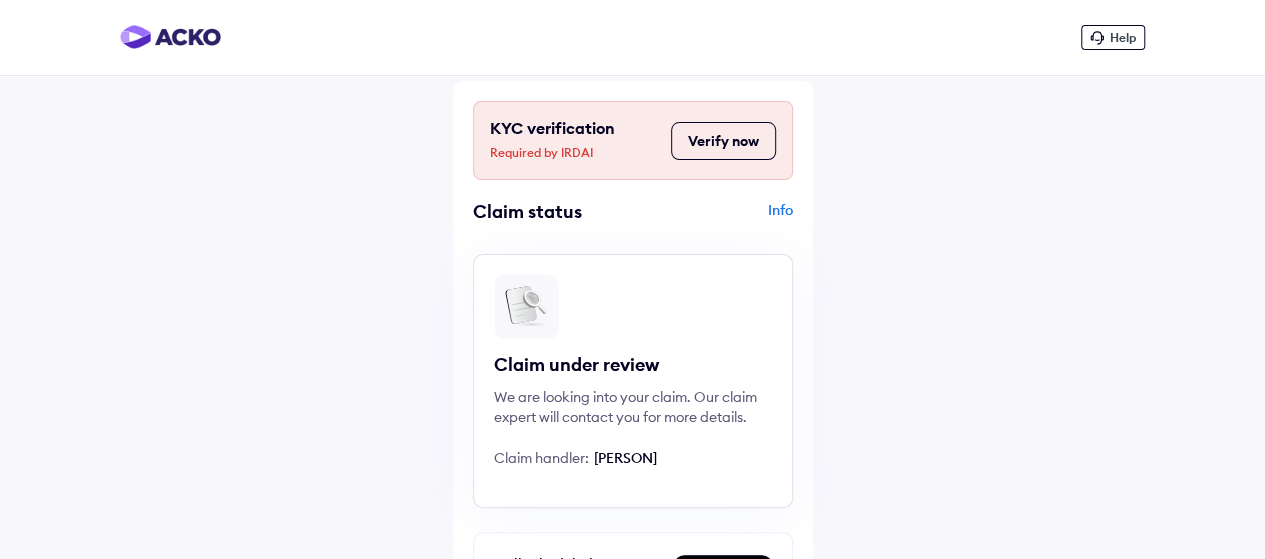 click on "Verify now" at bounding box center (723, 141) 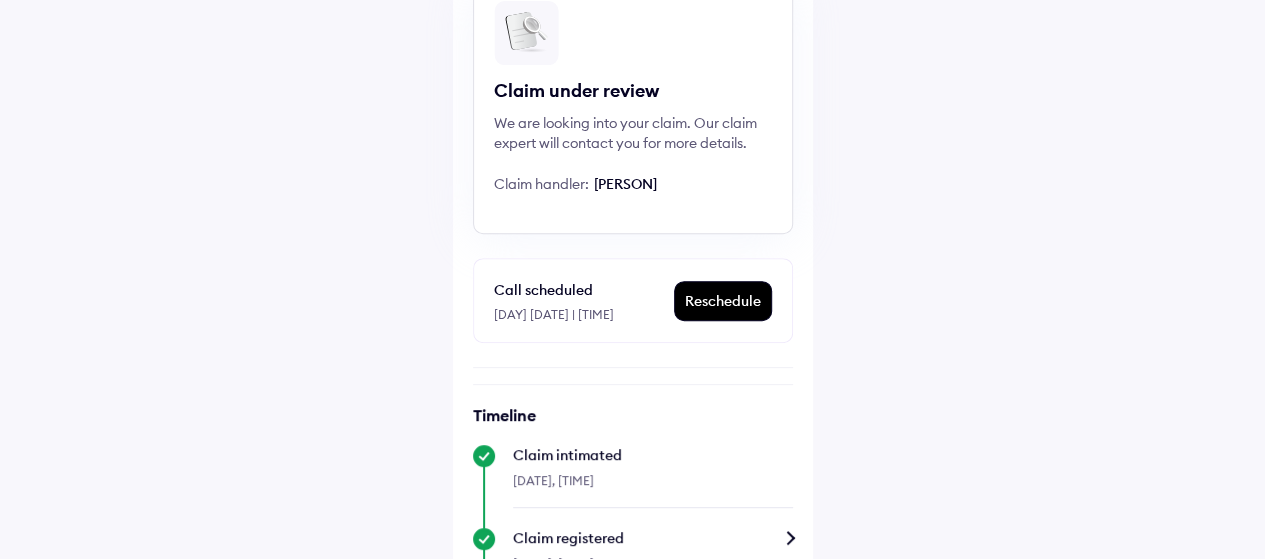 scroll, scrollTop: 500, scrollLeft: 0, axis: vertical 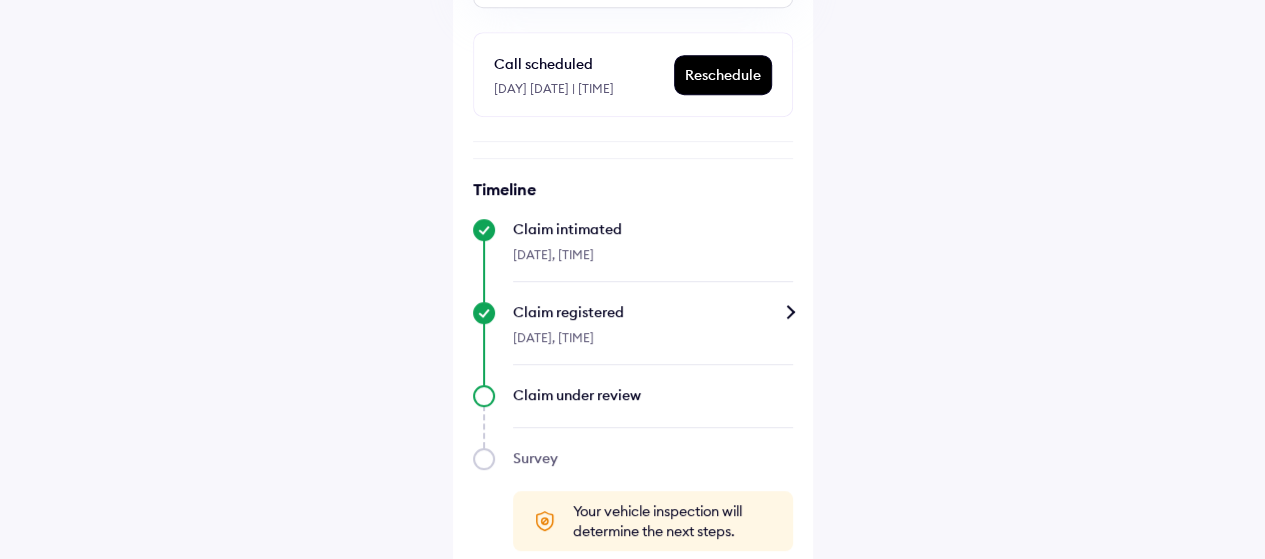 drag, startPoint x: 1246, startPoint y: 303, endPoint x: 1253, endPoint y: 295, distance: 10.630146 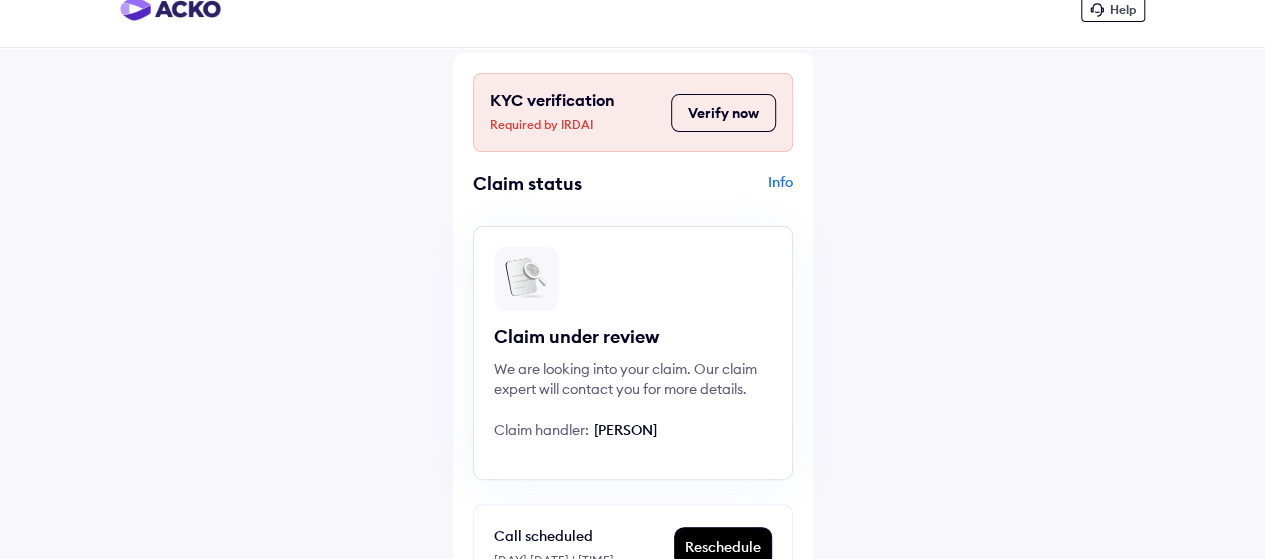 scroll, scrollTop: 26, scrollLeft: 0, axis: vertical 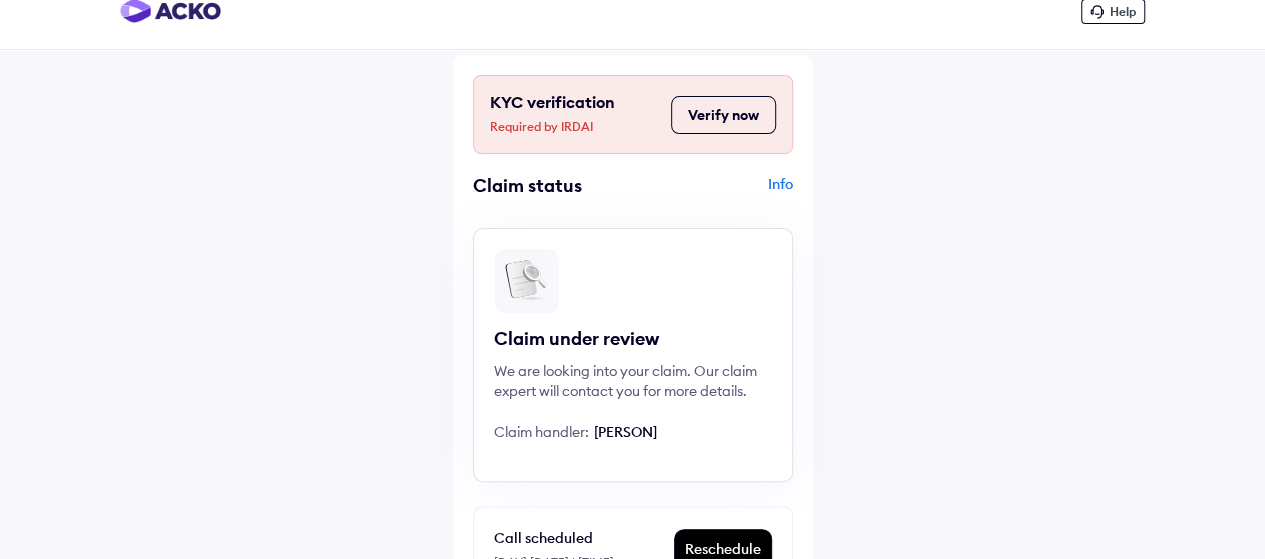 click on "Info" at bounding box center (715, 193) 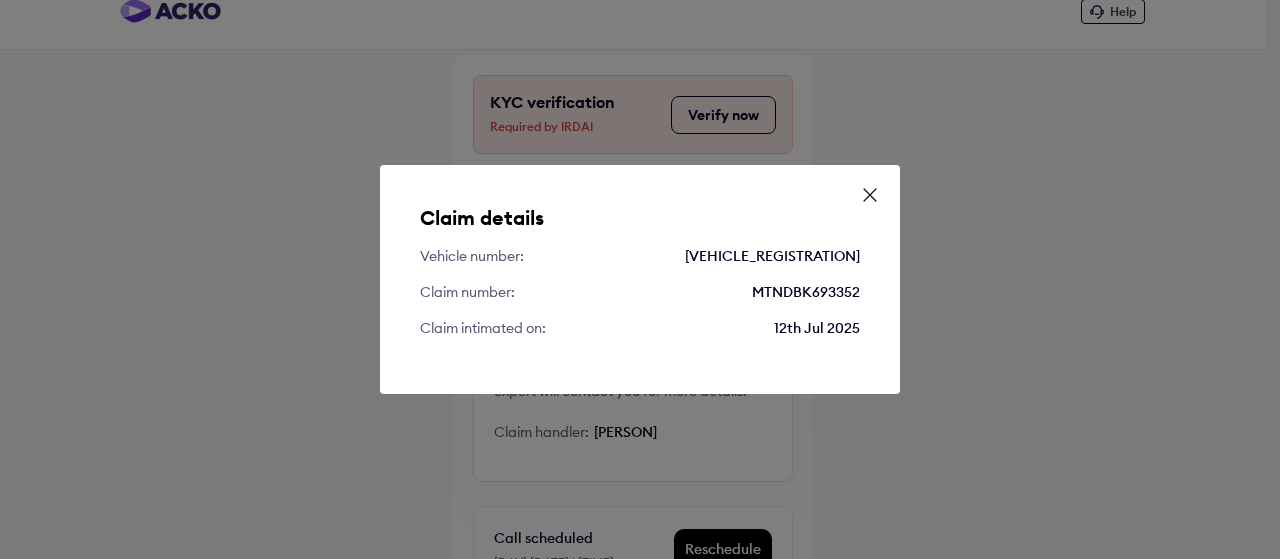 click 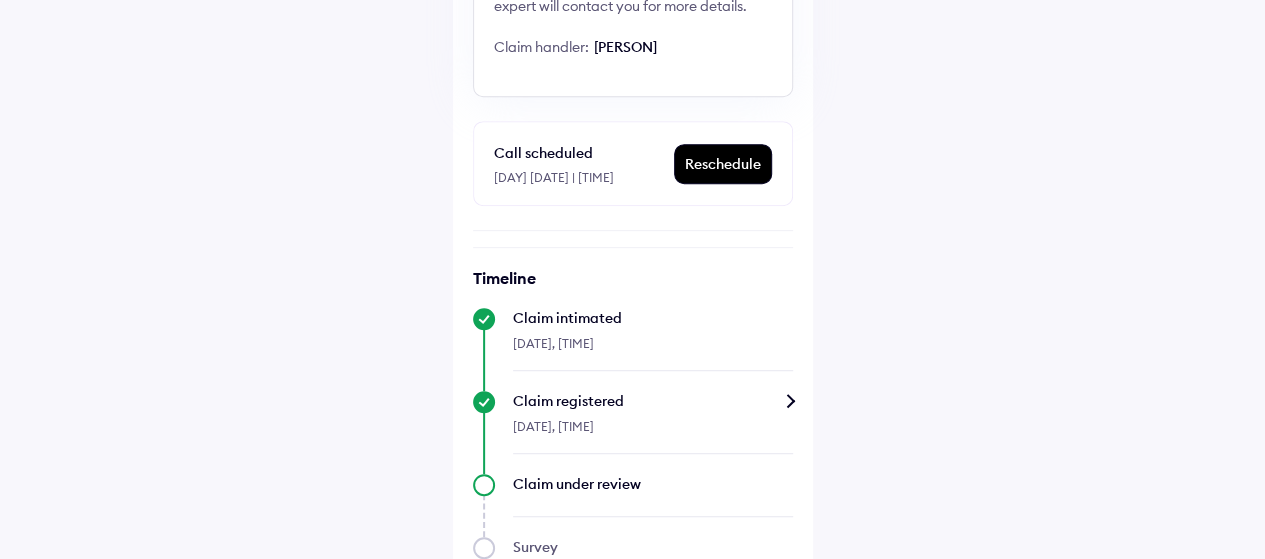 scroll, scrollTop: 0, scrollLeft: 0, axis: both 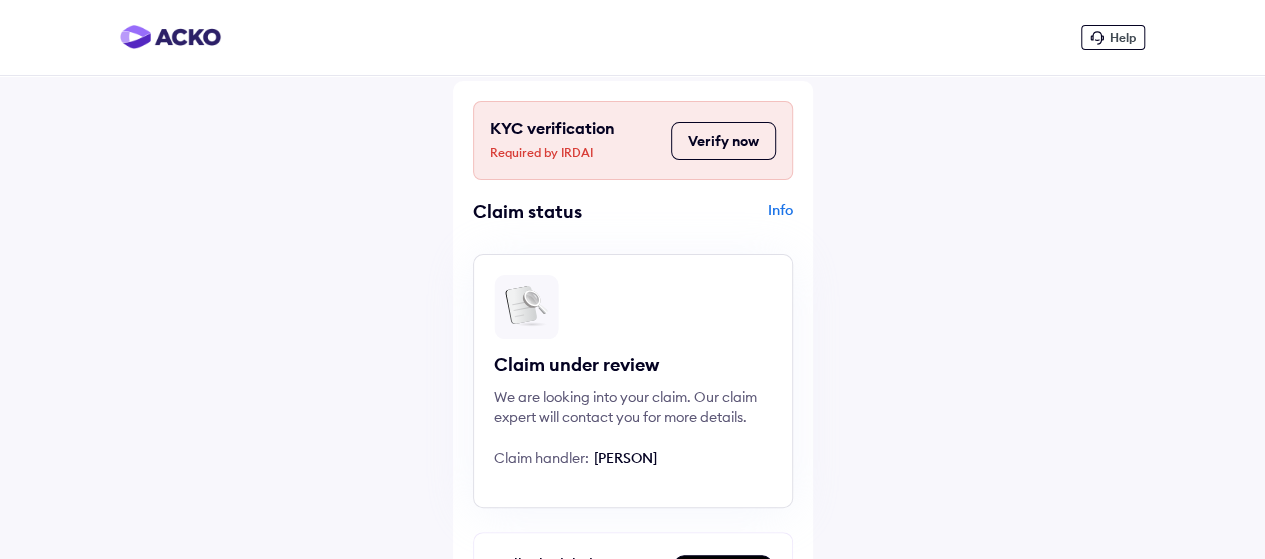 click on "Verify now" at bounding box center (723, 141) 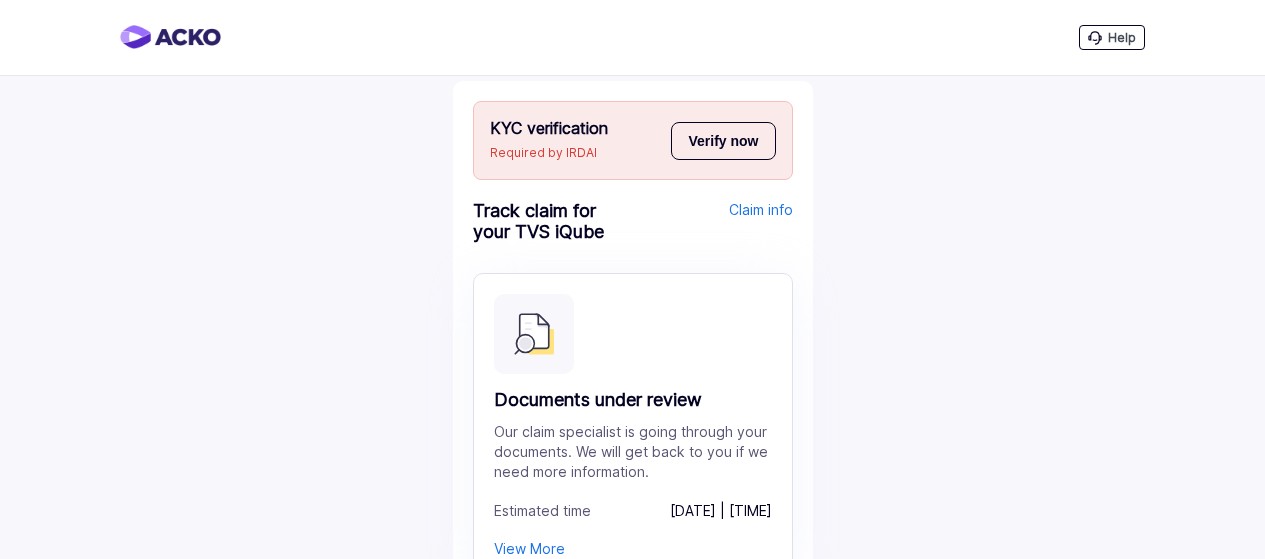 scroll, scrollTop: 0, scrollLeft: 0, axis: both 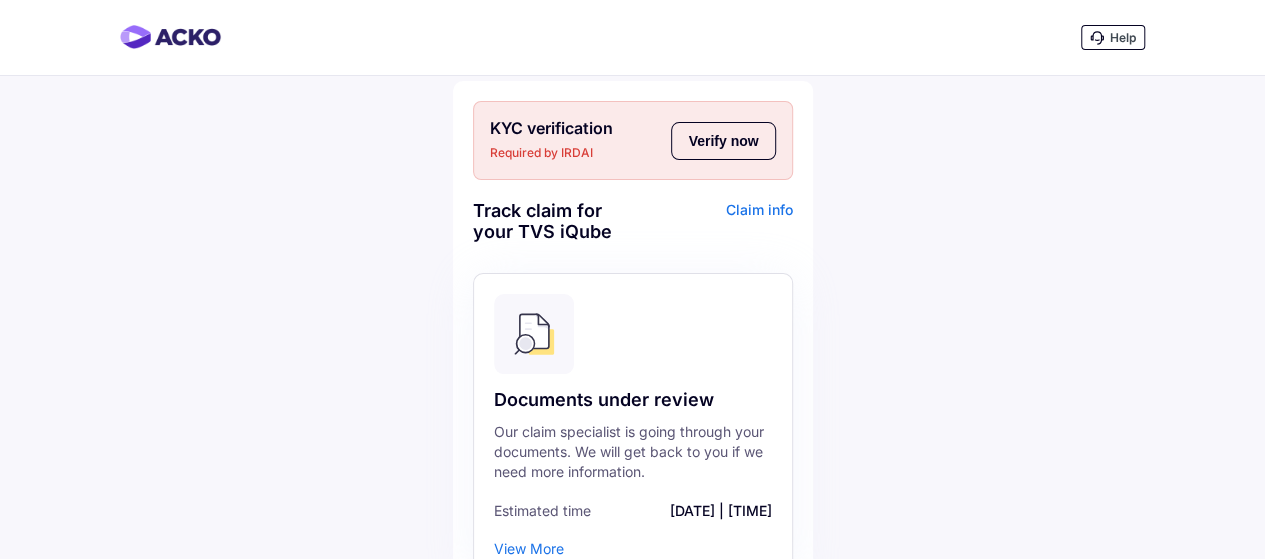 click on "Claim info" at bounding box center [715, 228] 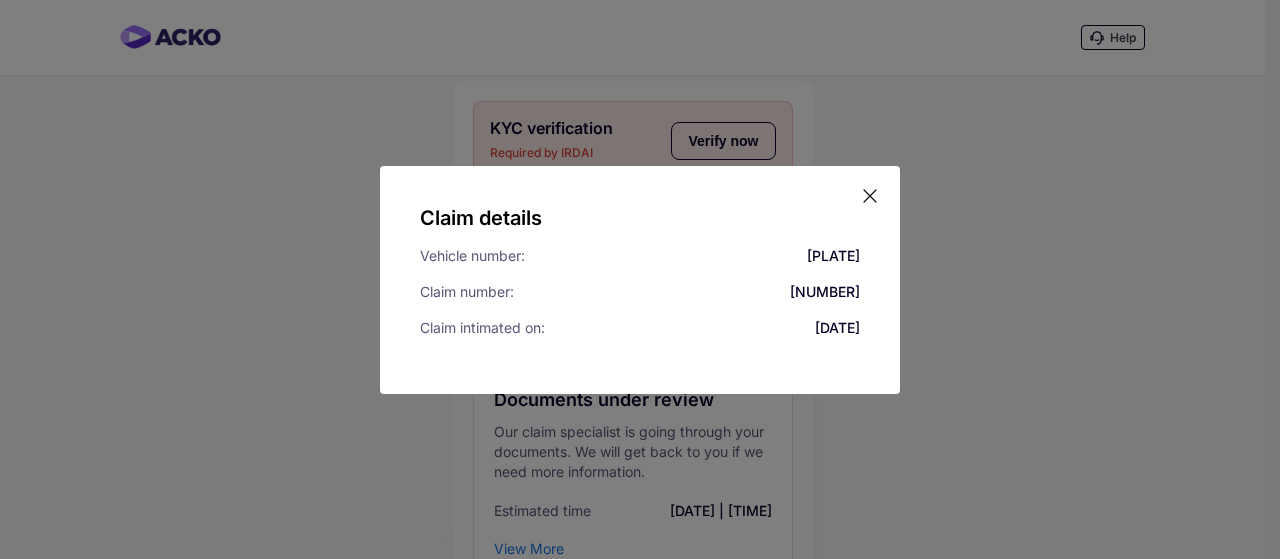 click 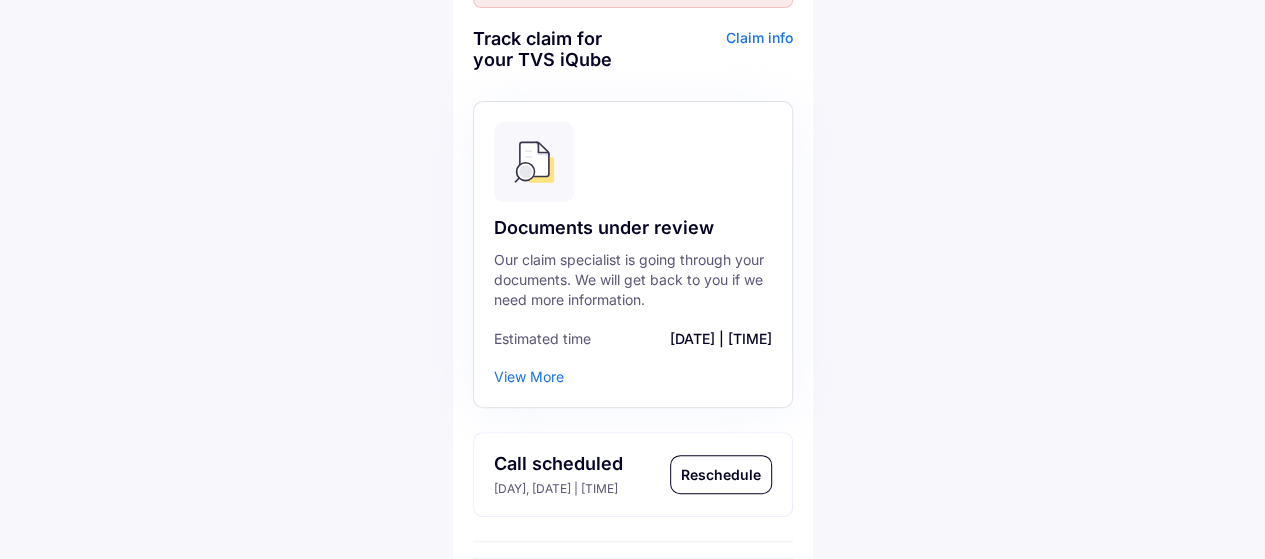 scroll, scrollTop: 200, scrollLeft: 0, axis: vertical 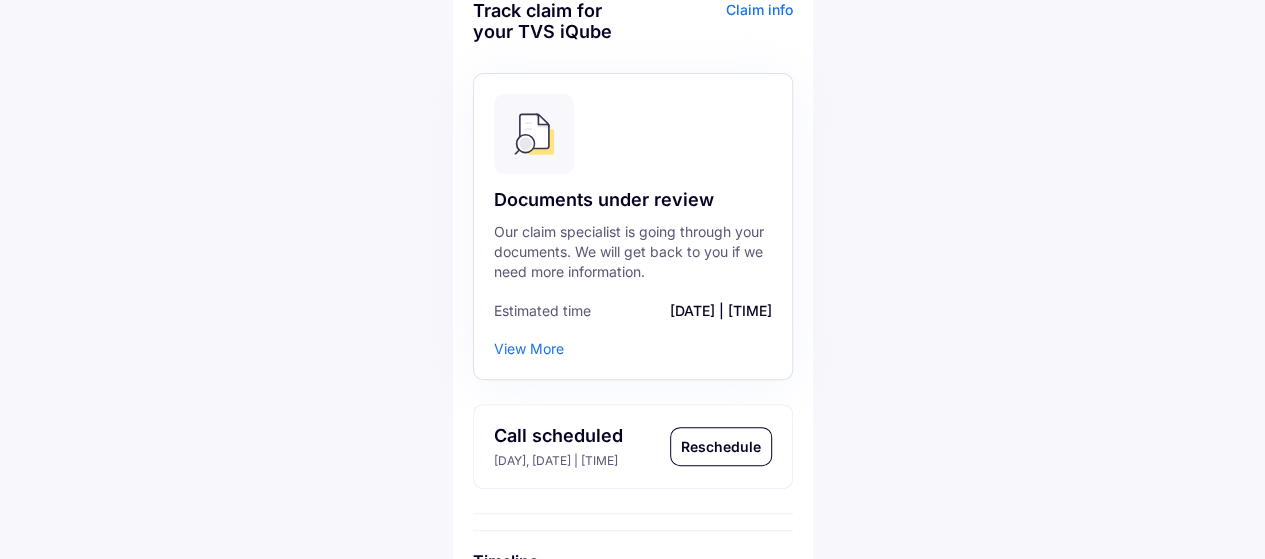 click on "View More" at bounding box center (529, 349) 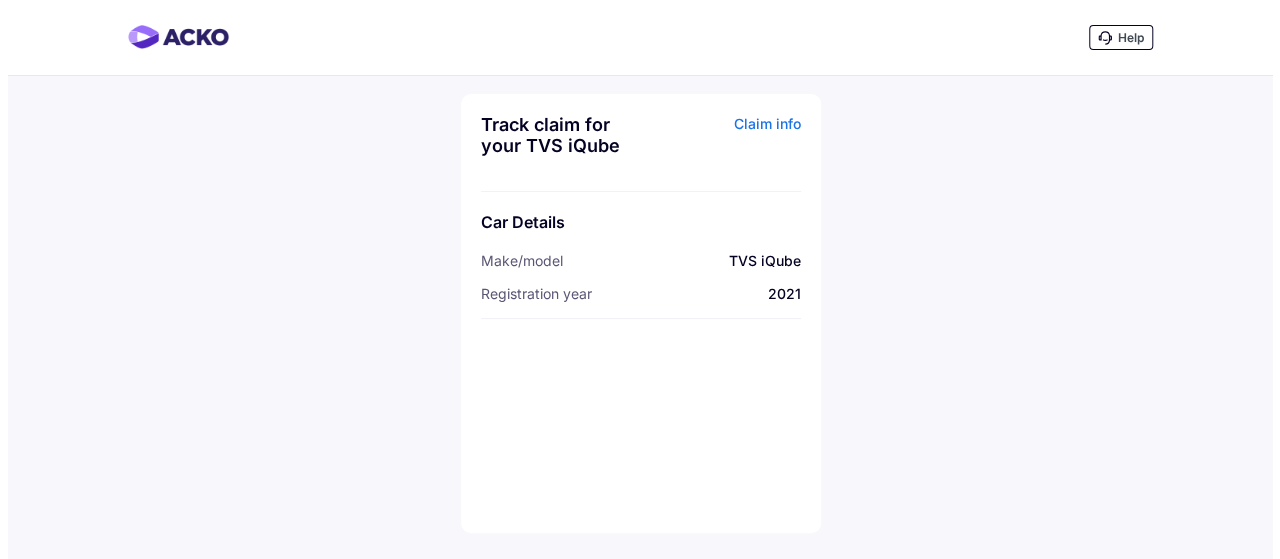 scroll, scrollTop: 0, scrollLeft: 0, axis: both 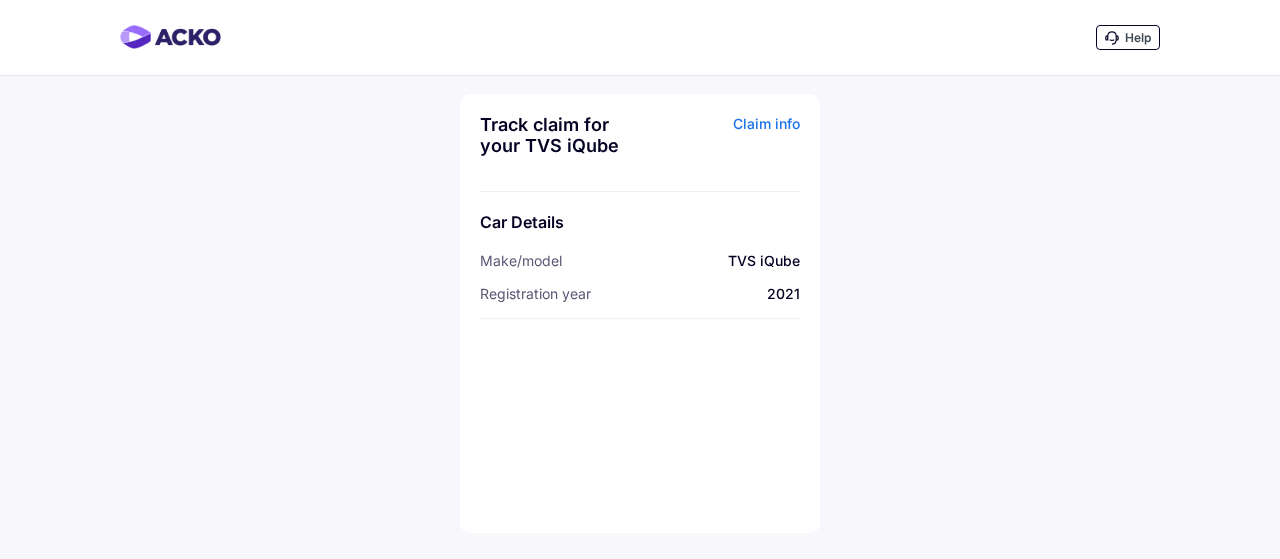 click on "Claim info" at bounding box center [722, 142] 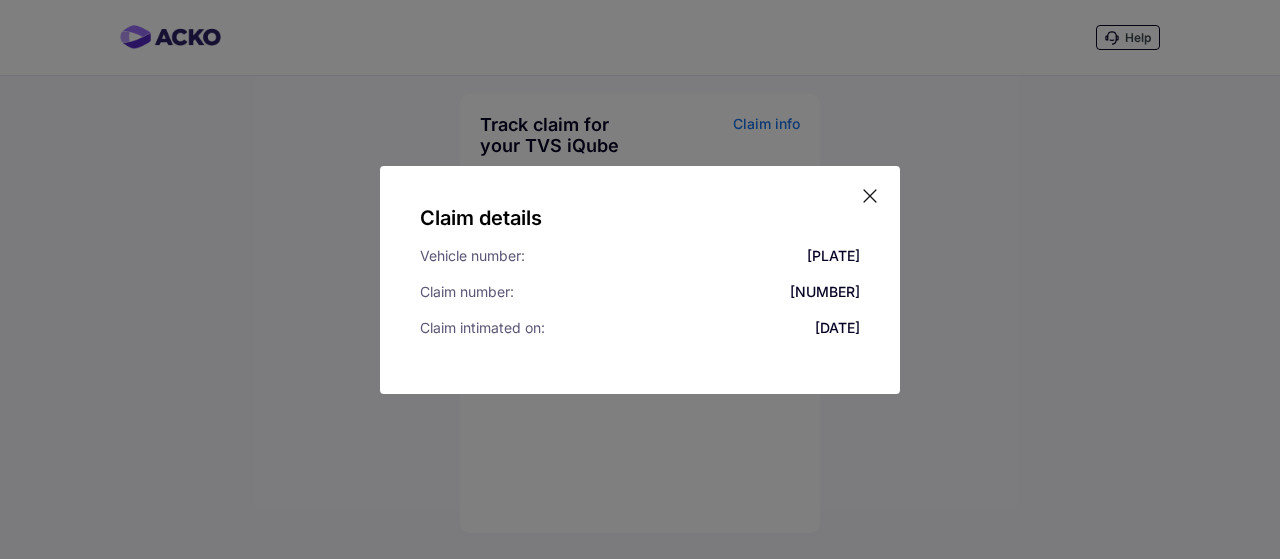 click 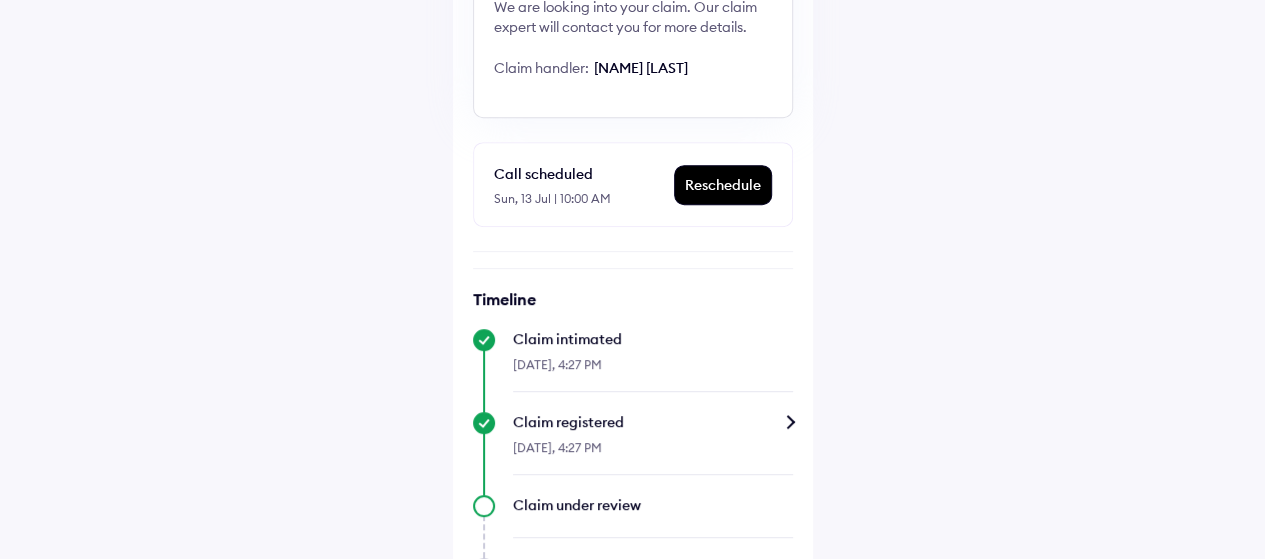 scroll, scrollTop: 528, scrollLeft: 0, axis: vertical 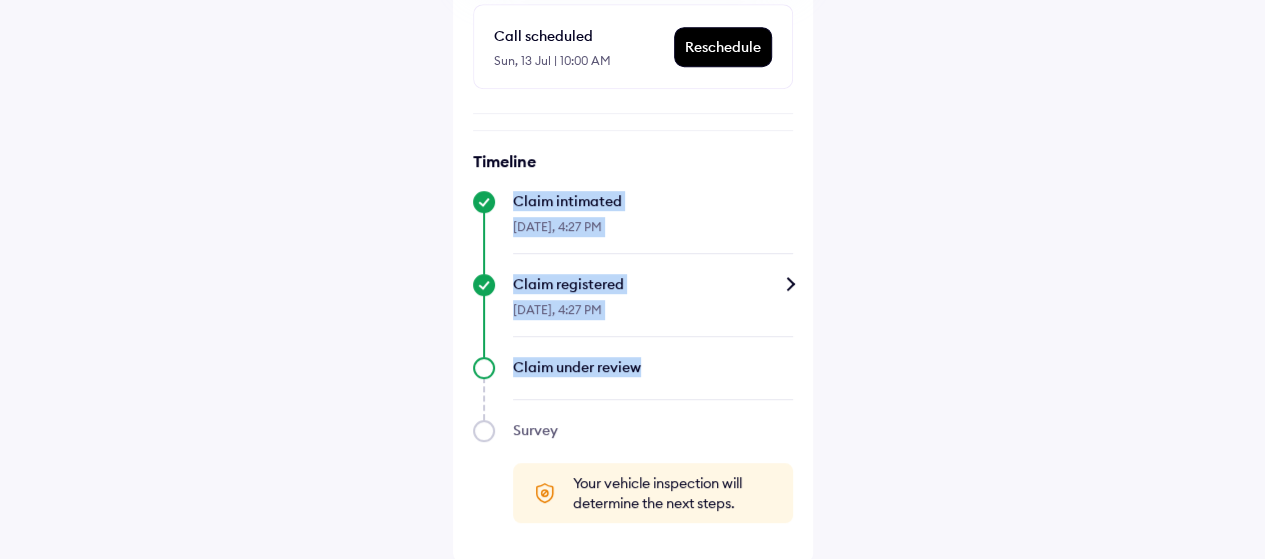 drag, startPoint x: 1228, startPoint y: 245, endPoint x: 1188, endPoint y: 155, distance: 98.48858 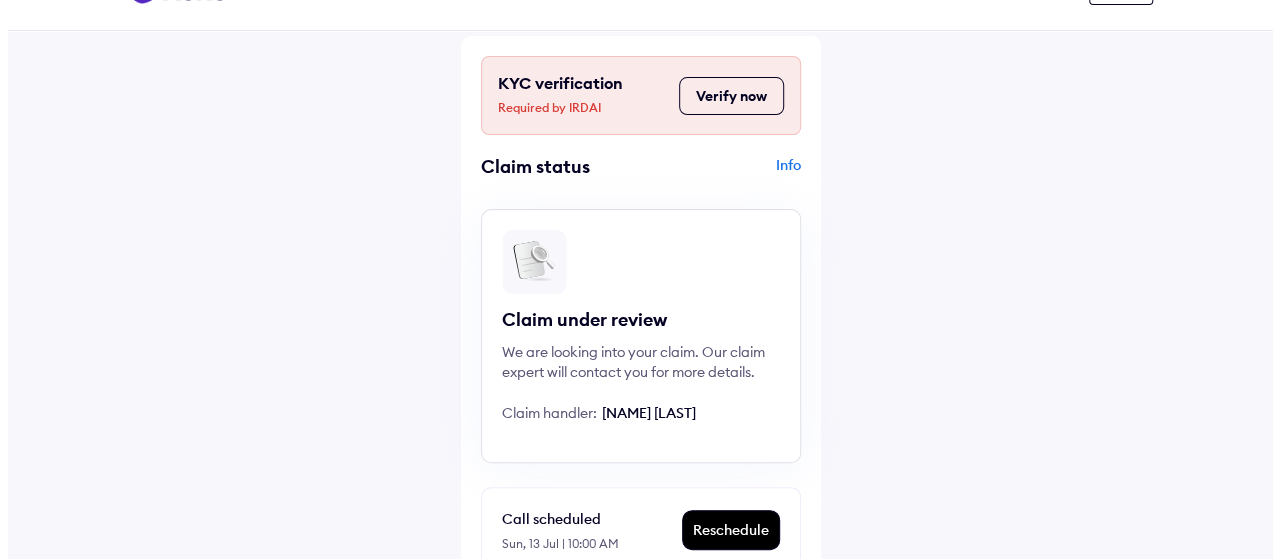 scroll, scrollTop: 34, scrollLeft: 0, axis: vertical 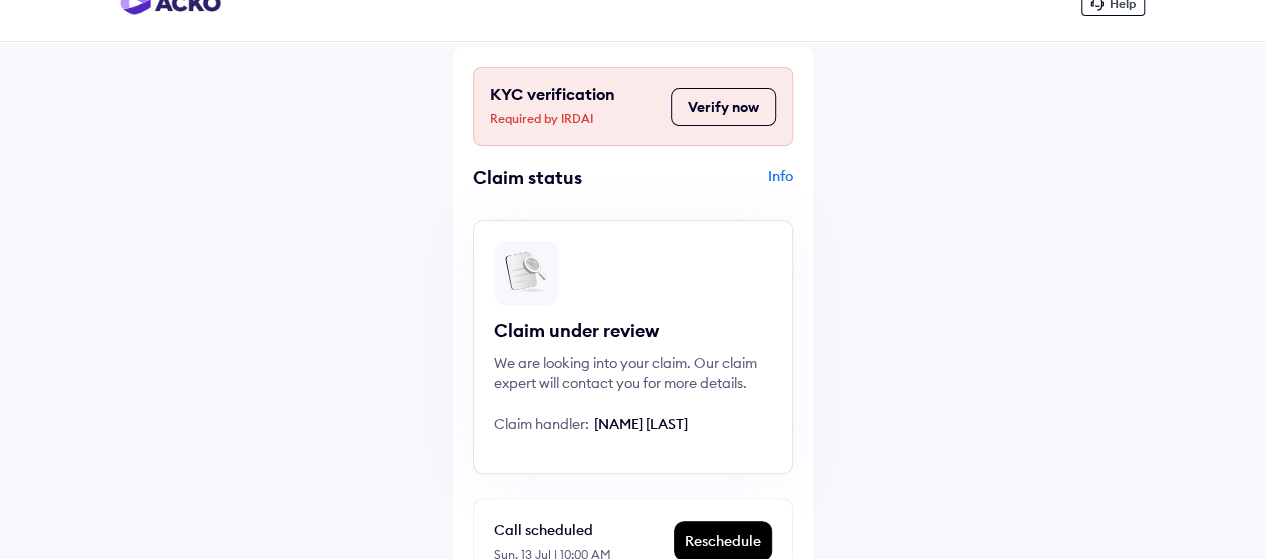 click on "KYC verification Required by IRDAI Verify now Claim status Info Claim under review We are looking into your claim. Our claim expert will contact you for more details. Claim handler: [NAME] [LAST] Call scheduled Sun,  13 Jul | 10:00 AM Reschedule Timeline Claim intimated 12-Jul-2025, 4:27 PM Claim registered 12-Jul-2025, 4:27 PM Claim under review Survey Your vehicle inspection will determine the next steps." at bounding box center [633, 552] 